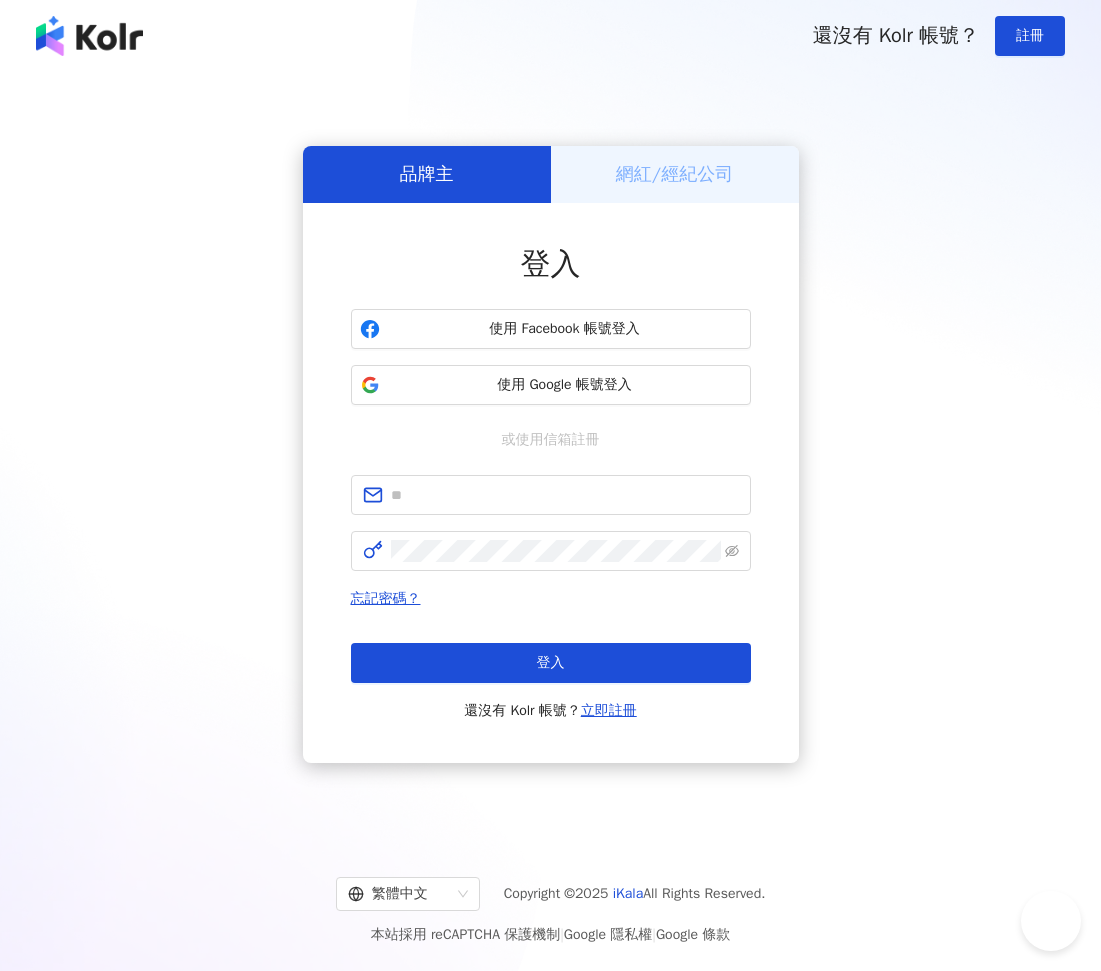 scroll, scrollTop: 0, scrollLeft: 0, axis: both 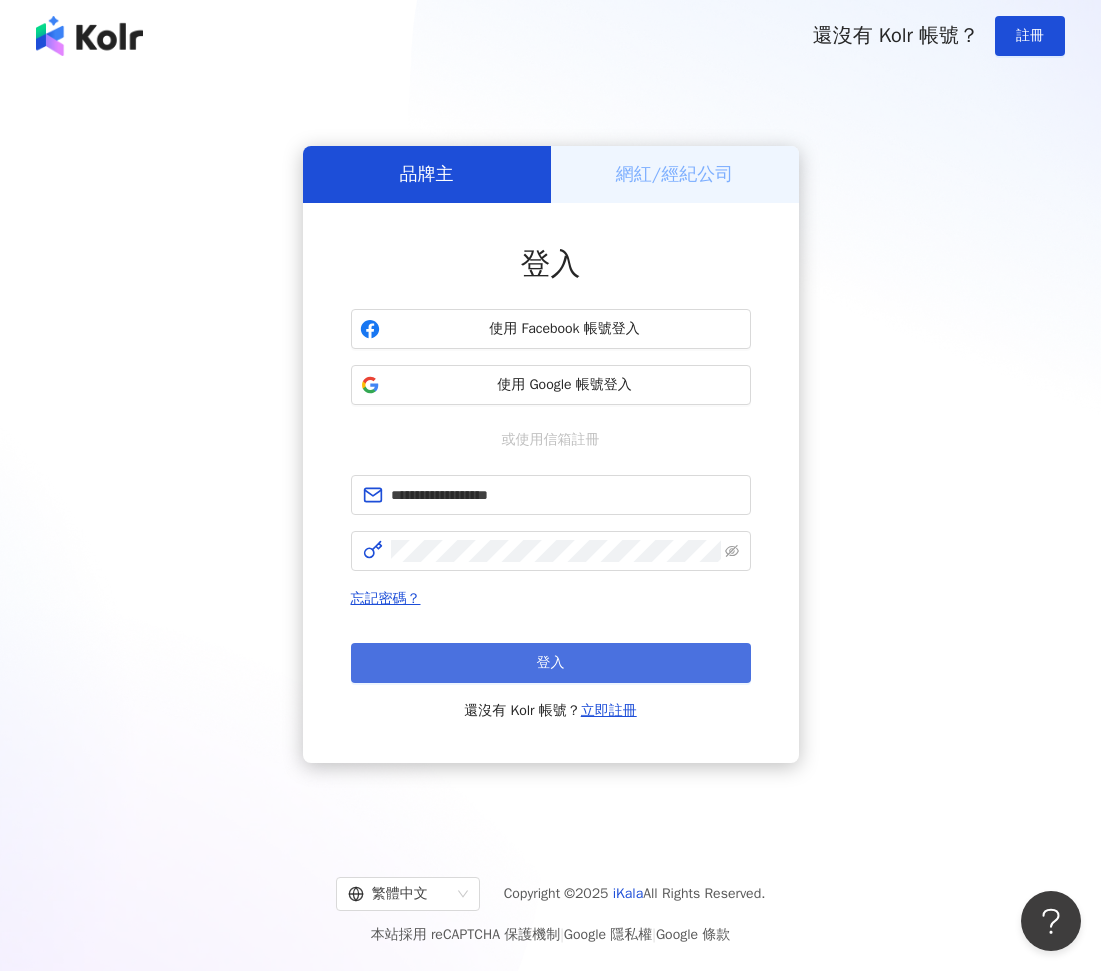 click on "登入" at bounding box center [551, 663] 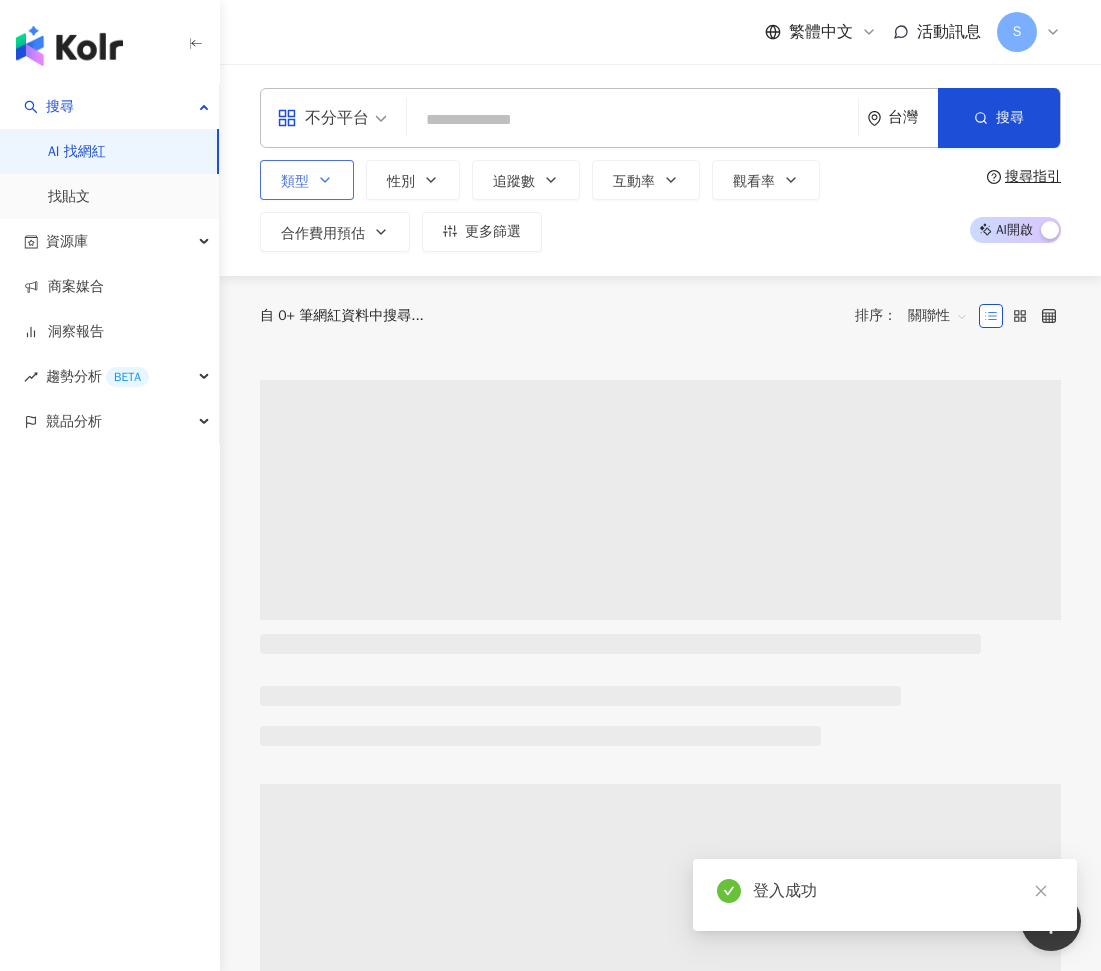 click on "類型" at bounding box center (307, 180) 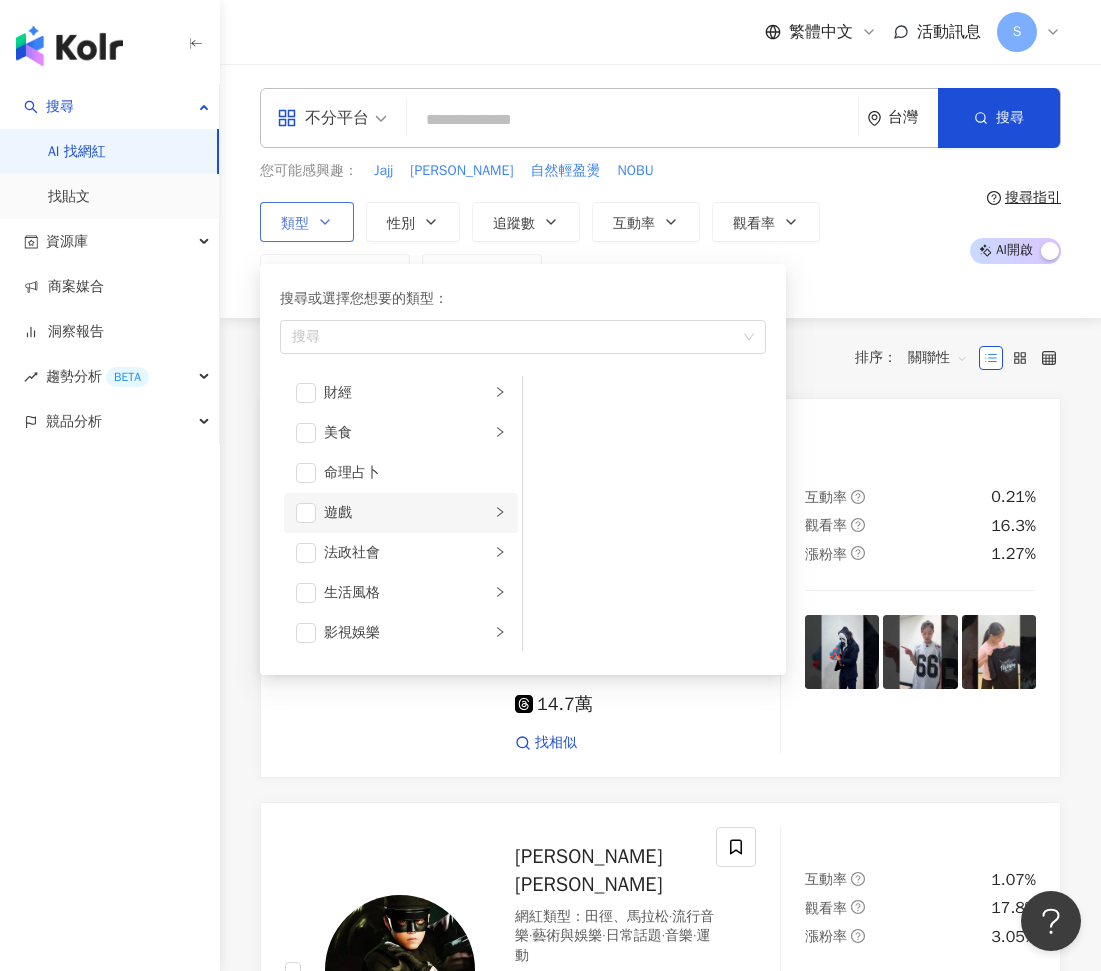 scroll, scrollTop: 200, scrollLeft: 0, axis: vertical 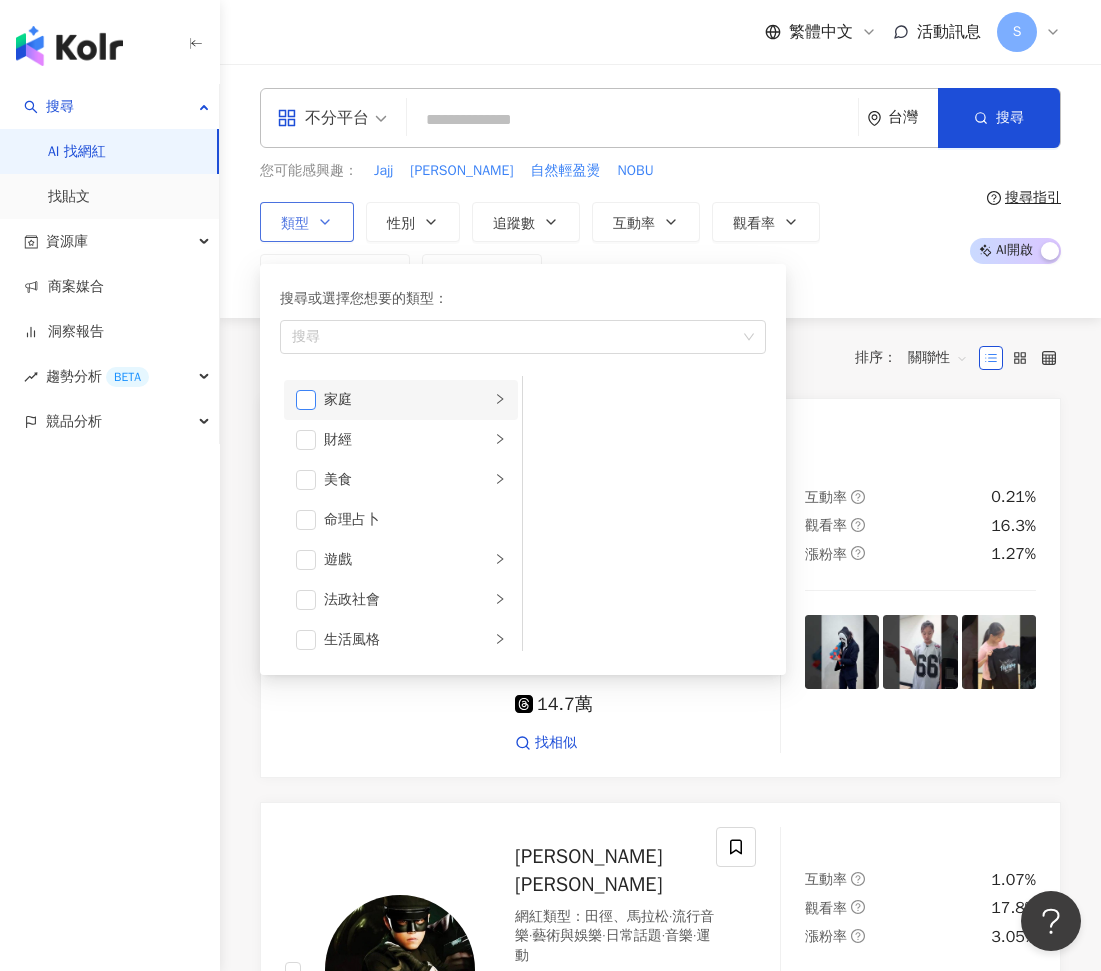 click at bounding box center [306, 400] 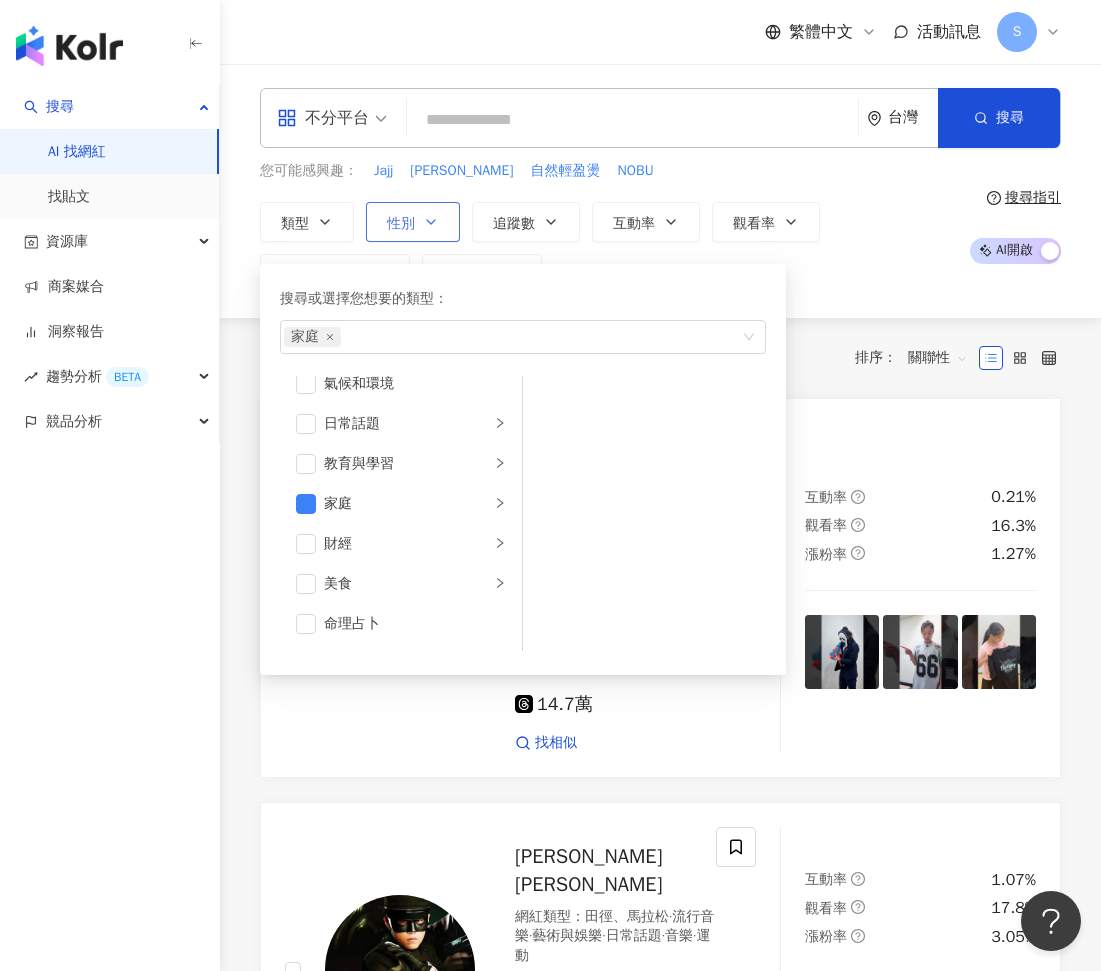 scroll, scrollTop: 93, scrollLeft: 0, axis: vertical 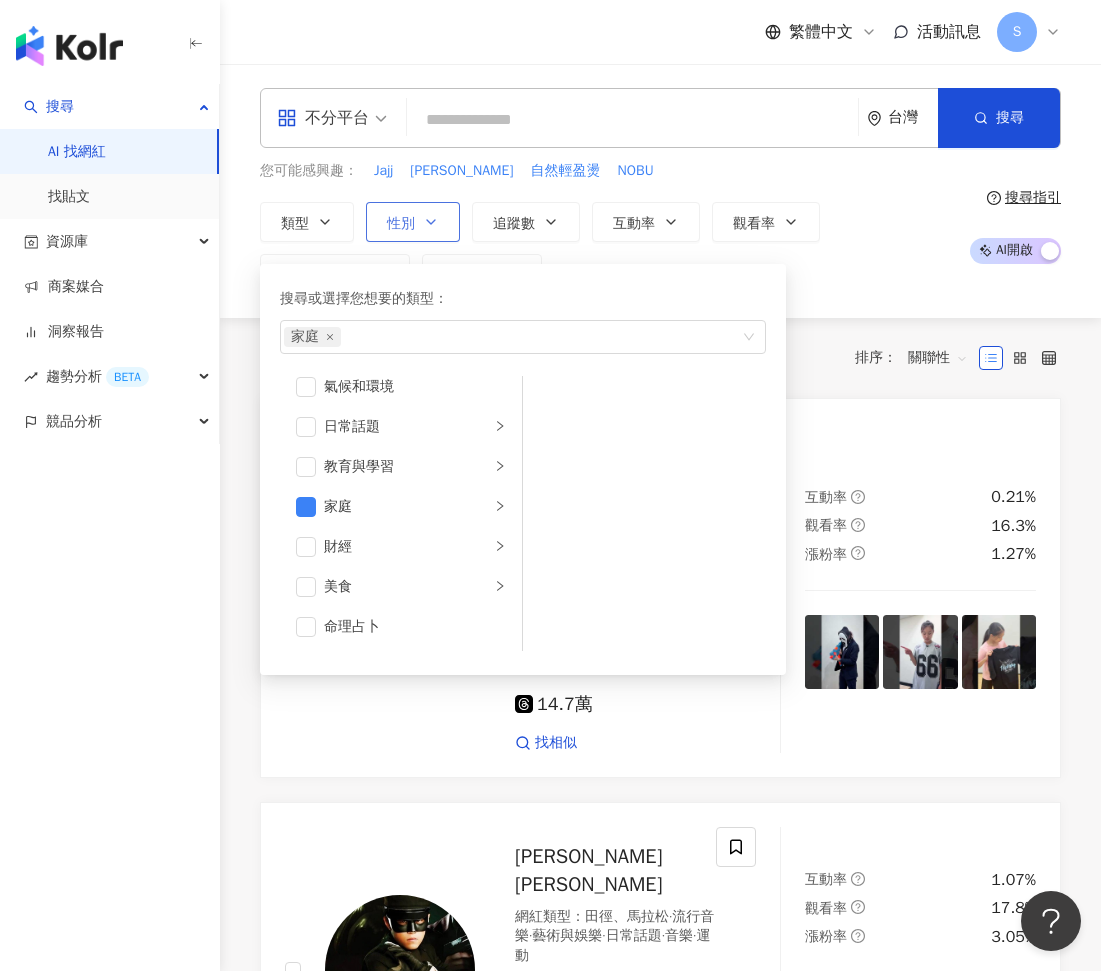 click on "性別" at bounding box center (401, 224) 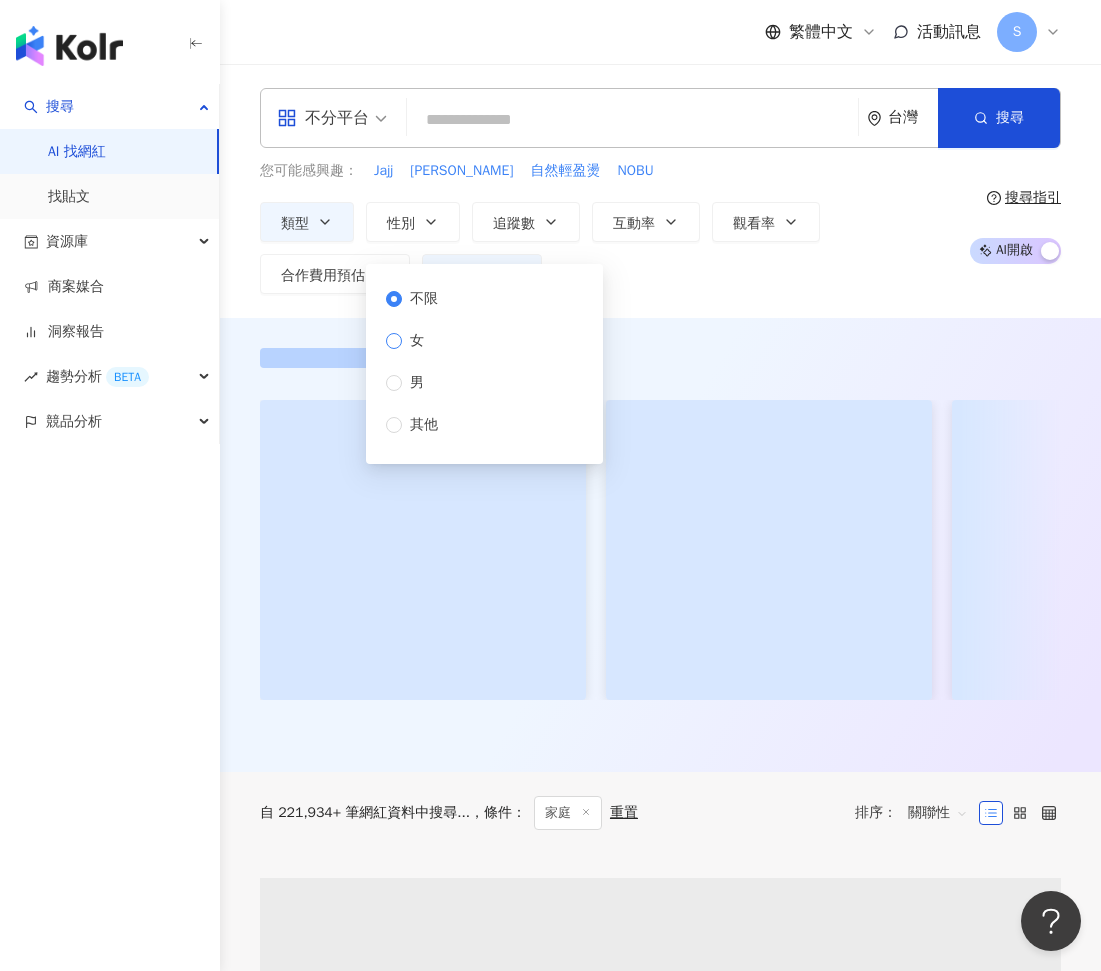 click on "女" at bounding box center (417, 341) 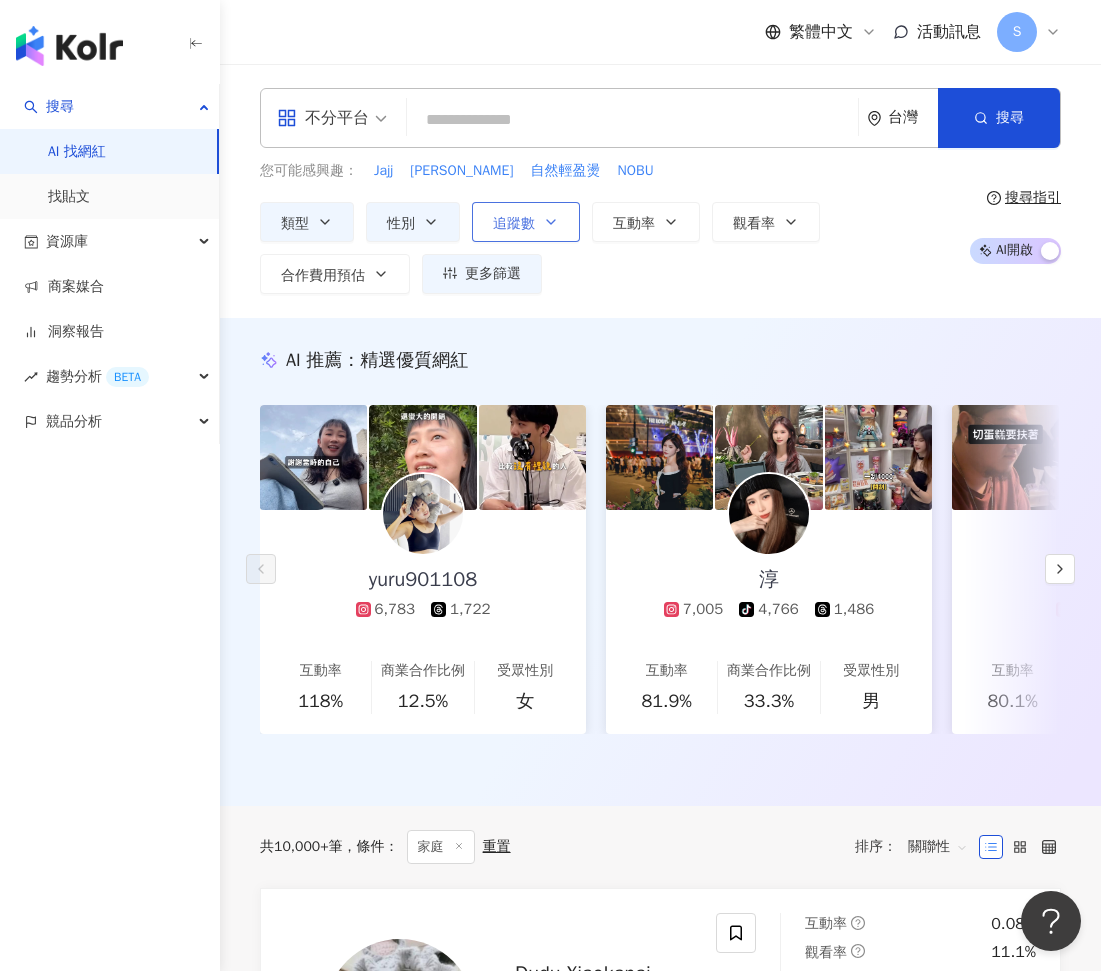 click on "追蹤數" at bounding box center [526, 222] 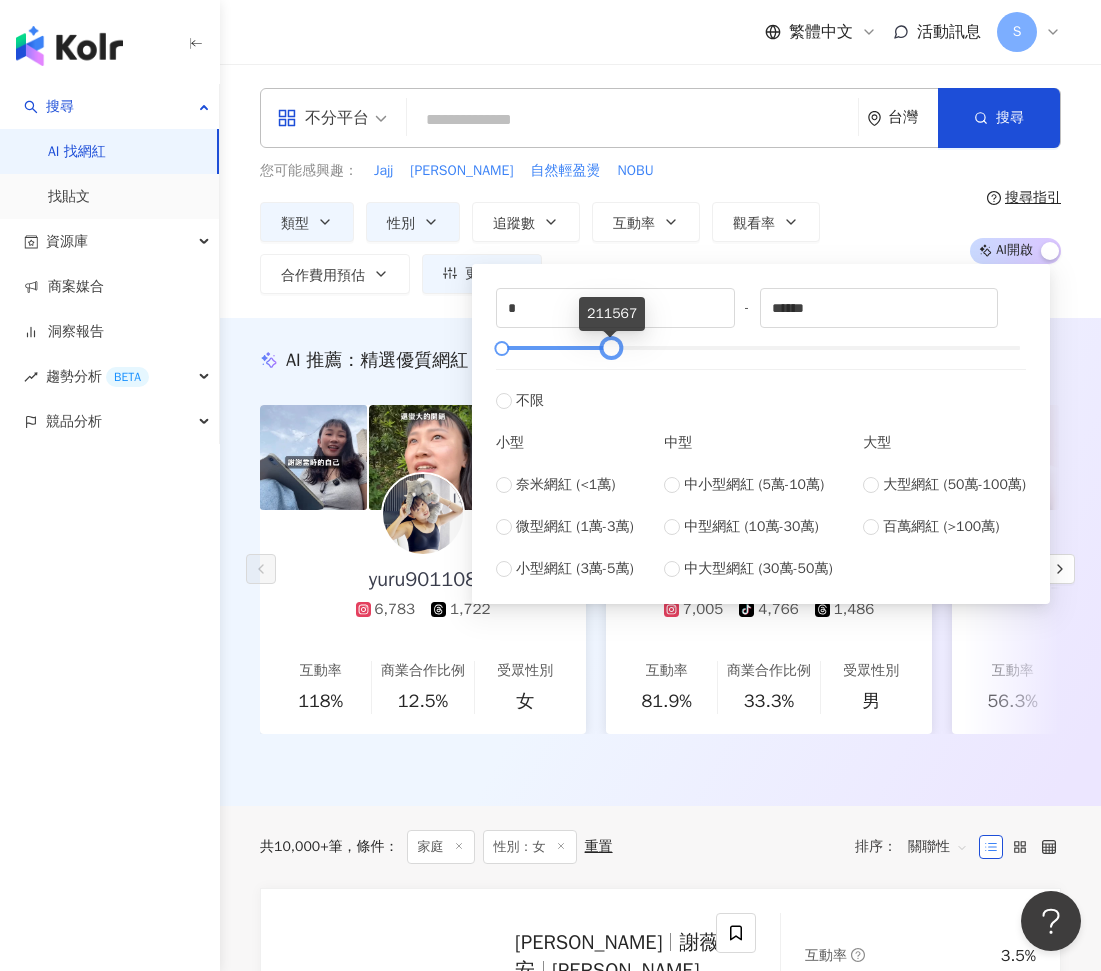 type on "******" 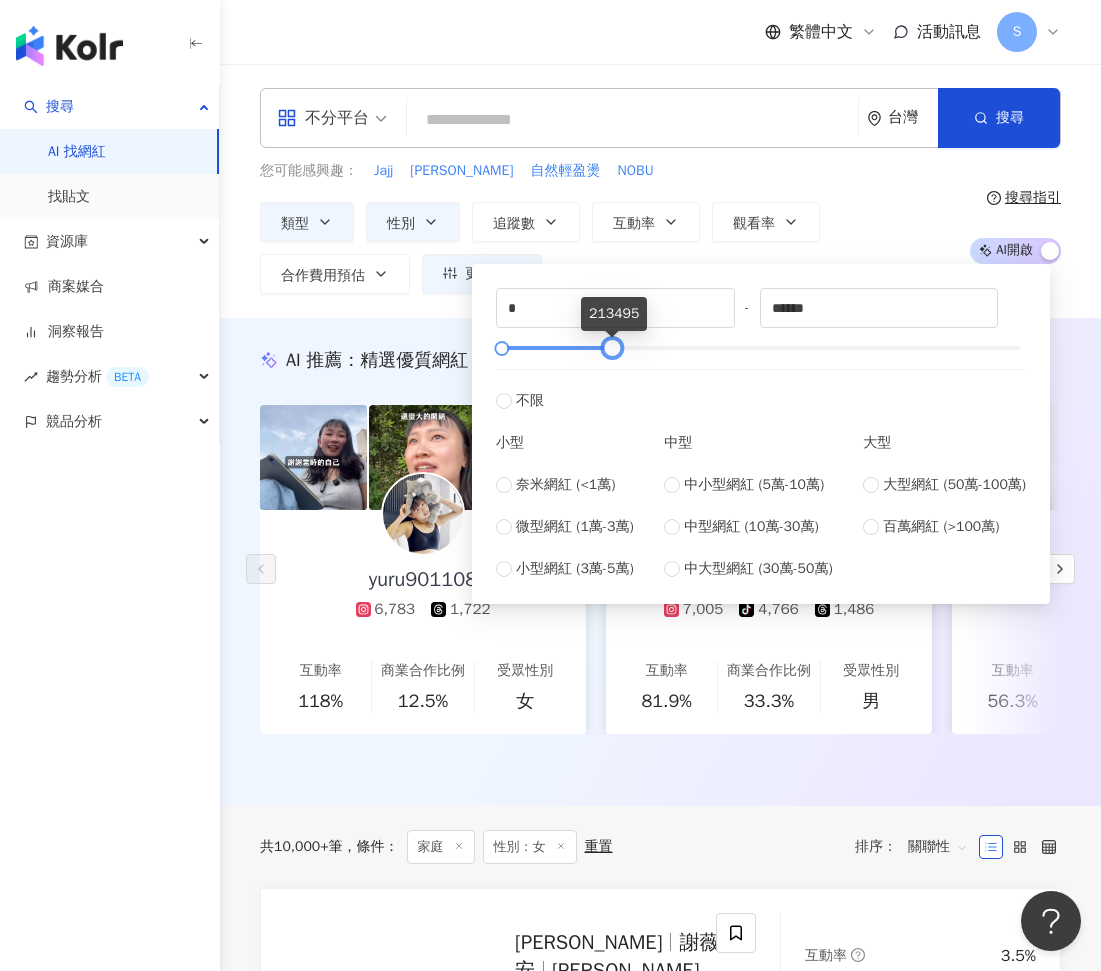 drag, startPoint x: 1018, startPoint y: 345, endPoint x: 610, endPoint y: 347, distance: 408.0049 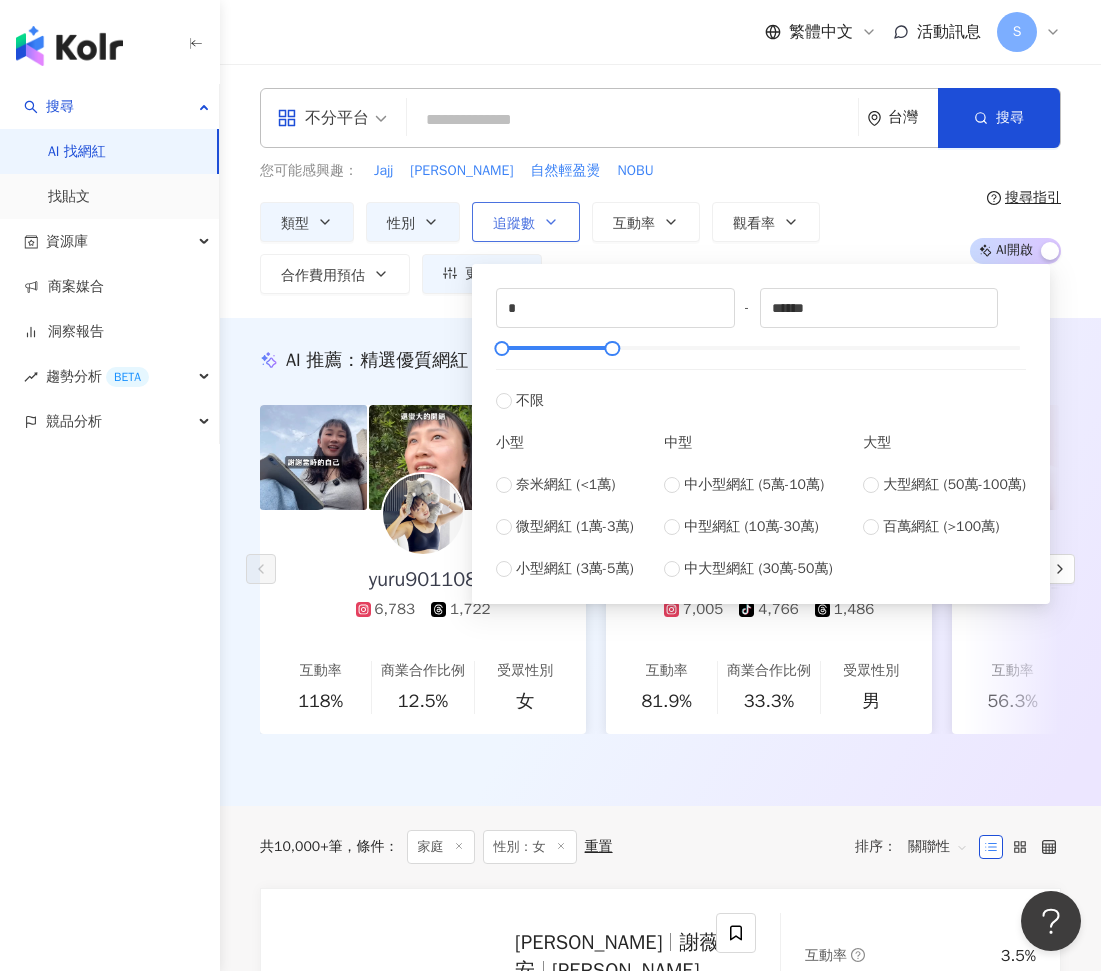 click on "追蹤數" at bounding box center (514, 224) 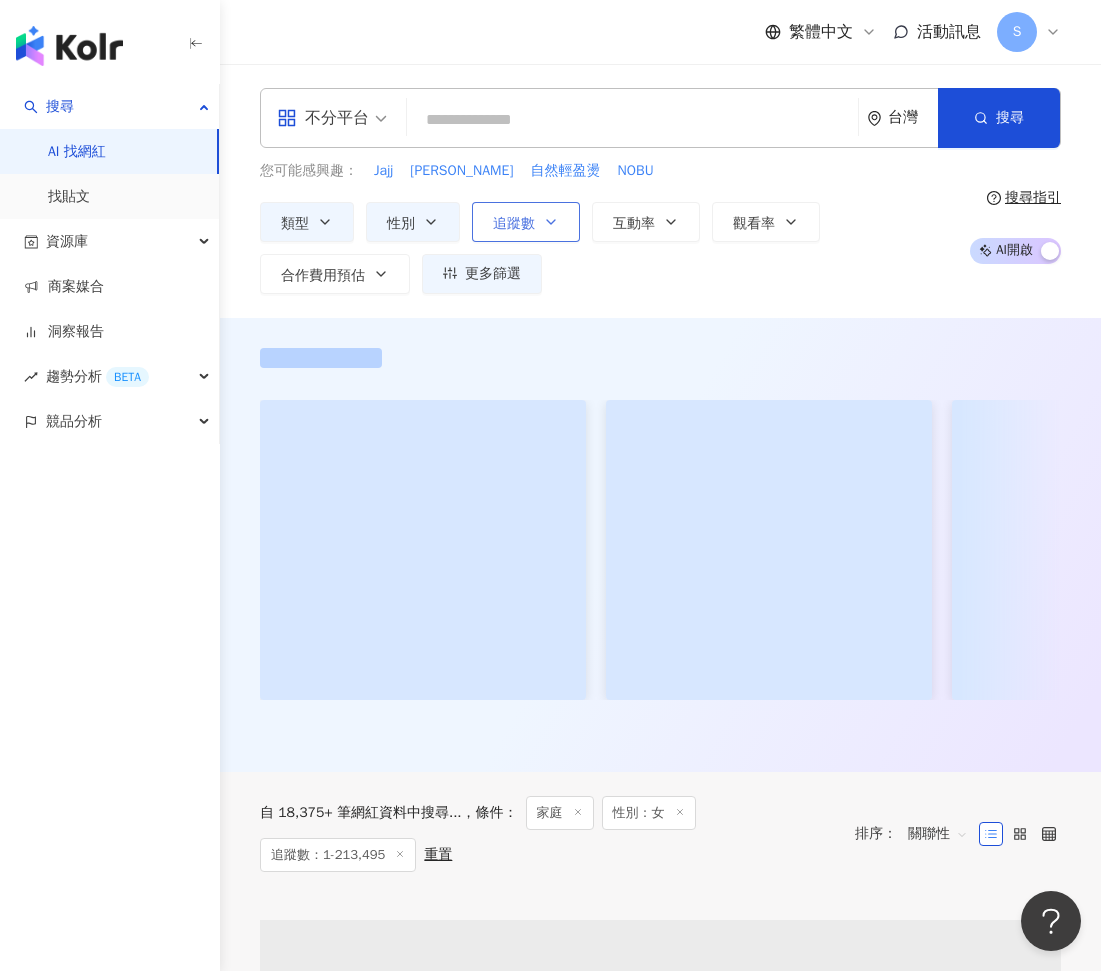 click on "追蹤數" at bounding box center [514, 224] 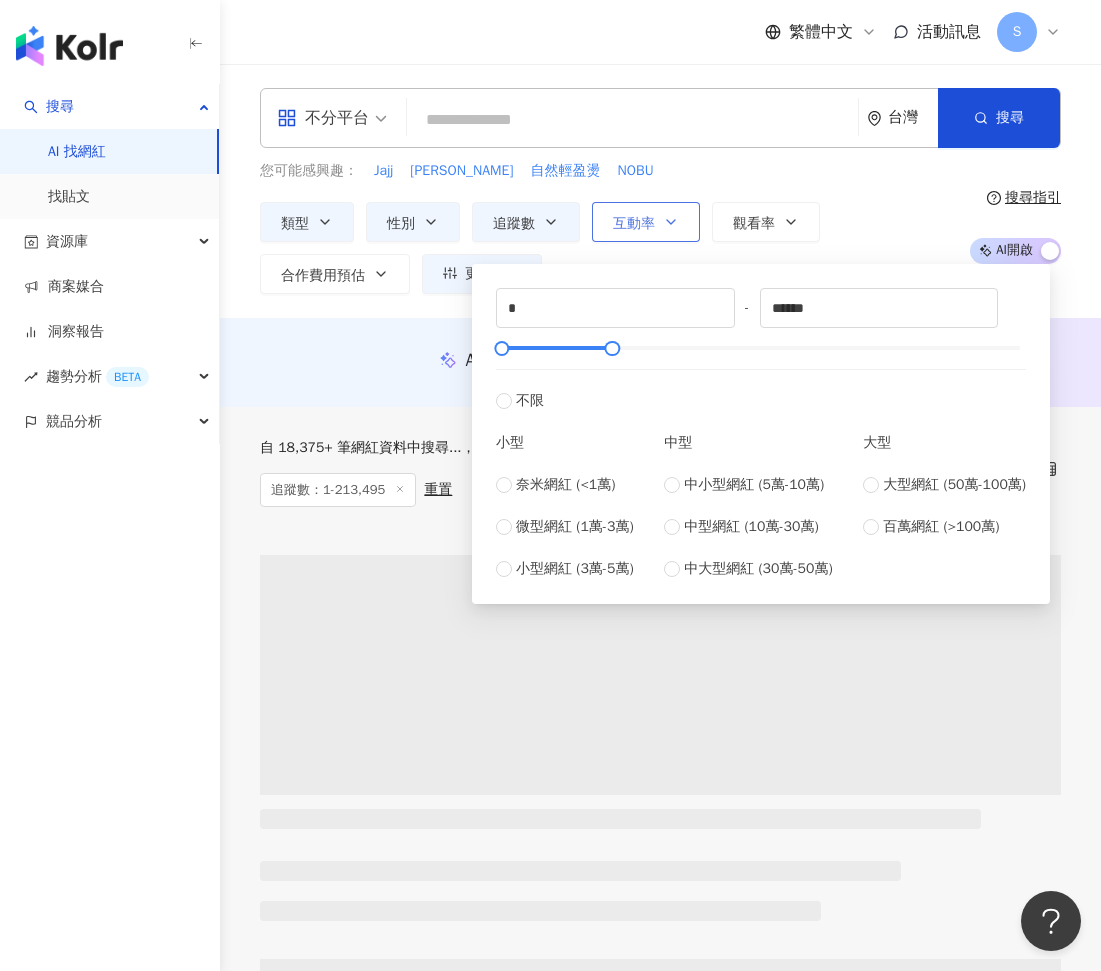 click on "互動率" at bounding box center [646, 222] 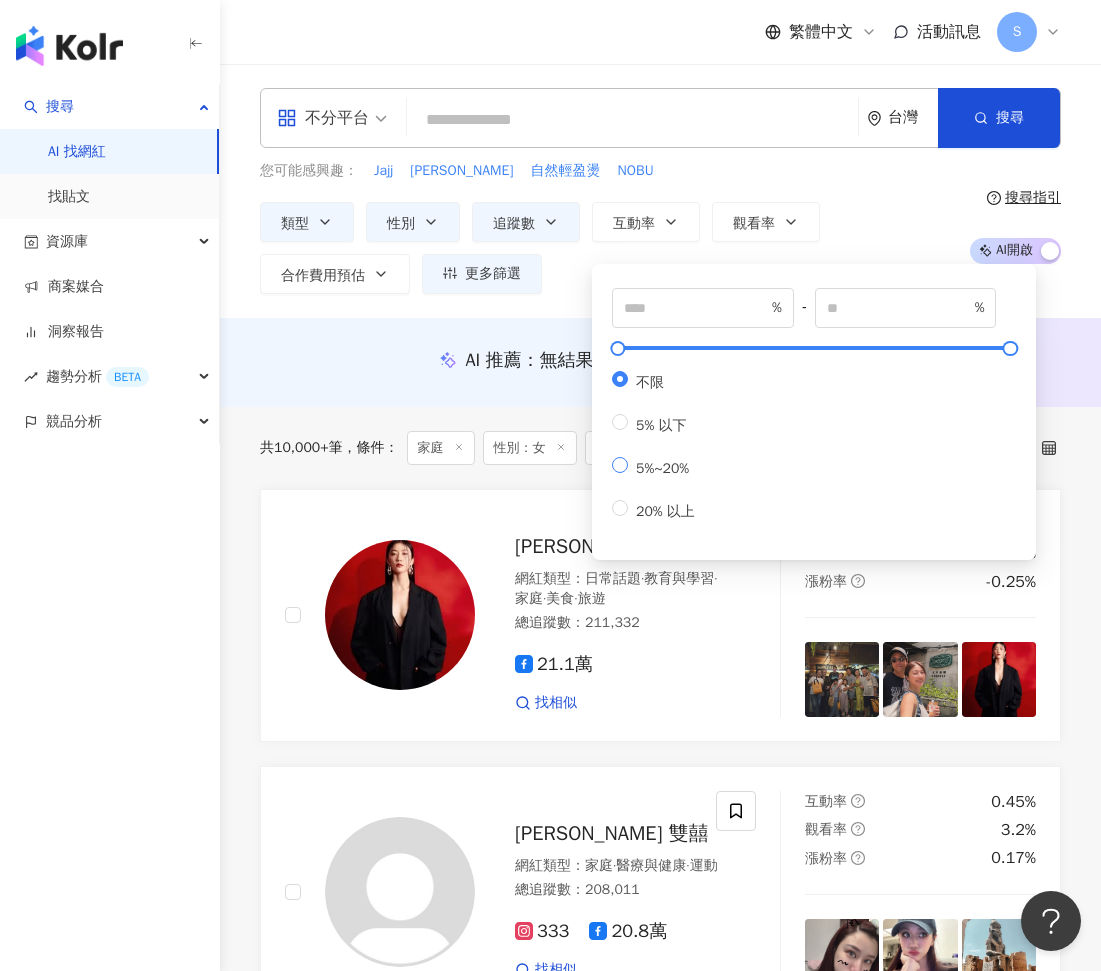 click on "5%~20%" at bounding box center [662, 468] 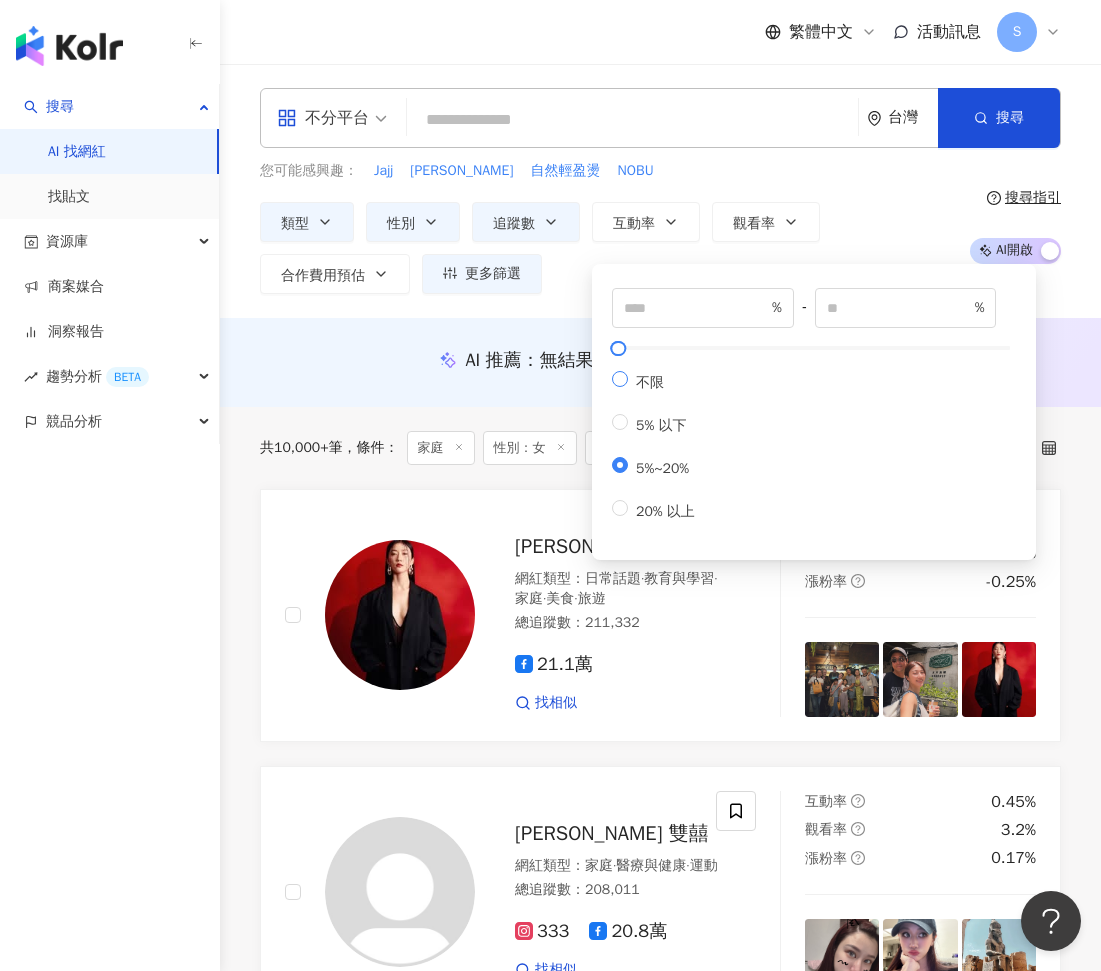 click on "不限" at bounding box center [650, 382] 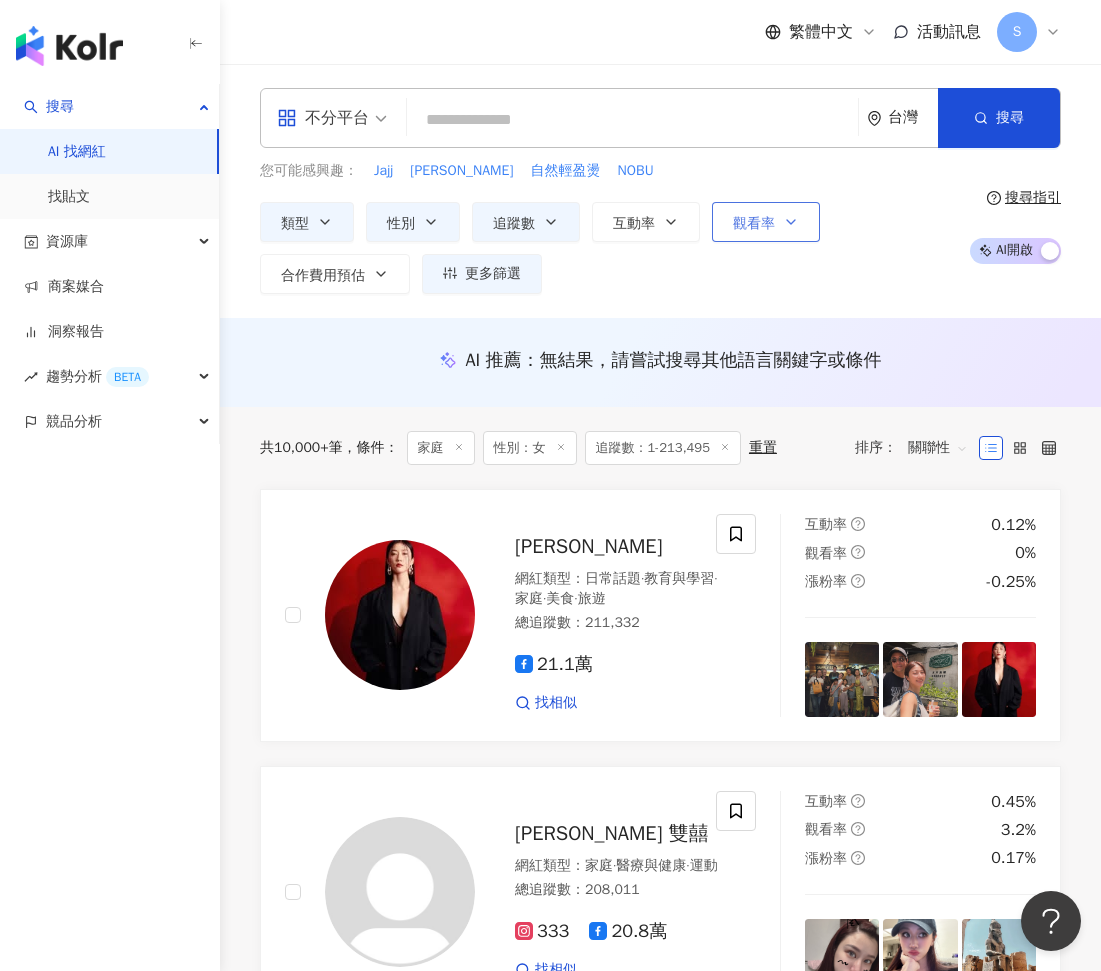click on "觀看率" at bounding box center [754, 224] 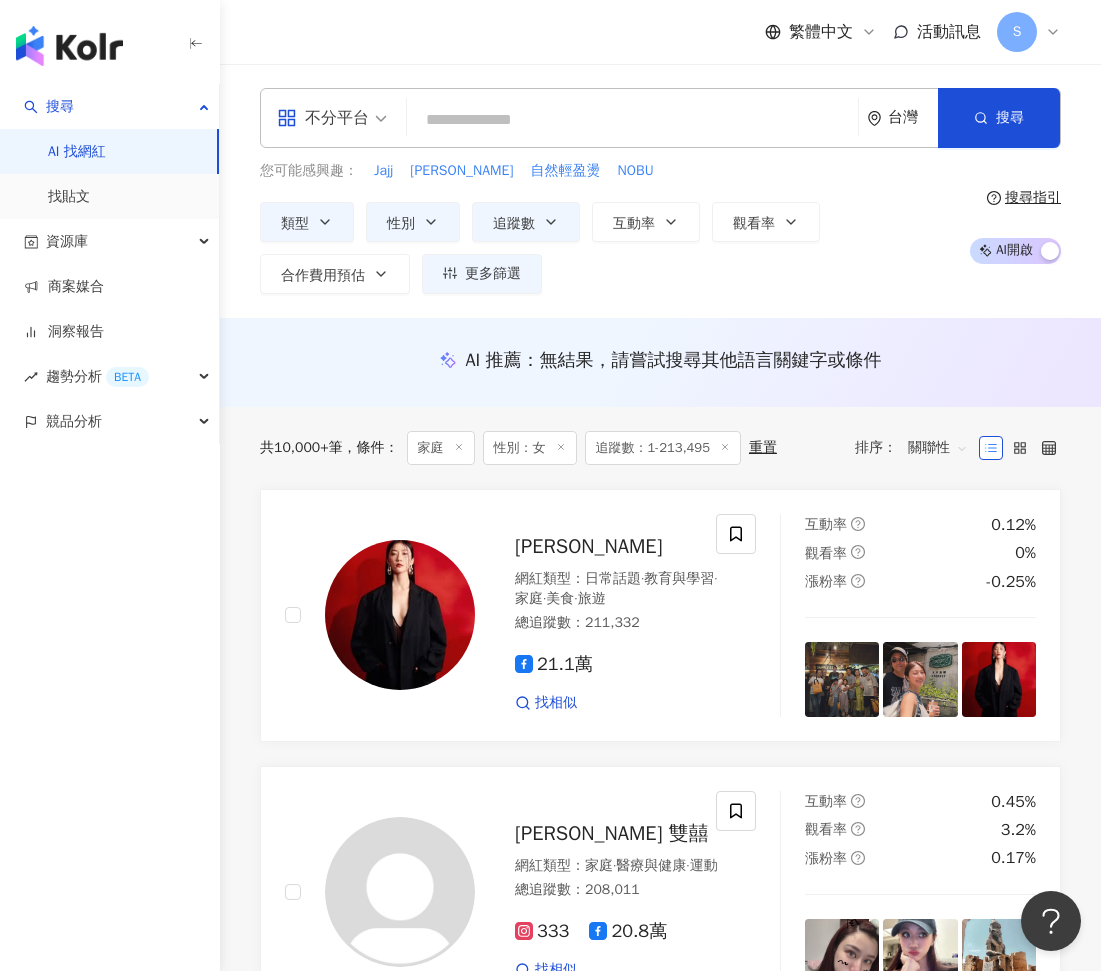 click on "類型 性別 追蹤數 互動率 觀看率 合作費用預估  更多篩選 不限 女 男 其他 *  -  ****** 不限 小型 奈米網紅 (<1萬) 微型網紅 (1萬-3萬) 小型網紅 (3萬-5萬) 中型 中小型網紅 (5萬-10萬) 中型網紅 (10萬-30萬) 中大型網紅 (30萬-50萬) 大型 大型網紅 (50萬-100萬) 百萬網紅 (>100萬) %  -  % 不限 5% 以下 5%~20% 20% 以上 %  -  % 不限 10% 以下 10%~50% 50%~200% 200% 以上" at bounding box center (607, 248) 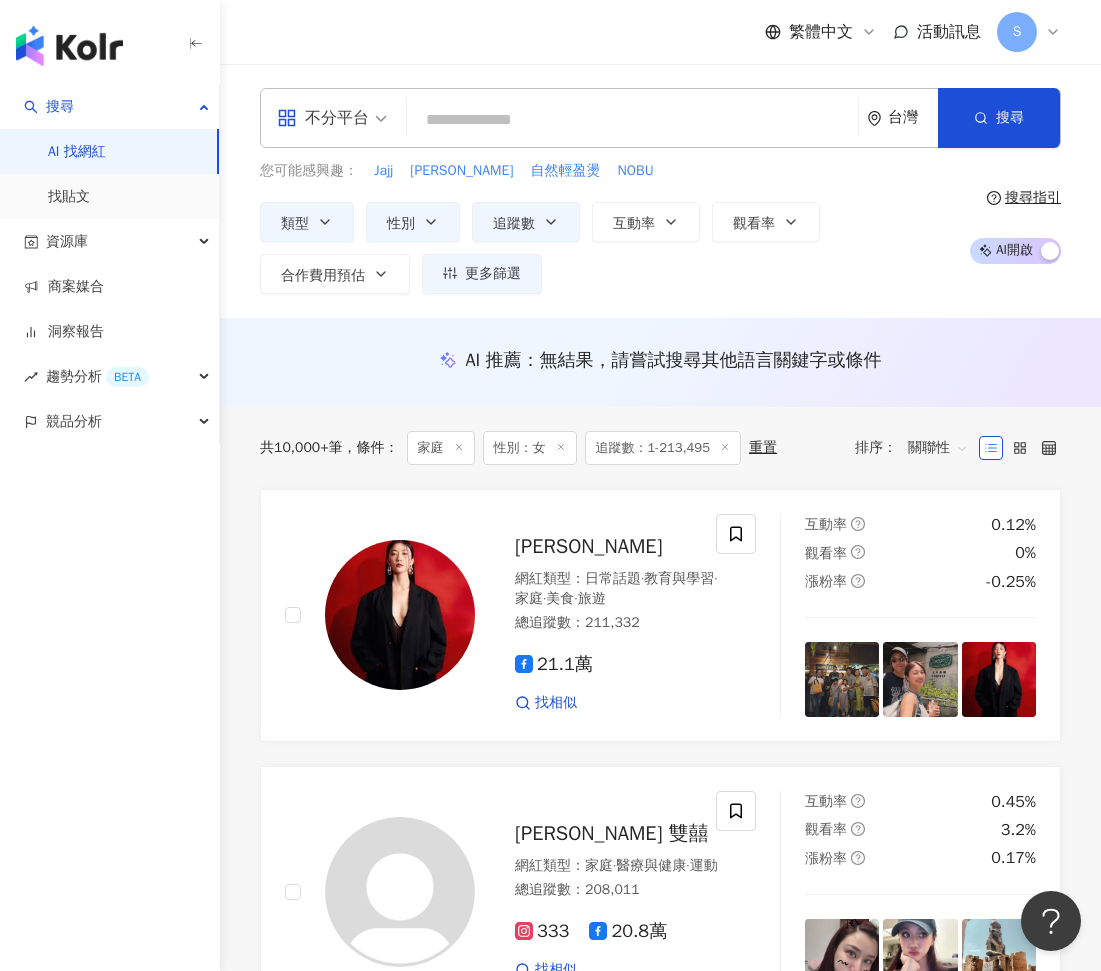 click on "不分平台" at bounding box center (323, 118) 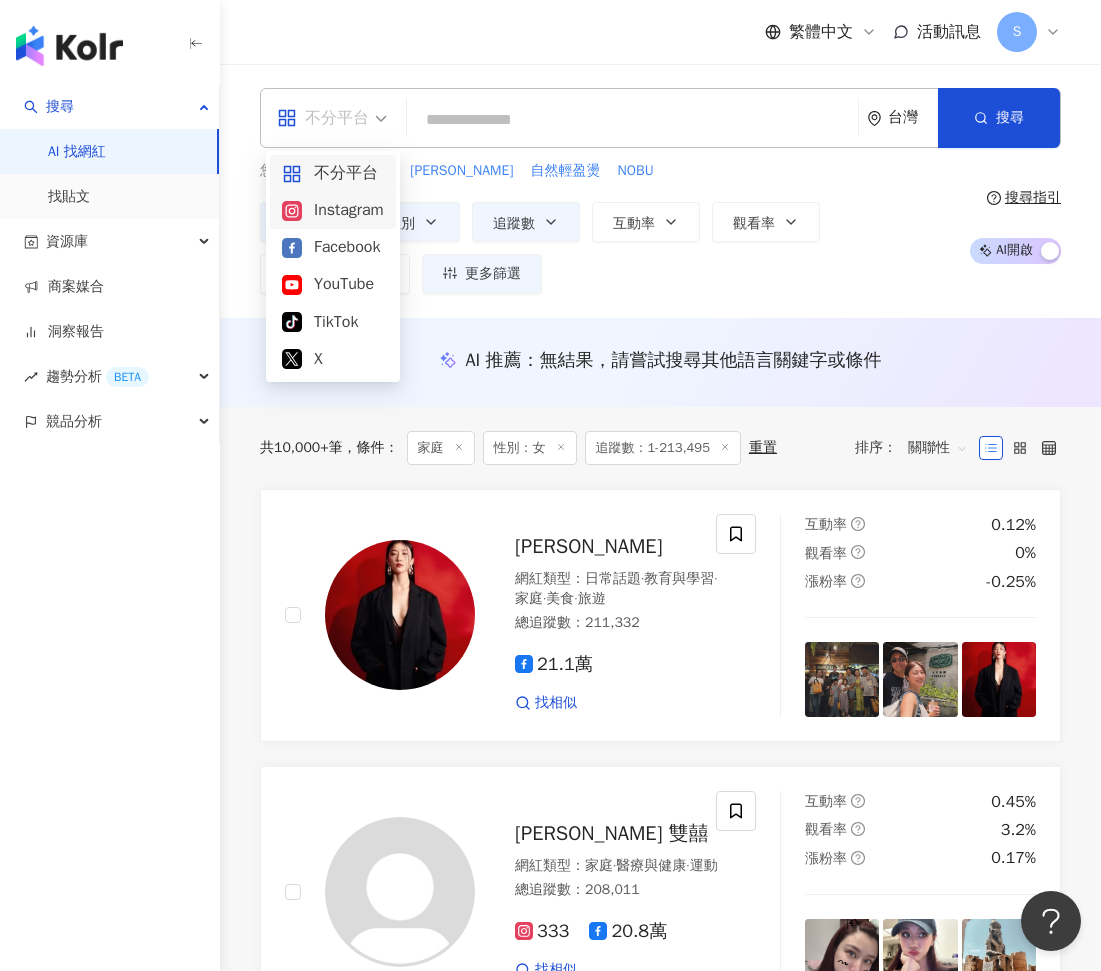 click on "Instagram" at bounding box center (333, 210) 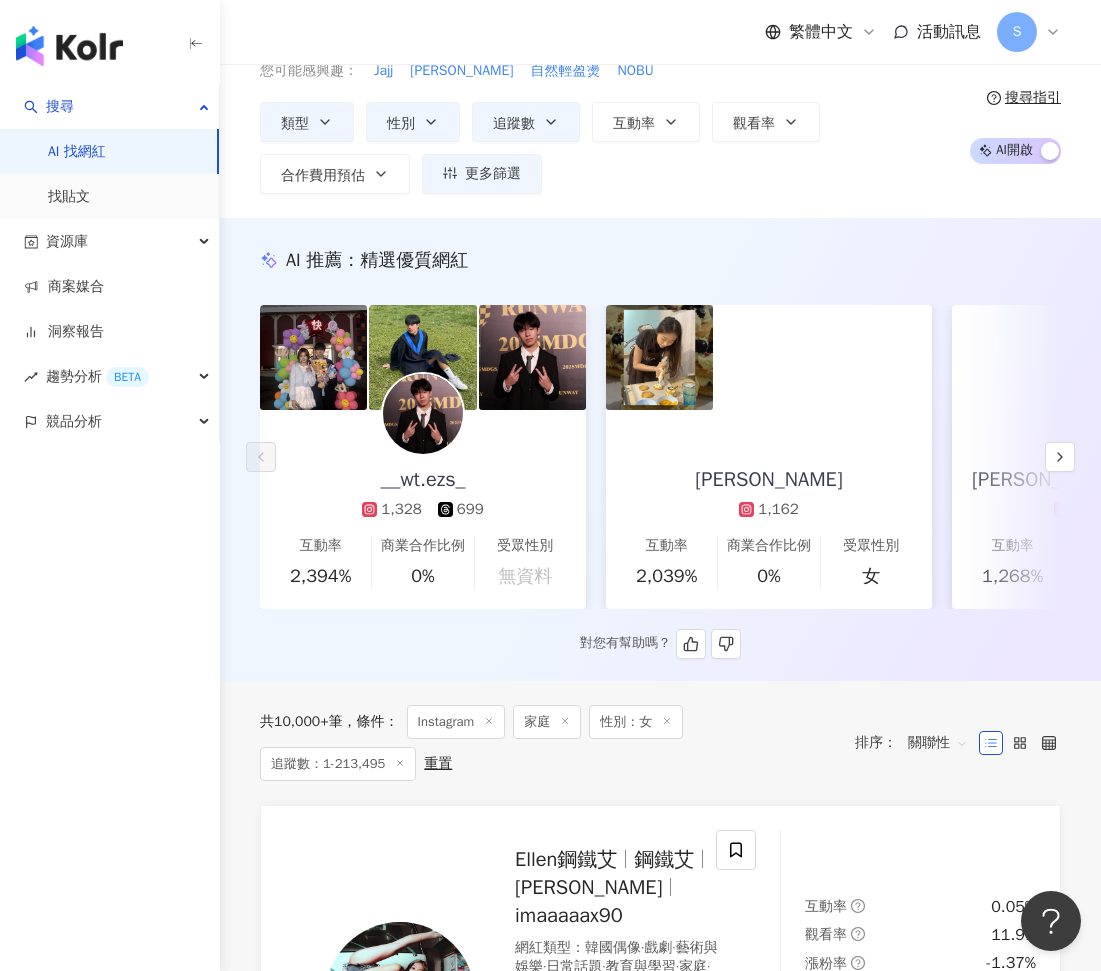 scroll, scrollTop: 0, scrollLeft: 0, axis: both 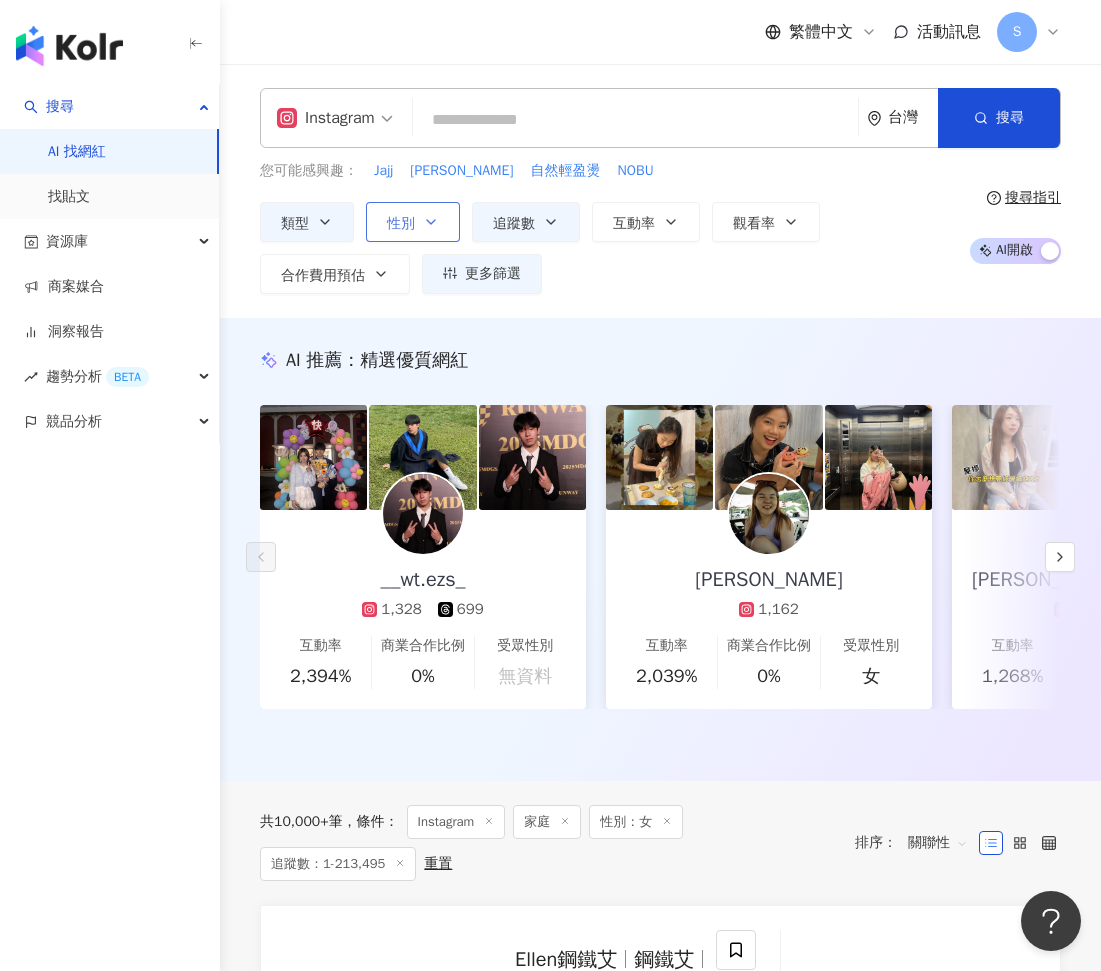 click 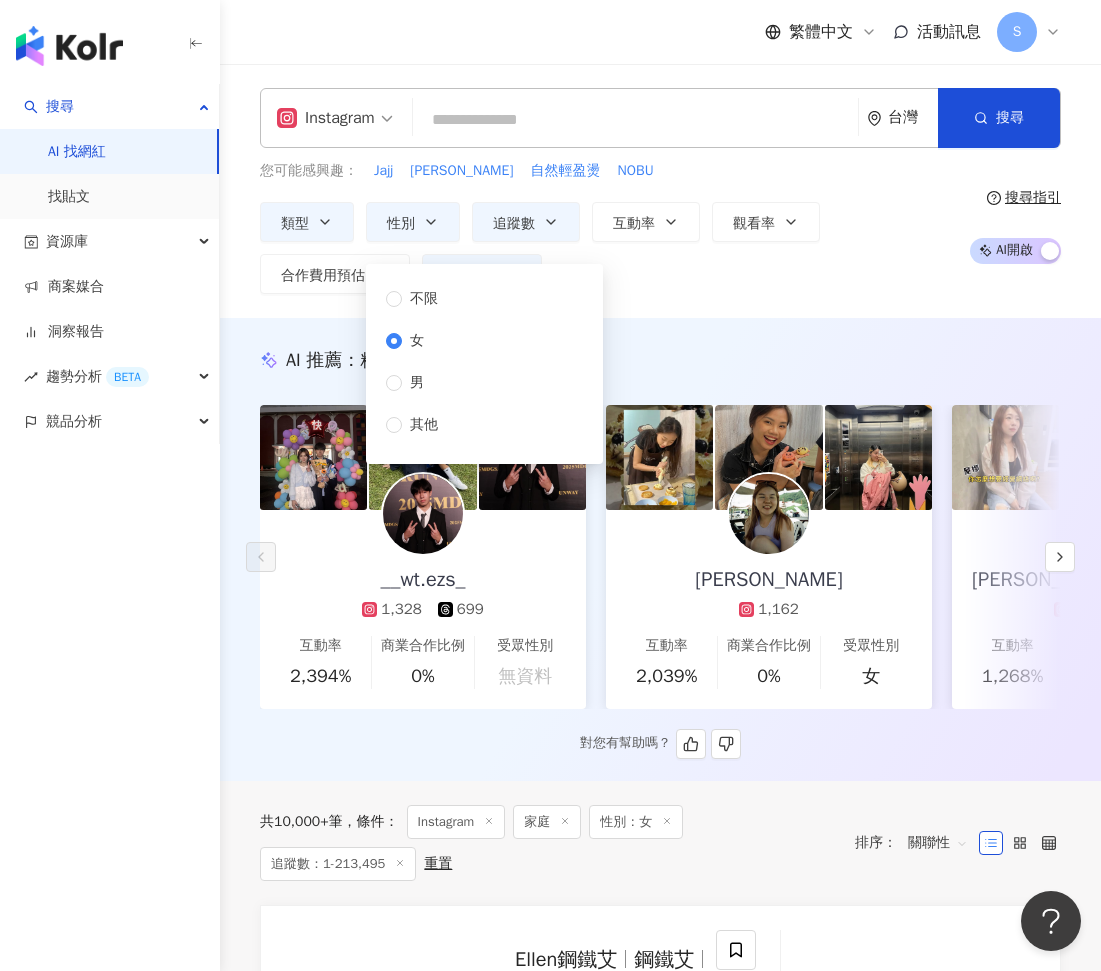 click on "AI 推薦 ： 精選優質網紅" at bounding box center [660, 360] 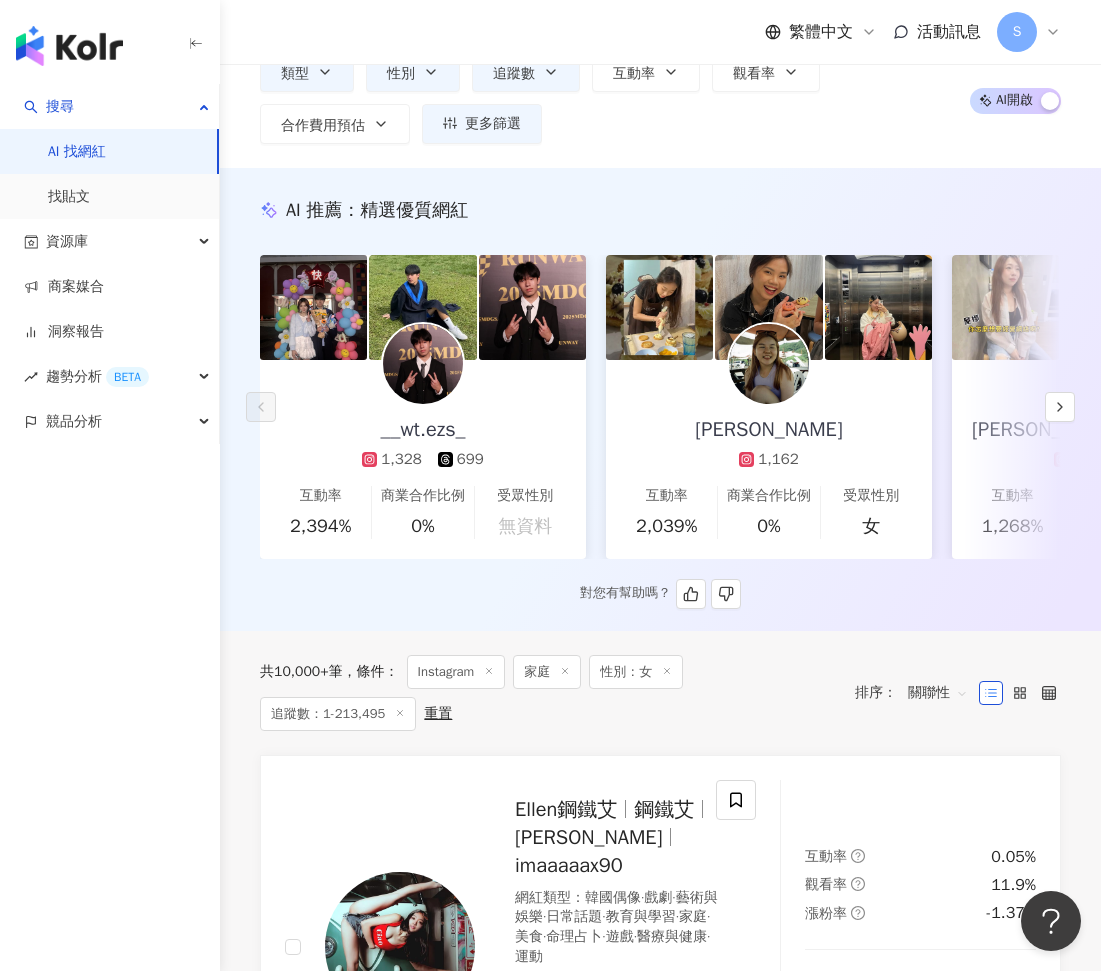 scroll, scrollTop: 0, scrollLeft: 0, axis: both 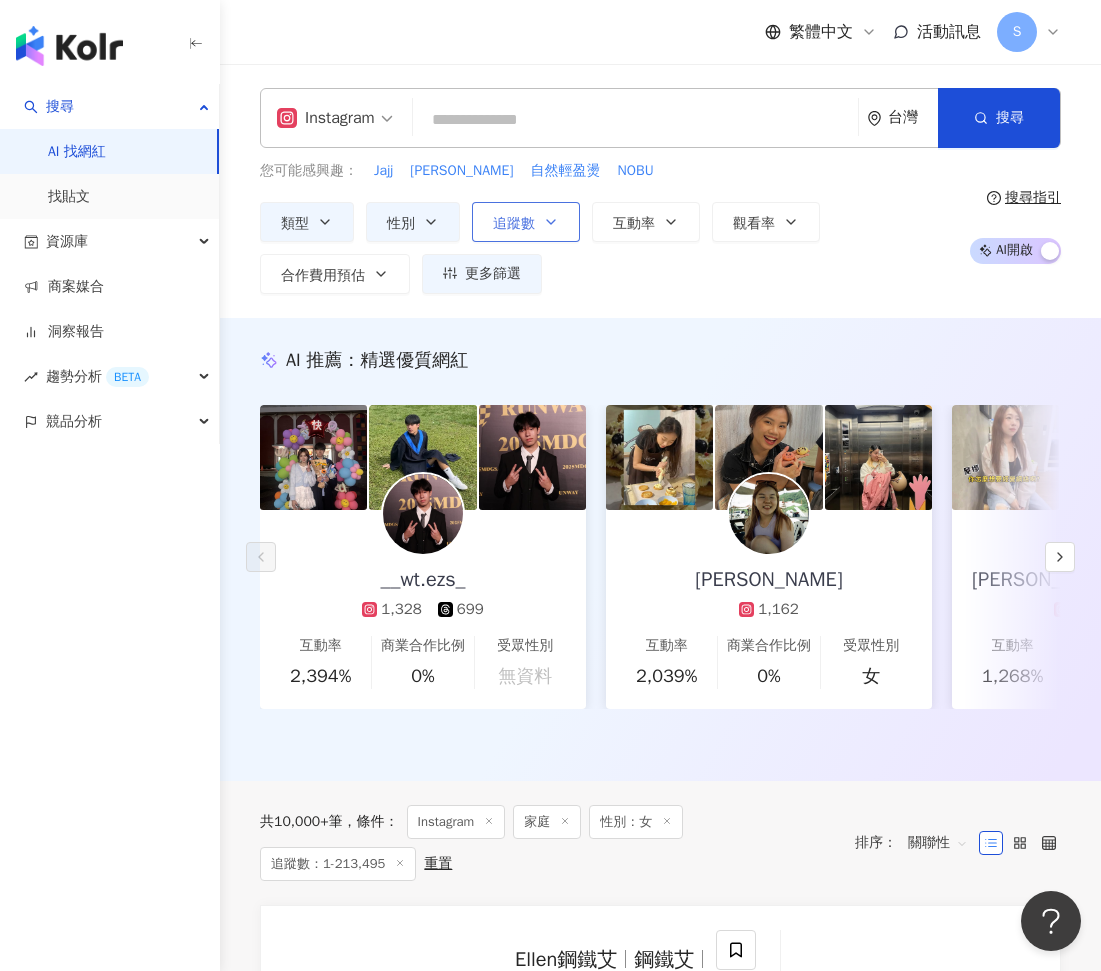 click on "追蹤數" at bounding box center (514, 224) 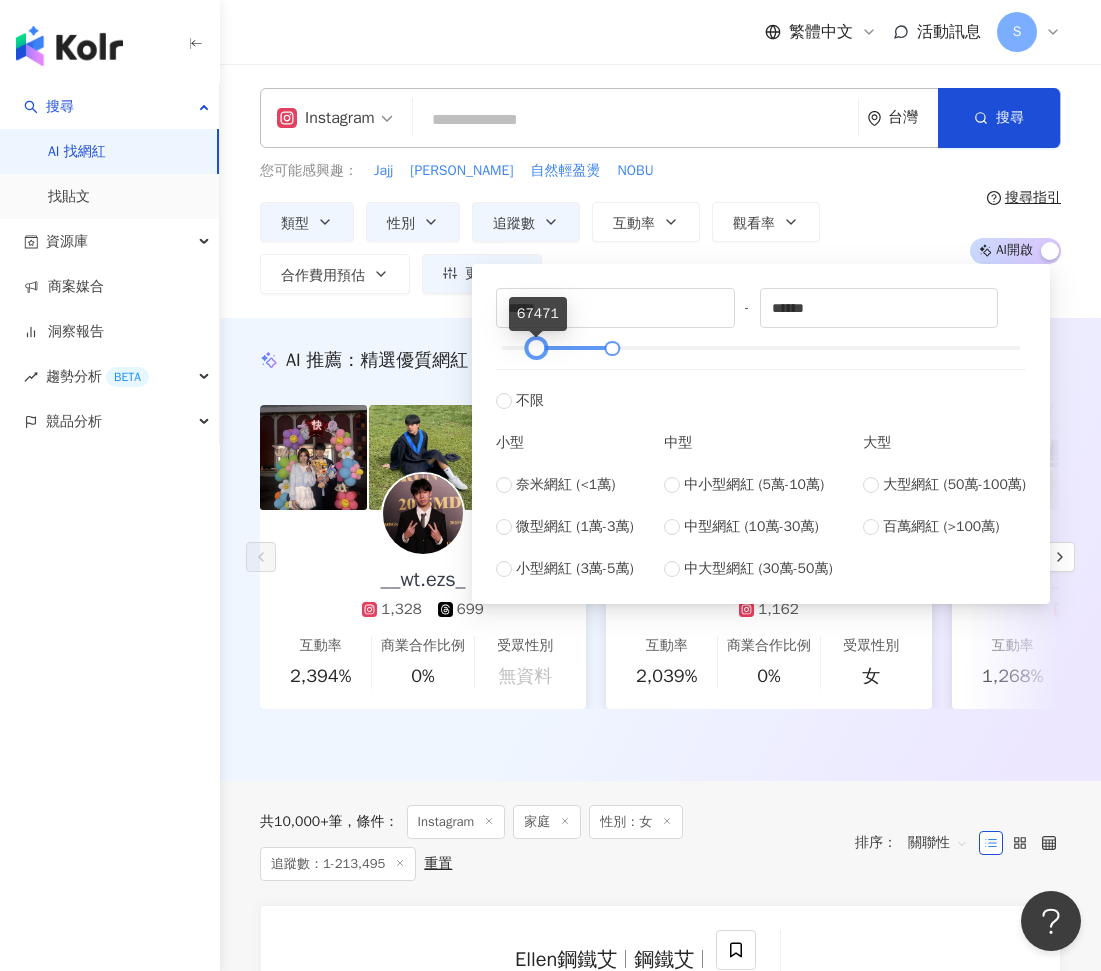 drag, startPoint x: 507, startPoint y: 349, endPoint x: 542, endPoint y: 349, distance: 35 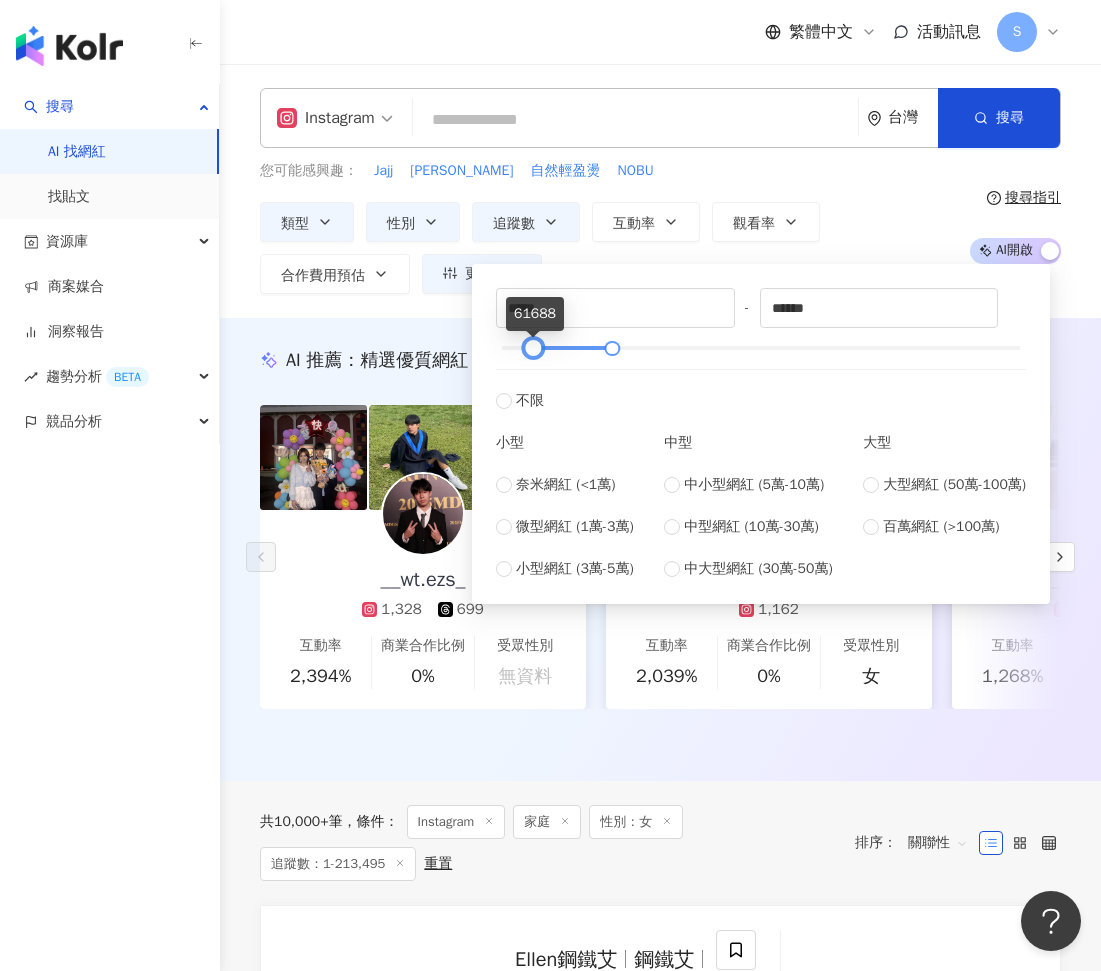 type on "*****" 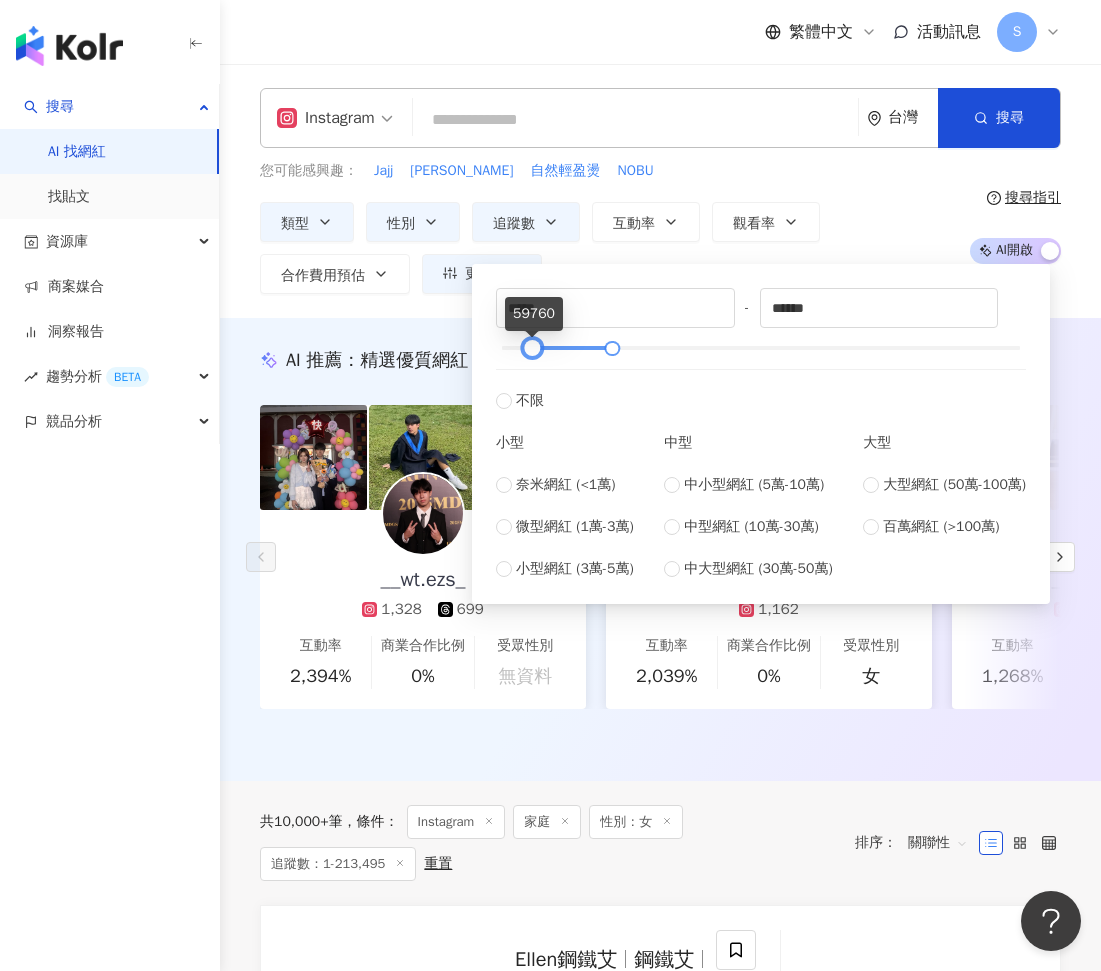 click at bounding box center (532, 348) 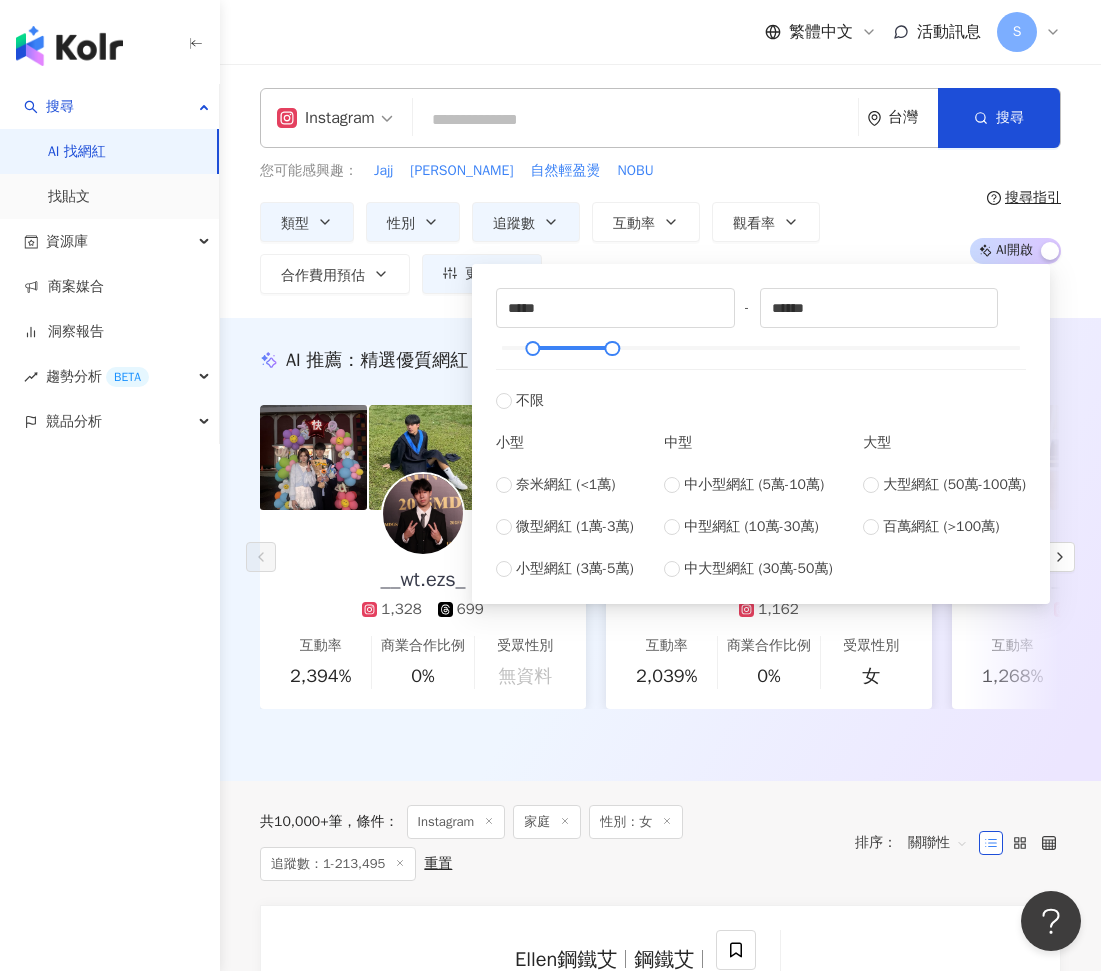 click on "類型 性別 追蹤數 互動率 觀看率 合作費用預估  更多篩選 不限 女 男 其他 *****  -  ****** 不限 小型 奈米網紅 (<1萬) 微型網紅 (1萬-3萬) 小型網紅 (3萬-5萬) 中型 中小型網紅 (5萬-10萬) 中型網紅 (10萬-30萬) 中大型網紅 (30萬-50萬) 大型 大型網紅 (50萬-100萬) 百萬網紅 (>100萬) %  -  % 不限 5% 以下 5%~20% 20% 以上 %  -  % 不限 10% 以下 10%~50% 50%~200% 200% 以上" at bounding box center (607, 248) 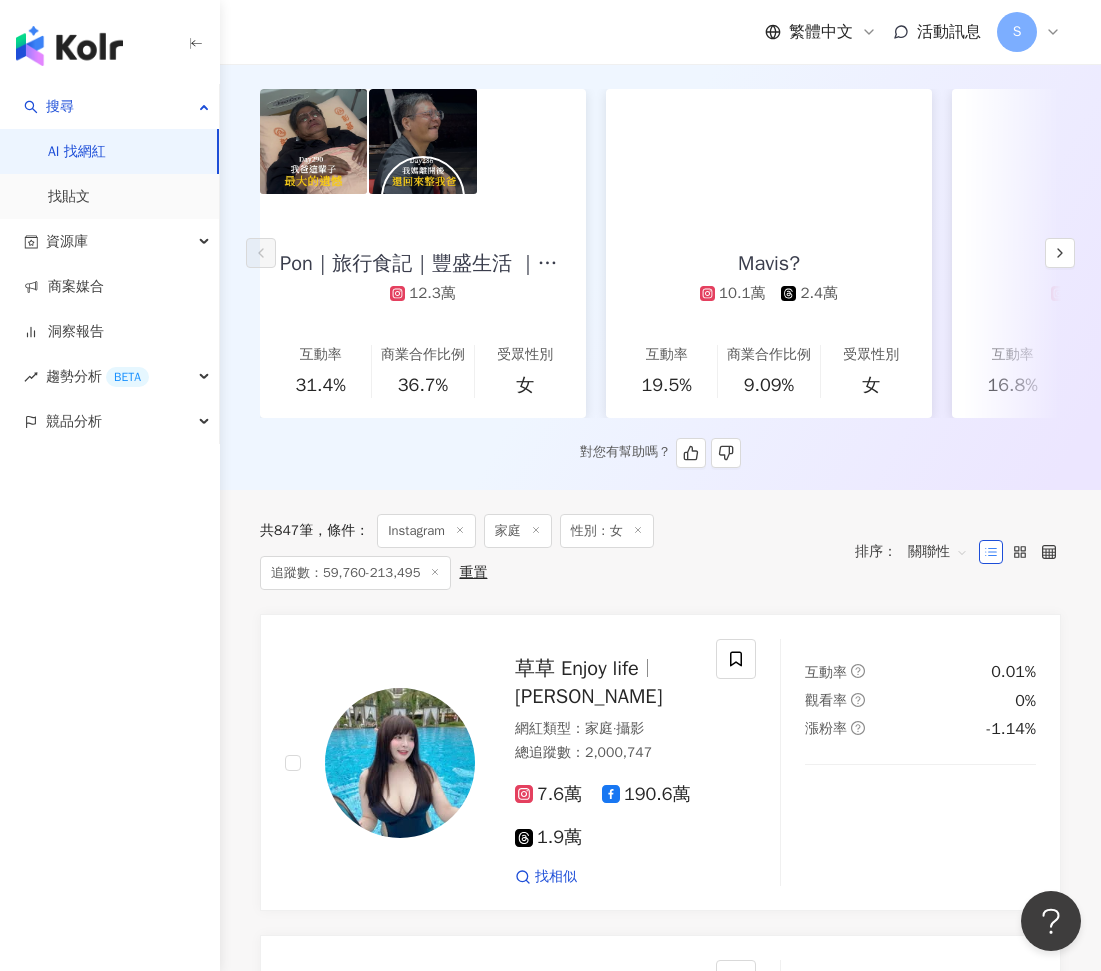 scroll, scrollTop: 300, scrollLeft: 0, axis: vertical 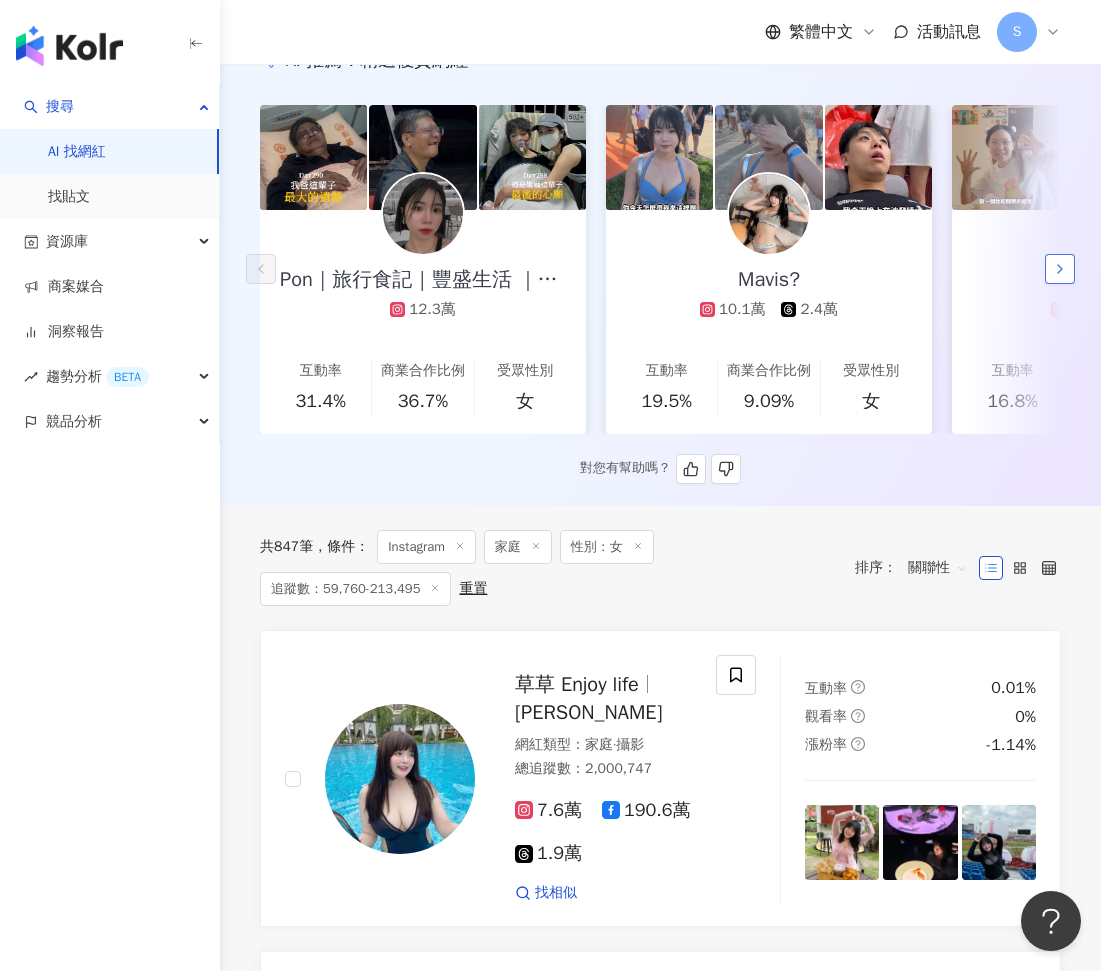 click 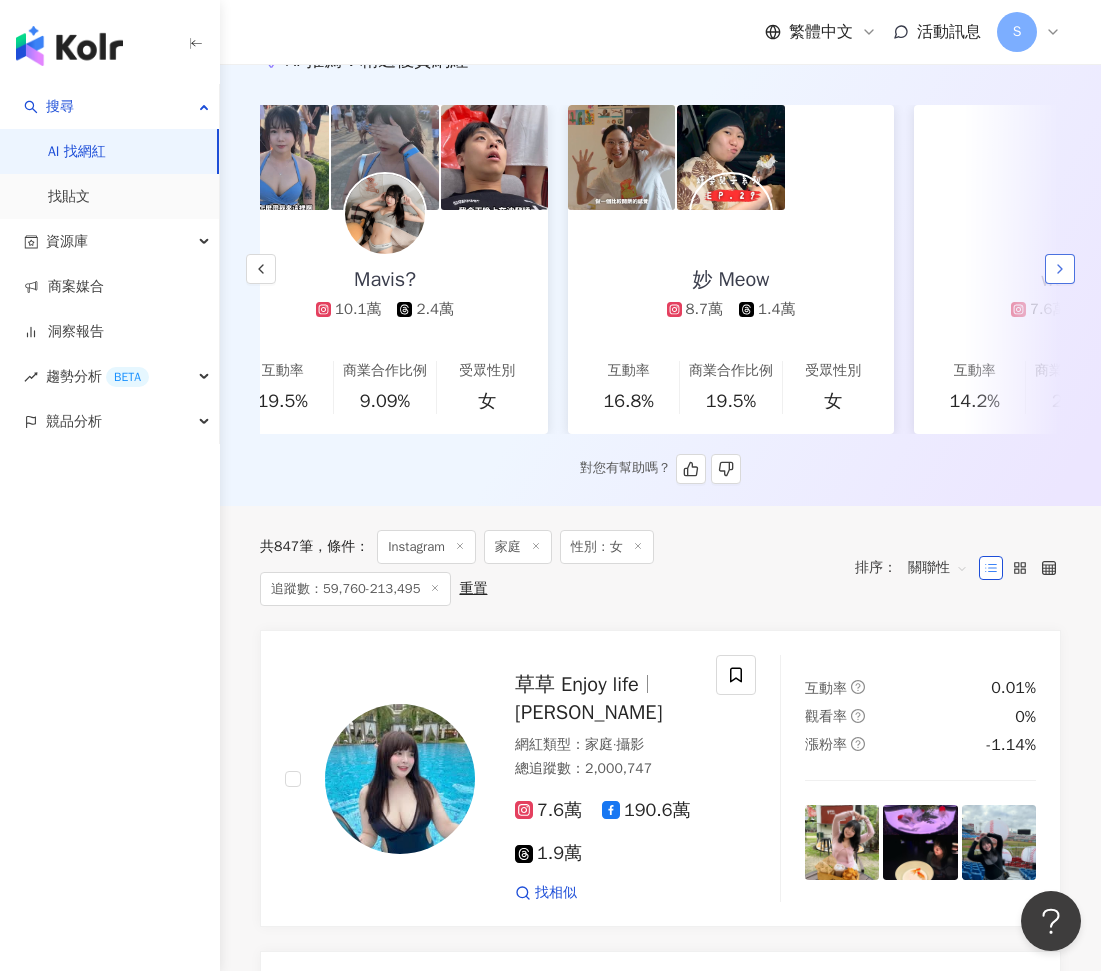 scroll, scrollTop: 0, scrollLeft: 692, axis: horizontal 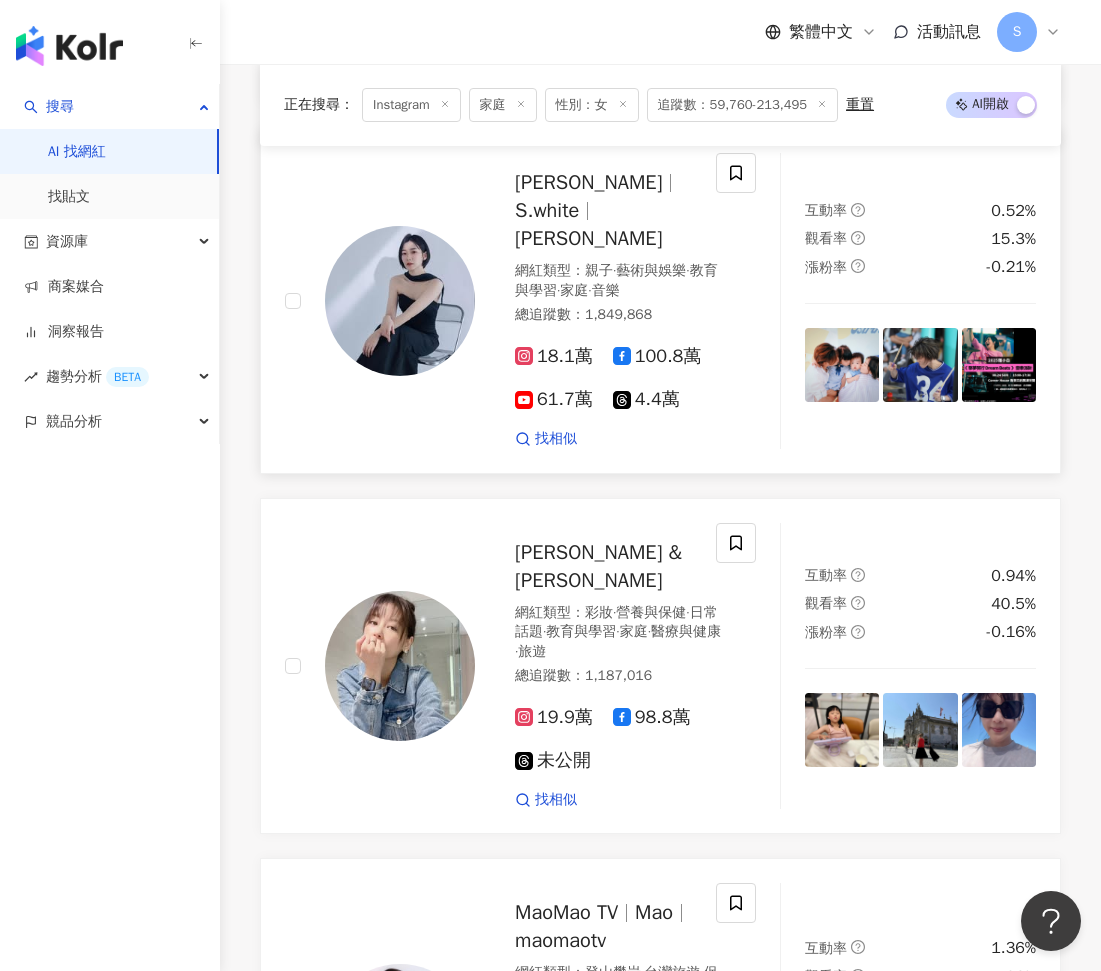 click on "18.1萬" at bounding box center [554, 356] 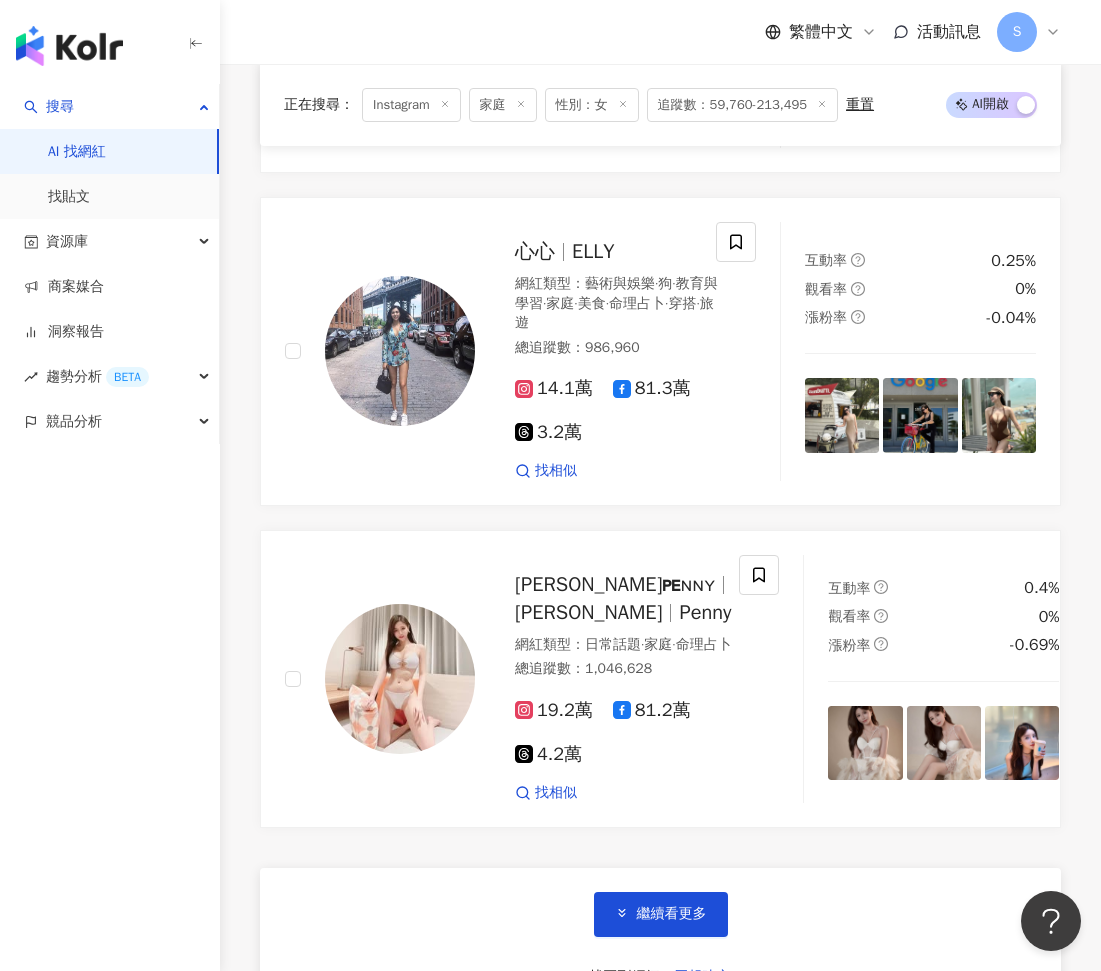 scroll, scrollTop: 4200, scrollLeft: 0, axis: vertical 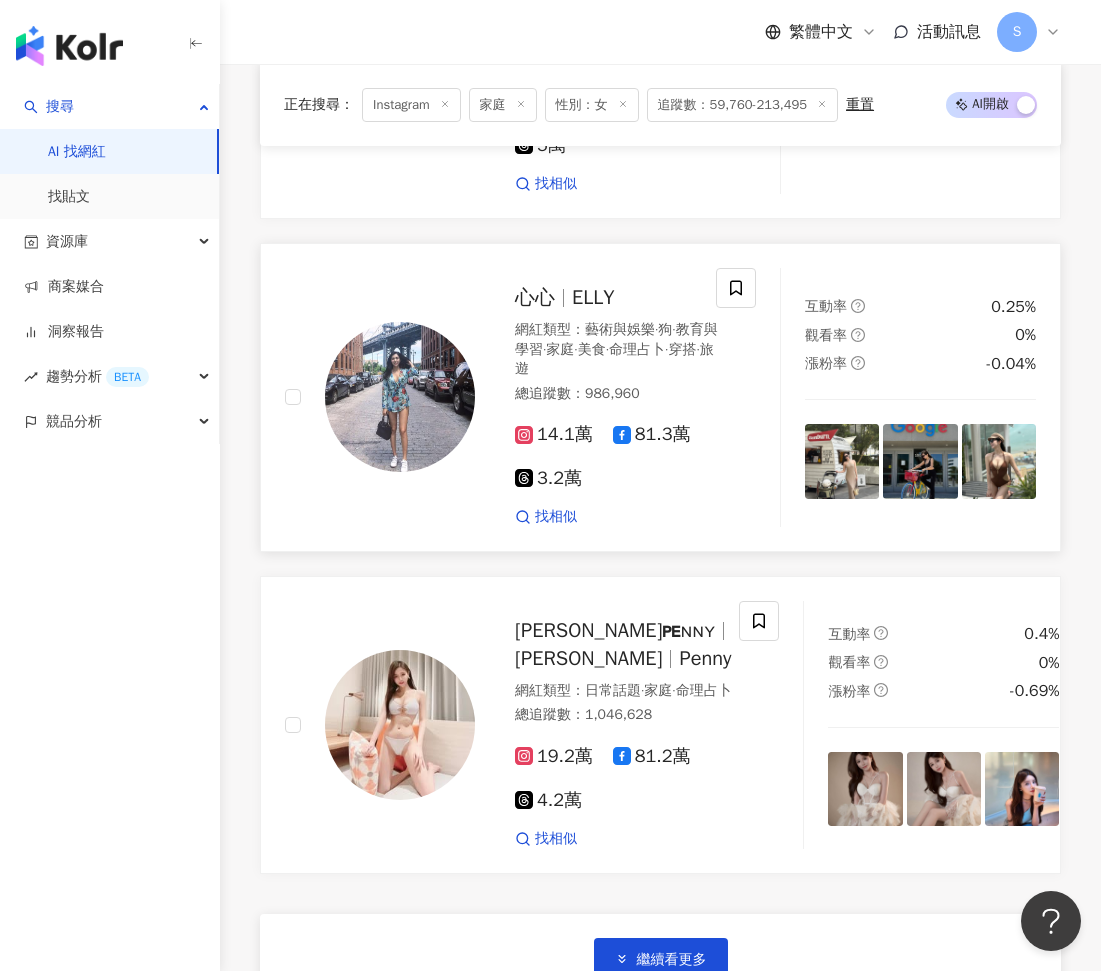 click on "14.1萬" at bounding box center (554, 434) 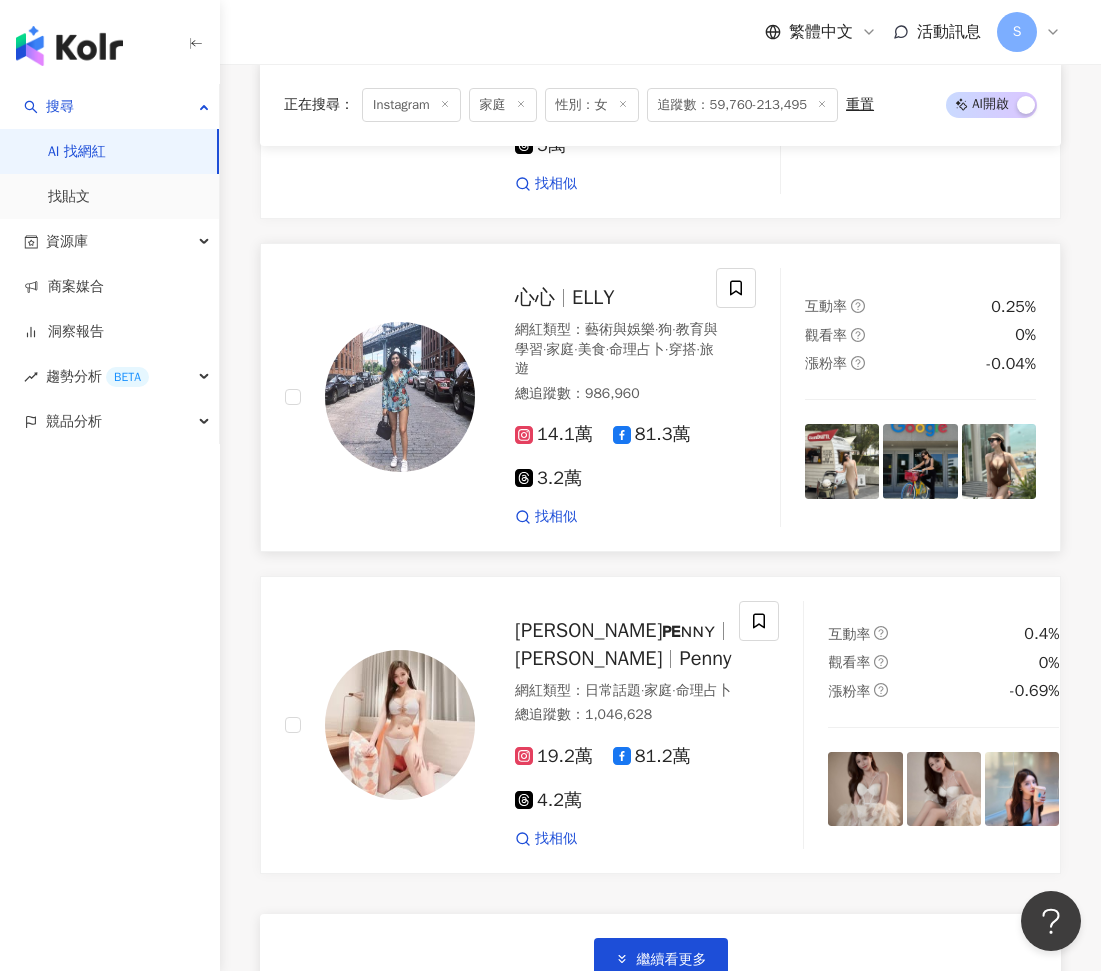 scroll, scrollTop: 4500, scrollLeft: 0, axis: vertical 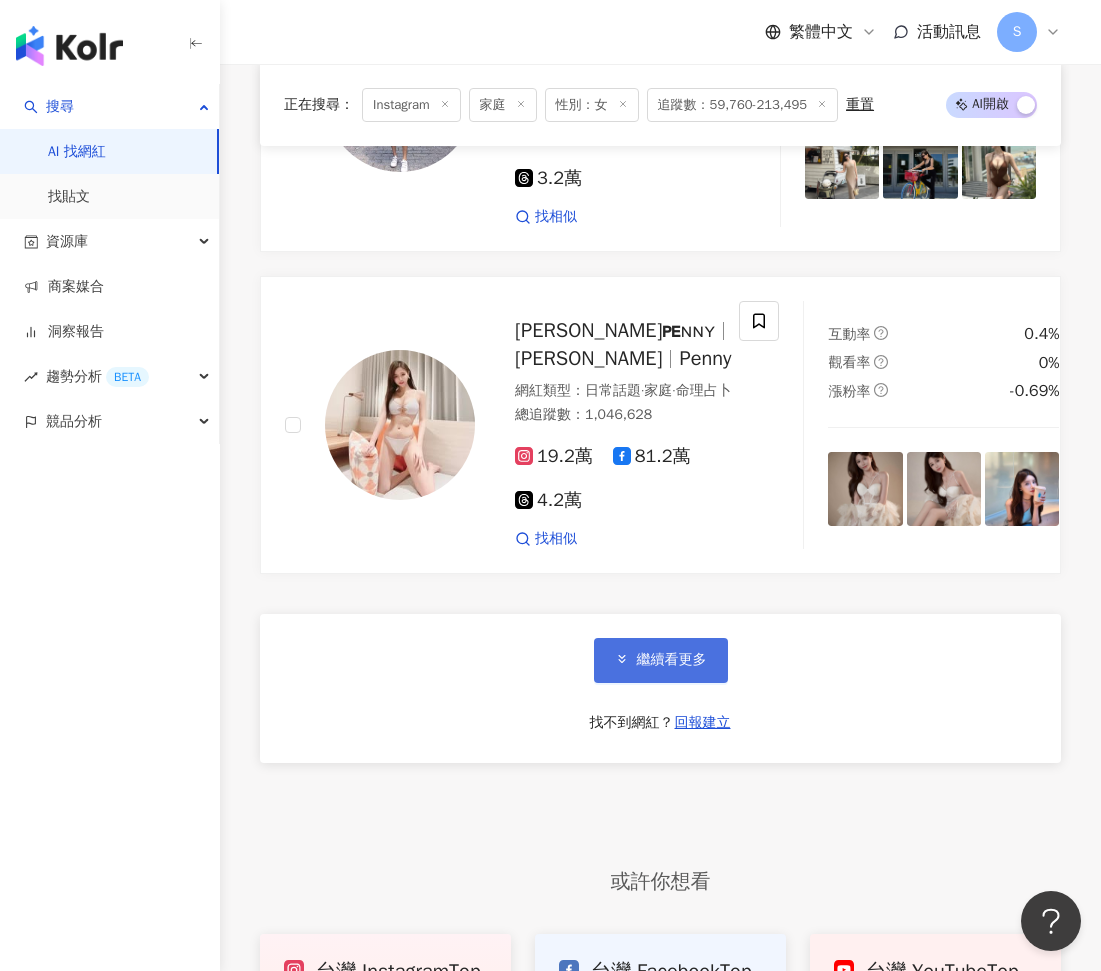 click on "繼續看更多" at bounding box center (661, 660) 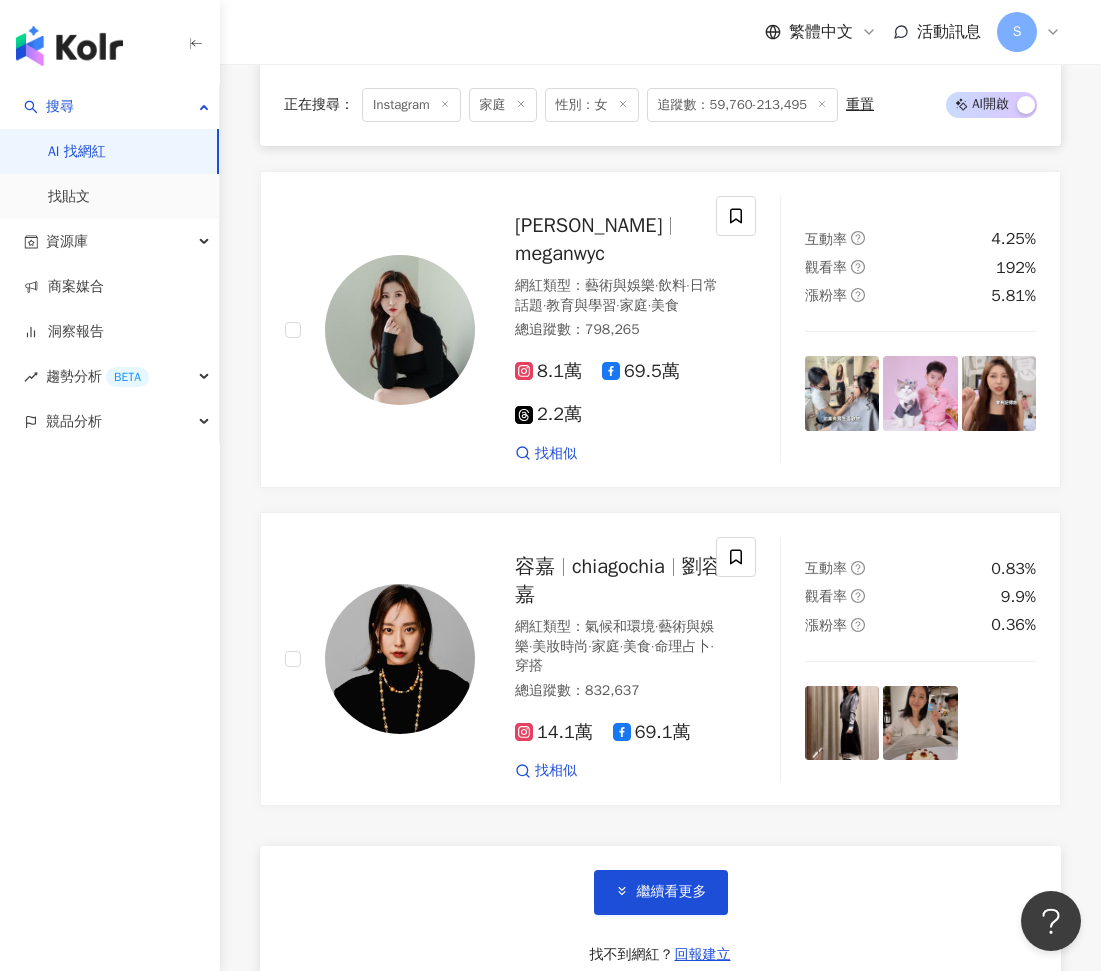 scroll, scrollTop: 8500, scrollLeft: 0, axis: vertical 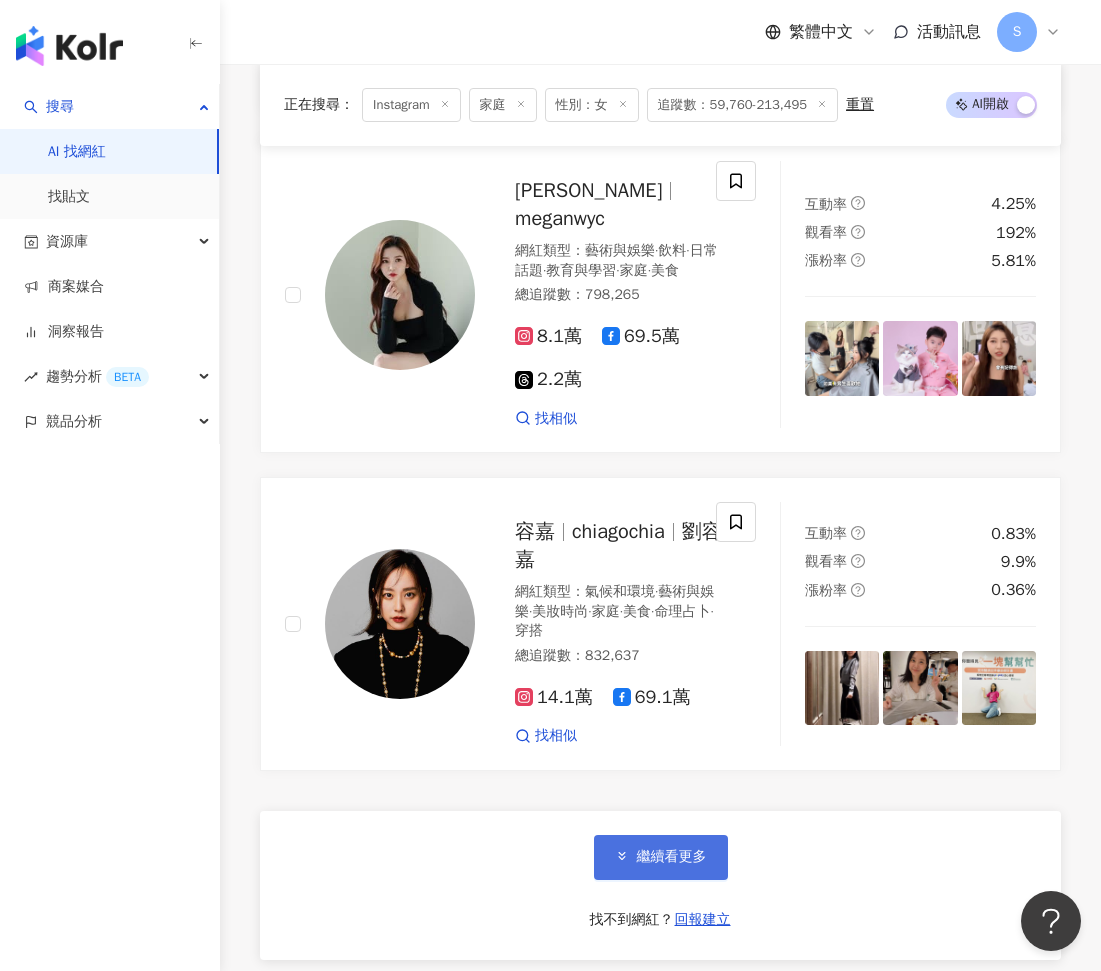 click on "繼續看更多" at bounding box center (661, 857) 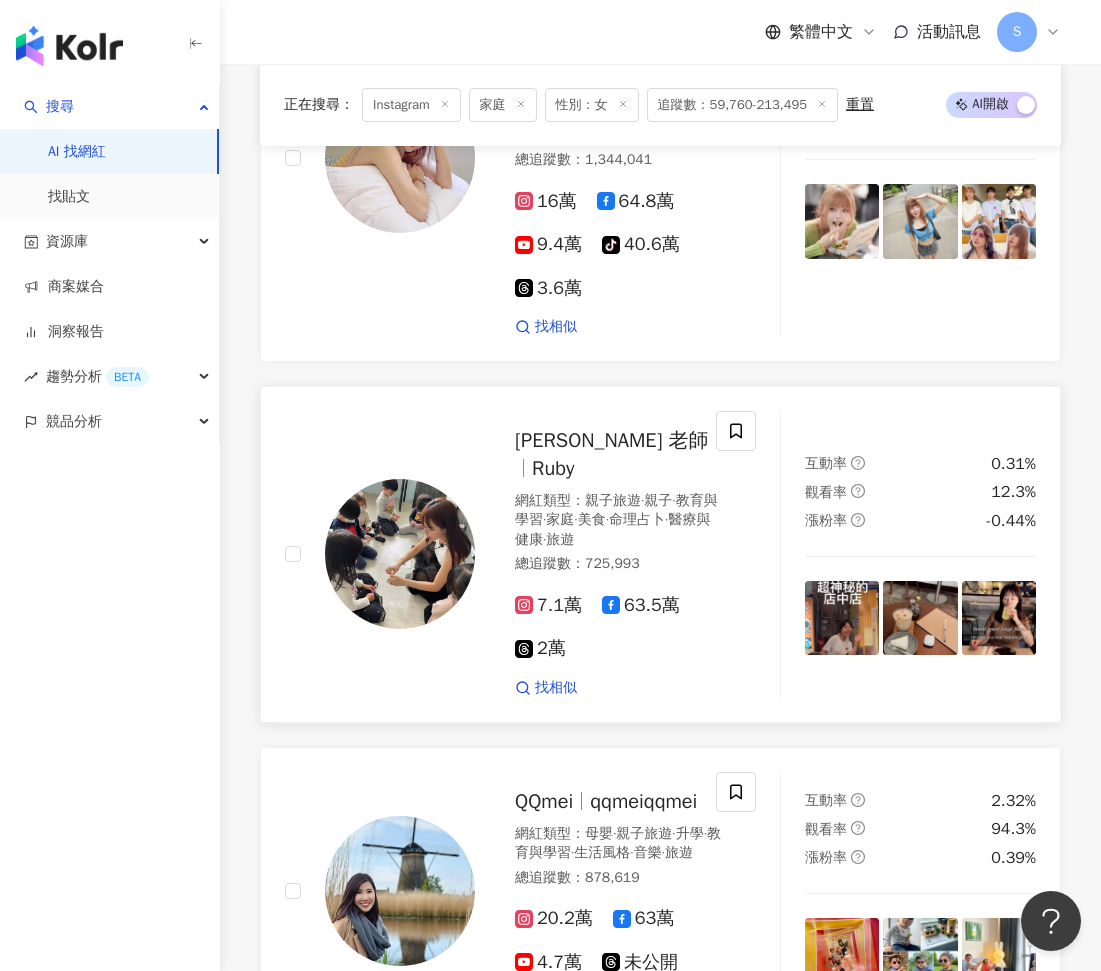 scroll, scrollTop: 10100, scrollLeft: 0, axis: vertical 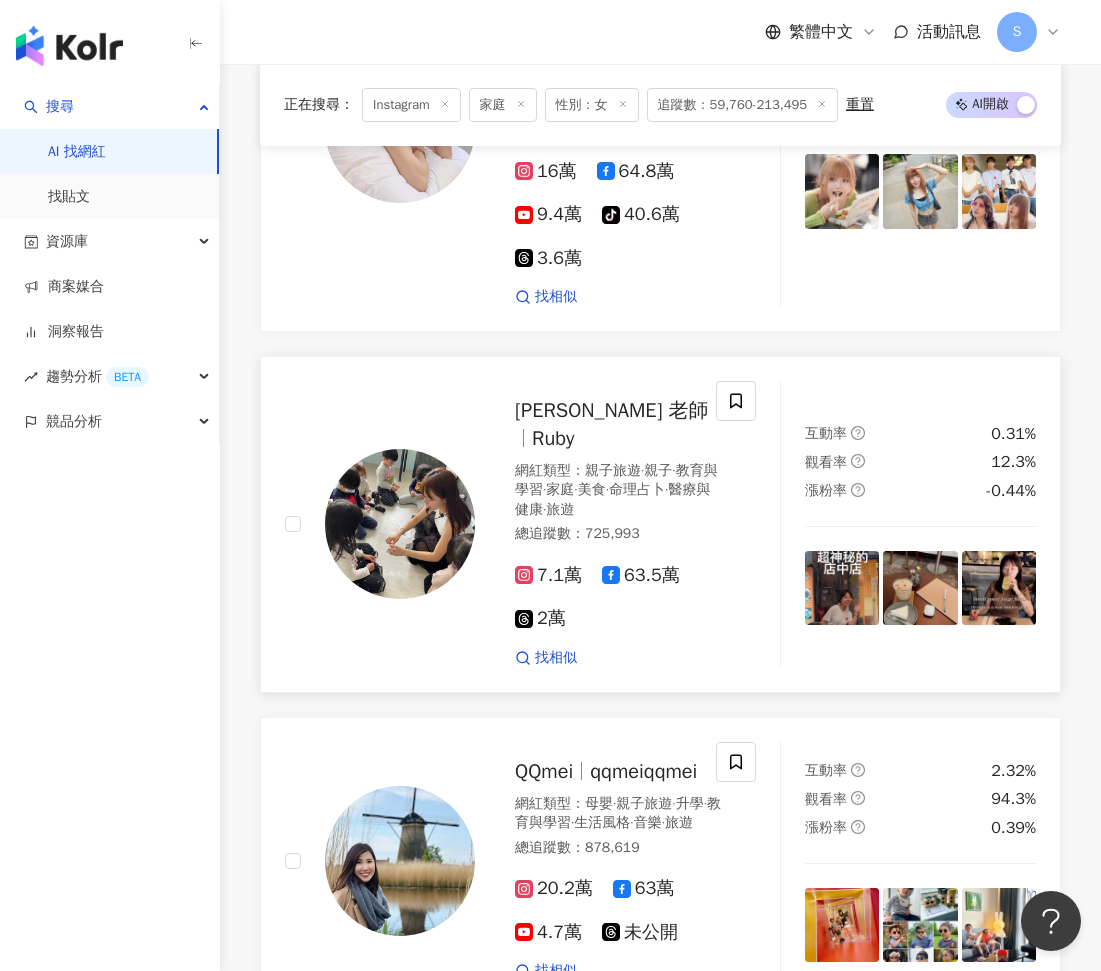 click on "7.1萬 63.5萬 2萬" at bounding box center [618, 598] 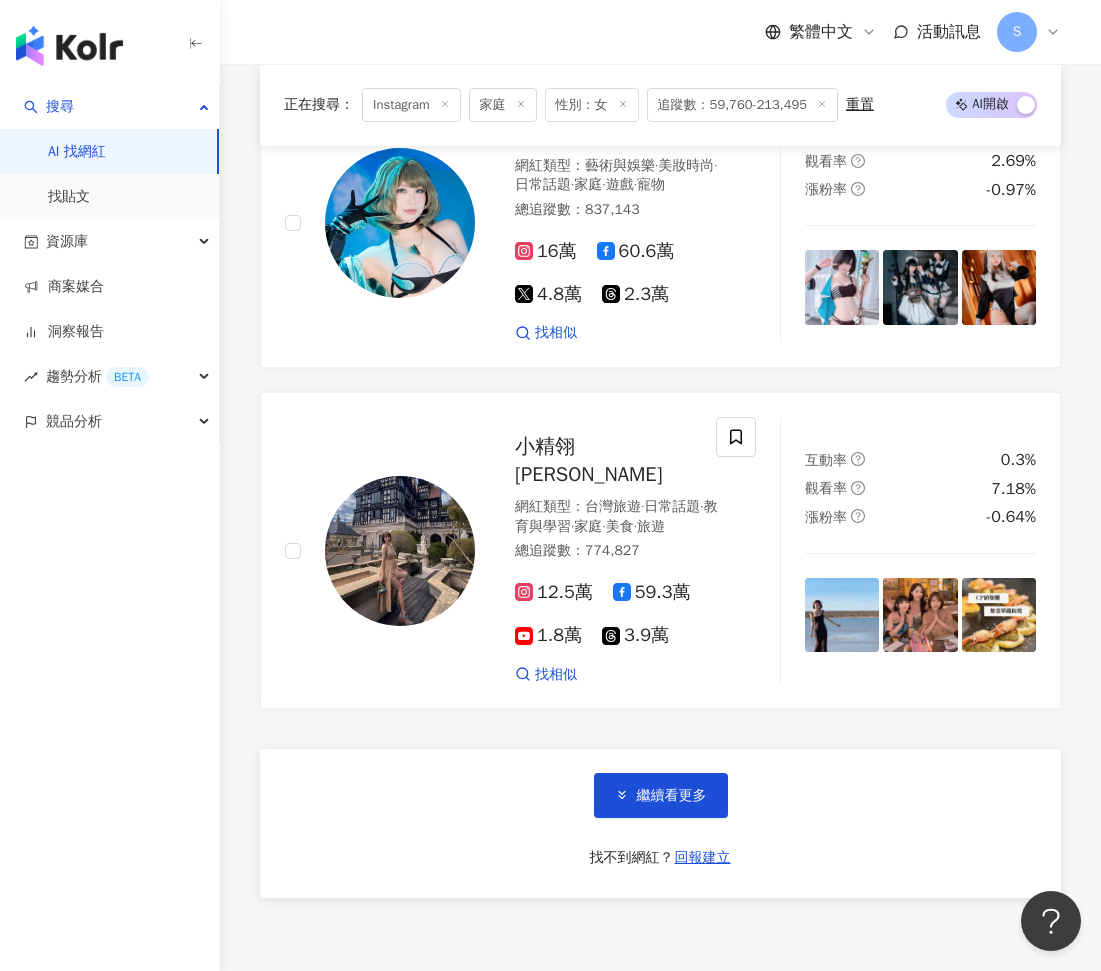 scroll, scrollTop: 12900, scrollLeft: 0, axis: vertical 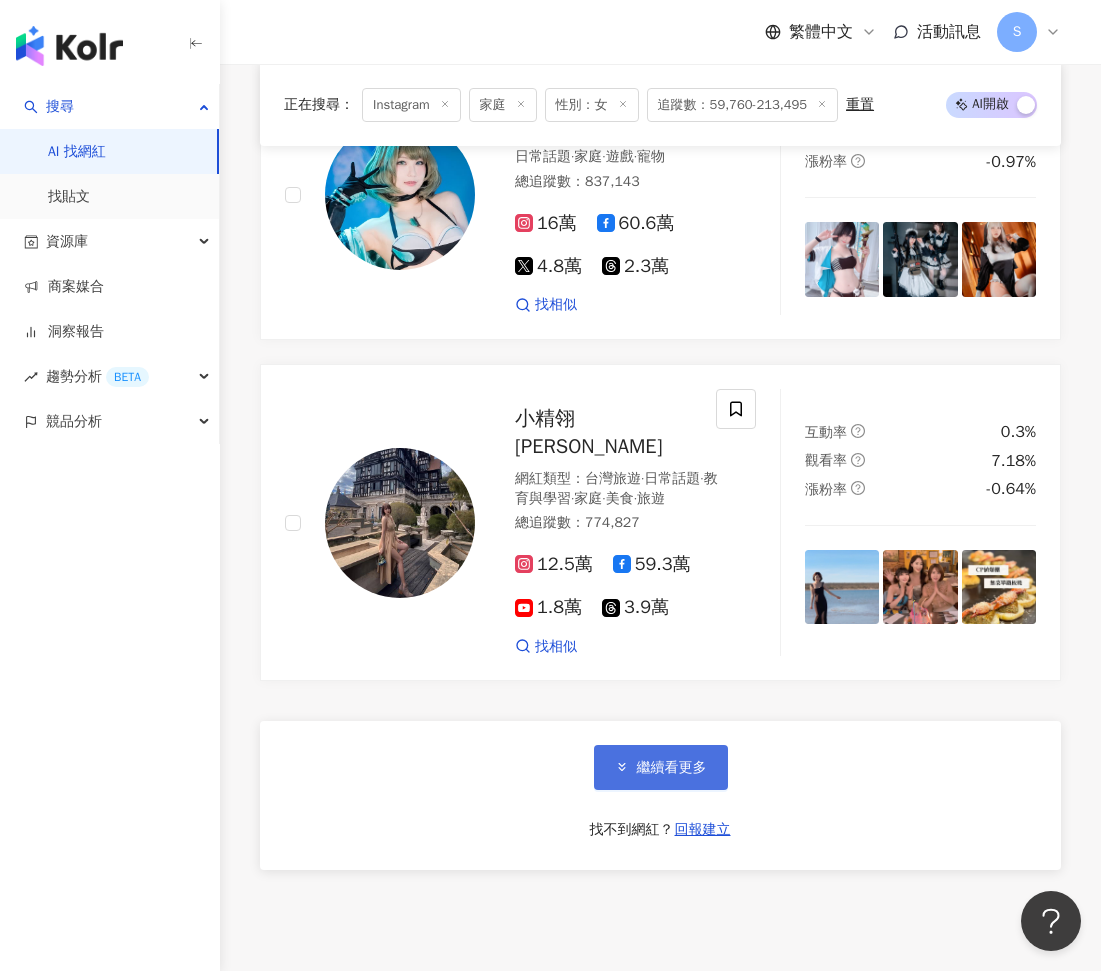 click on "繼續看更多" at bounding box center [661, 767] 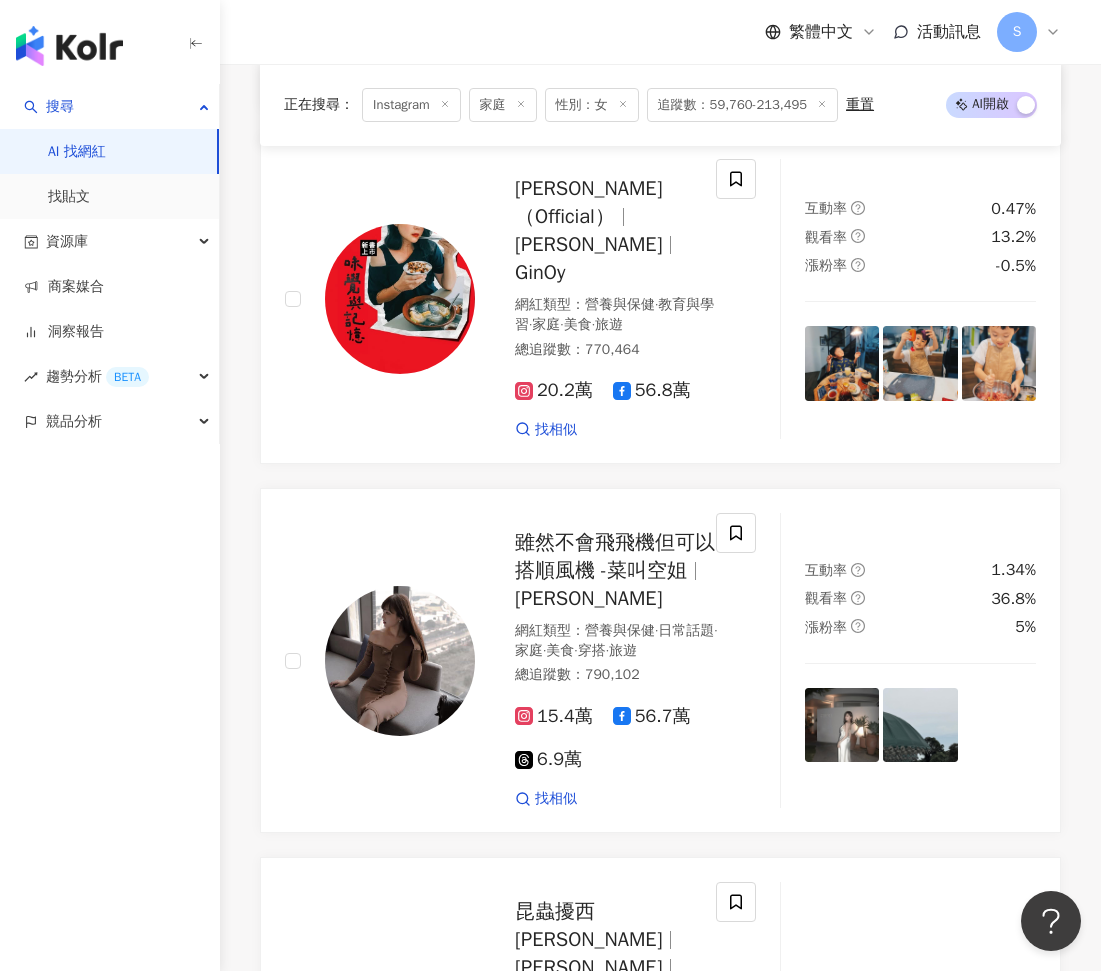 scroll, scrollTop: 14200, scrollLeft: 0, axis: vertical 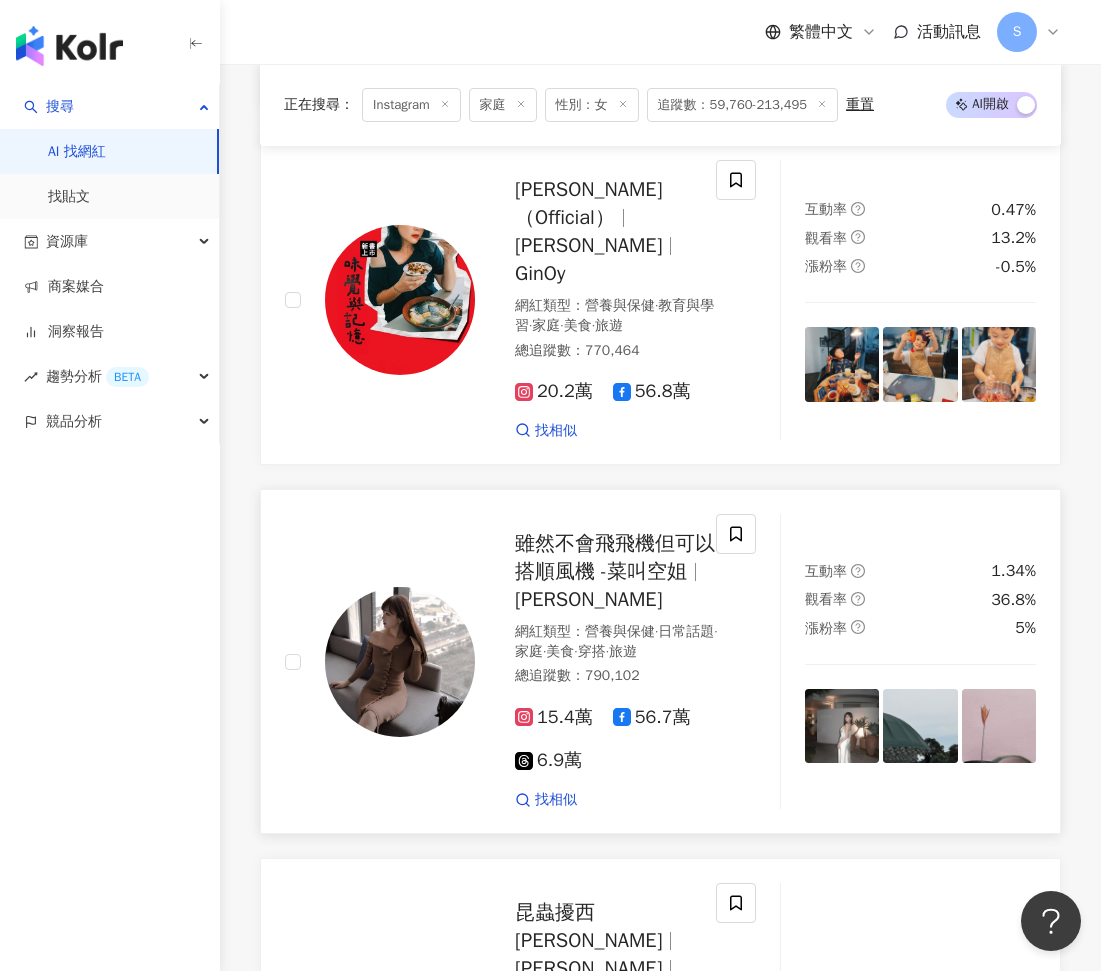 click on "15.4萬" at bounding box center (554, 717) 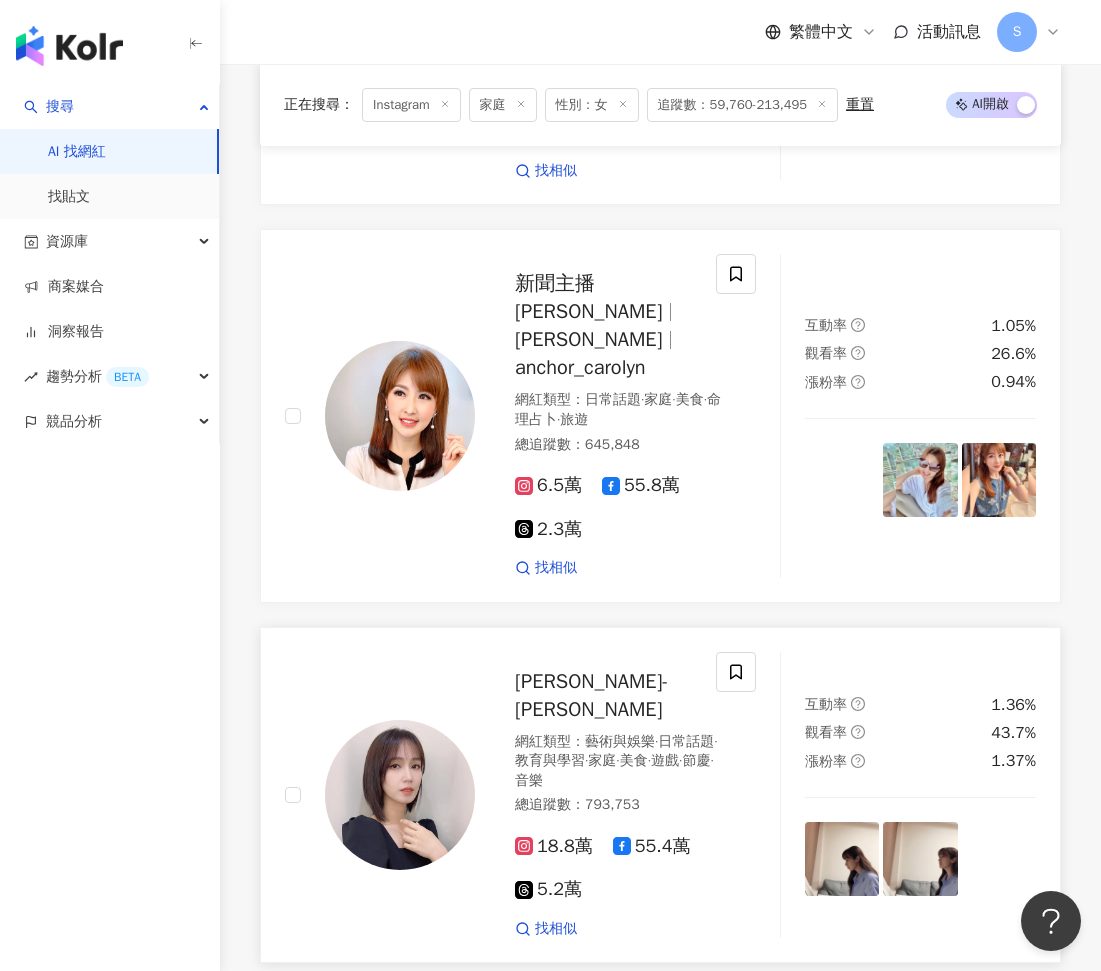 scroll, scrollTop: 16300, scrollLeft: 0, axis: vertical 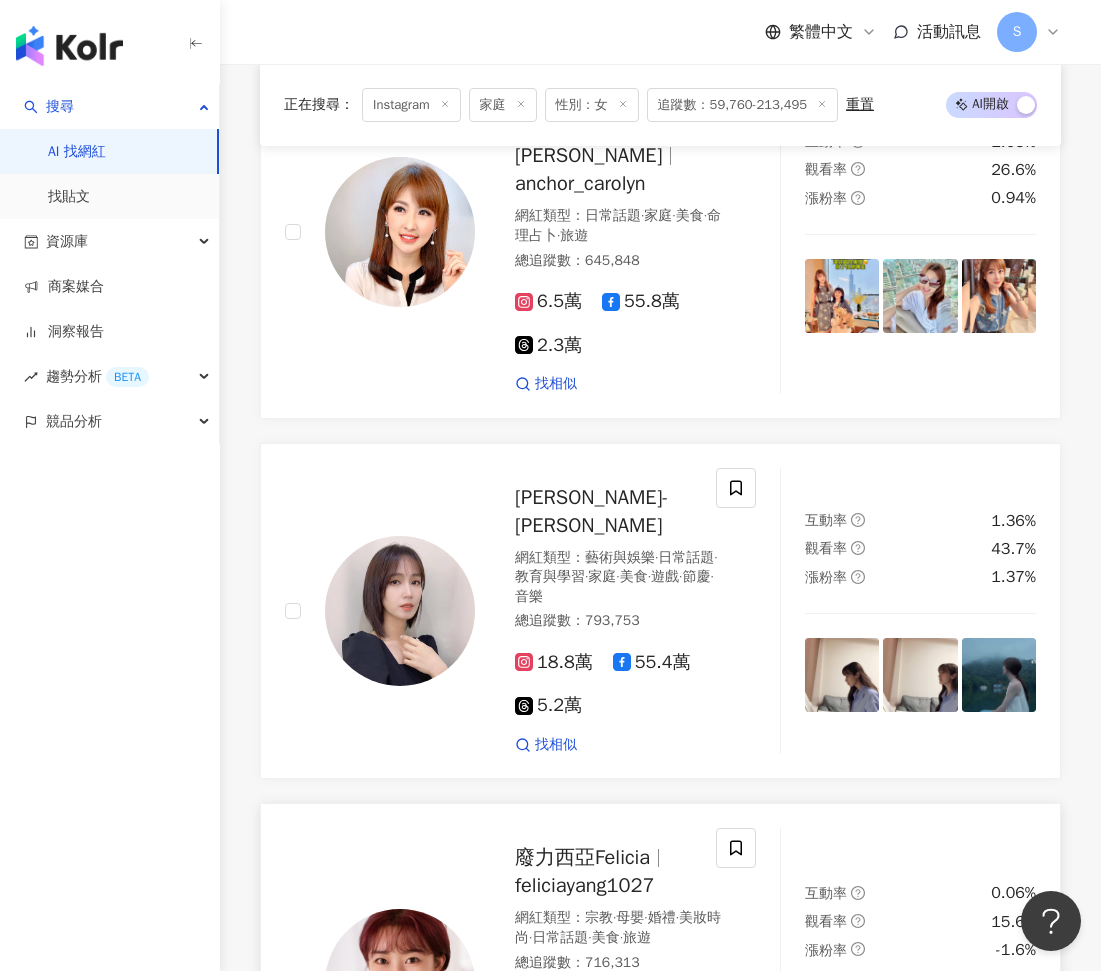 click on "11.8萬" at bounding box center (554, 1003) 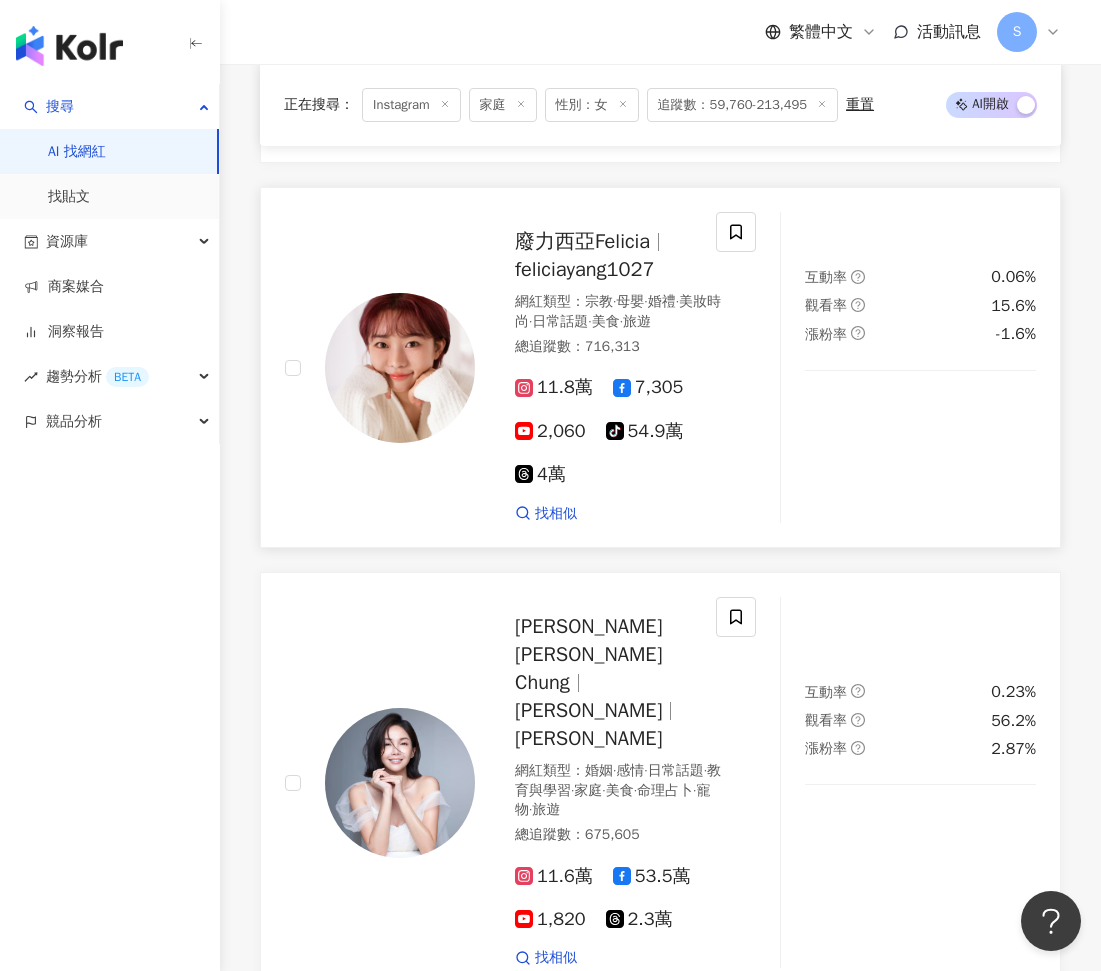 scroll, scrollTop: 17100, scrollLeft: 0, axis: vertical 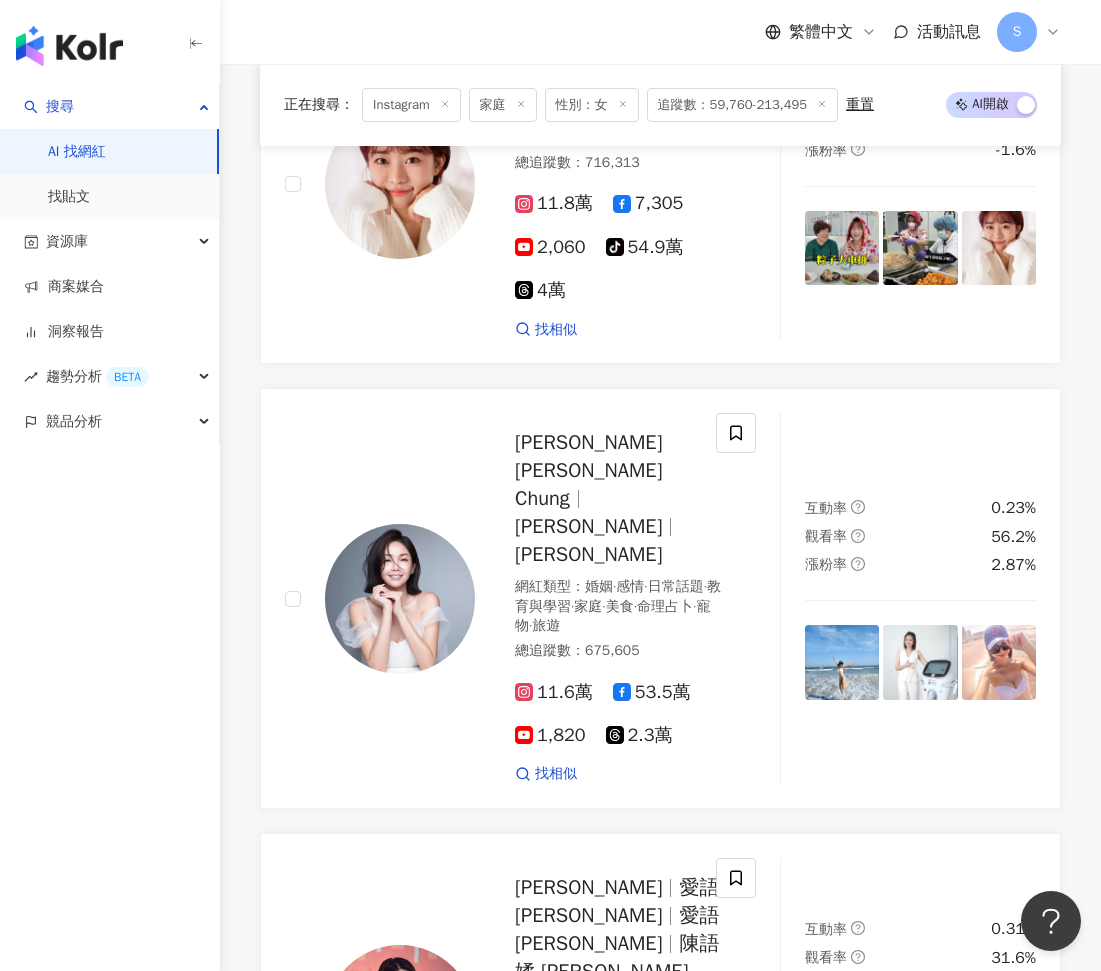 click on "繼續看更多" at bounding box center (661, 1292) 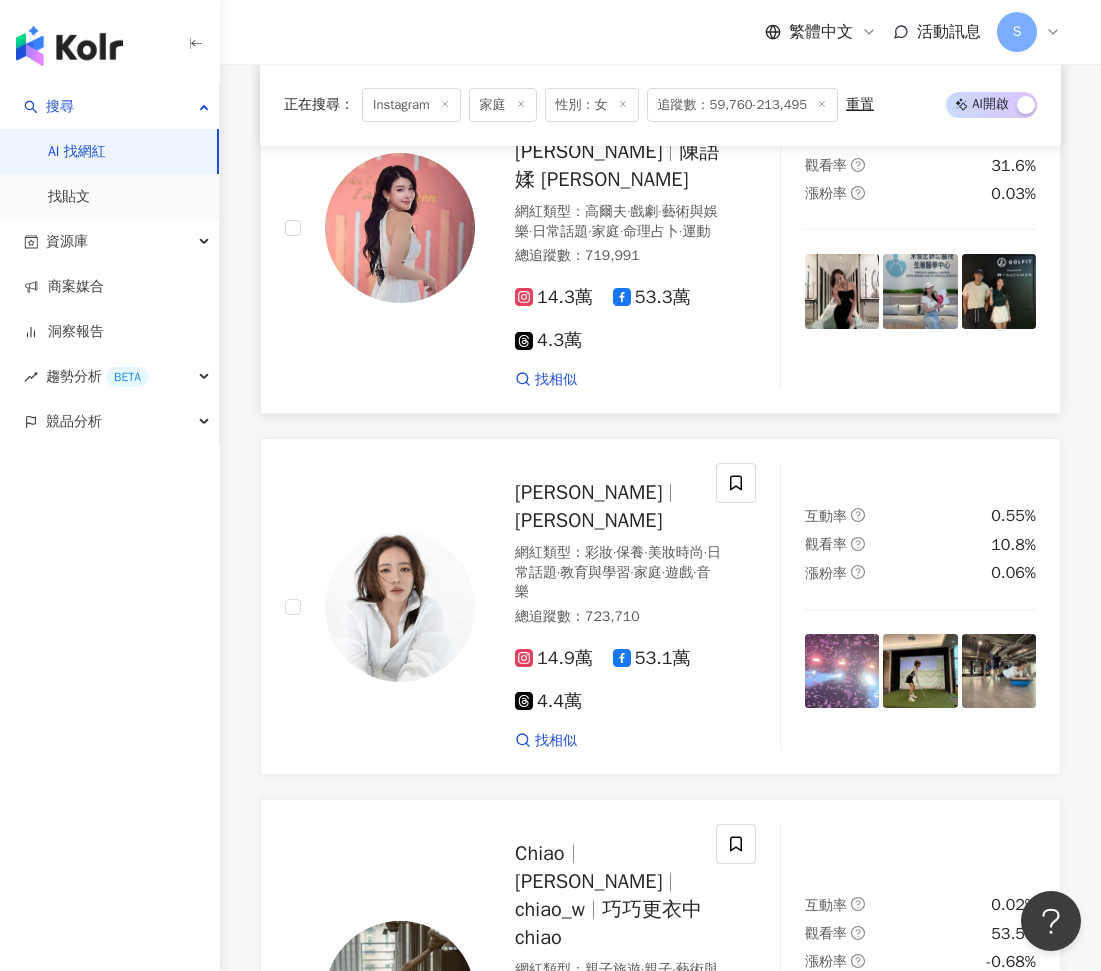 scroll, scrollTop: 17900, scrollLeft: 0, axis: vertical 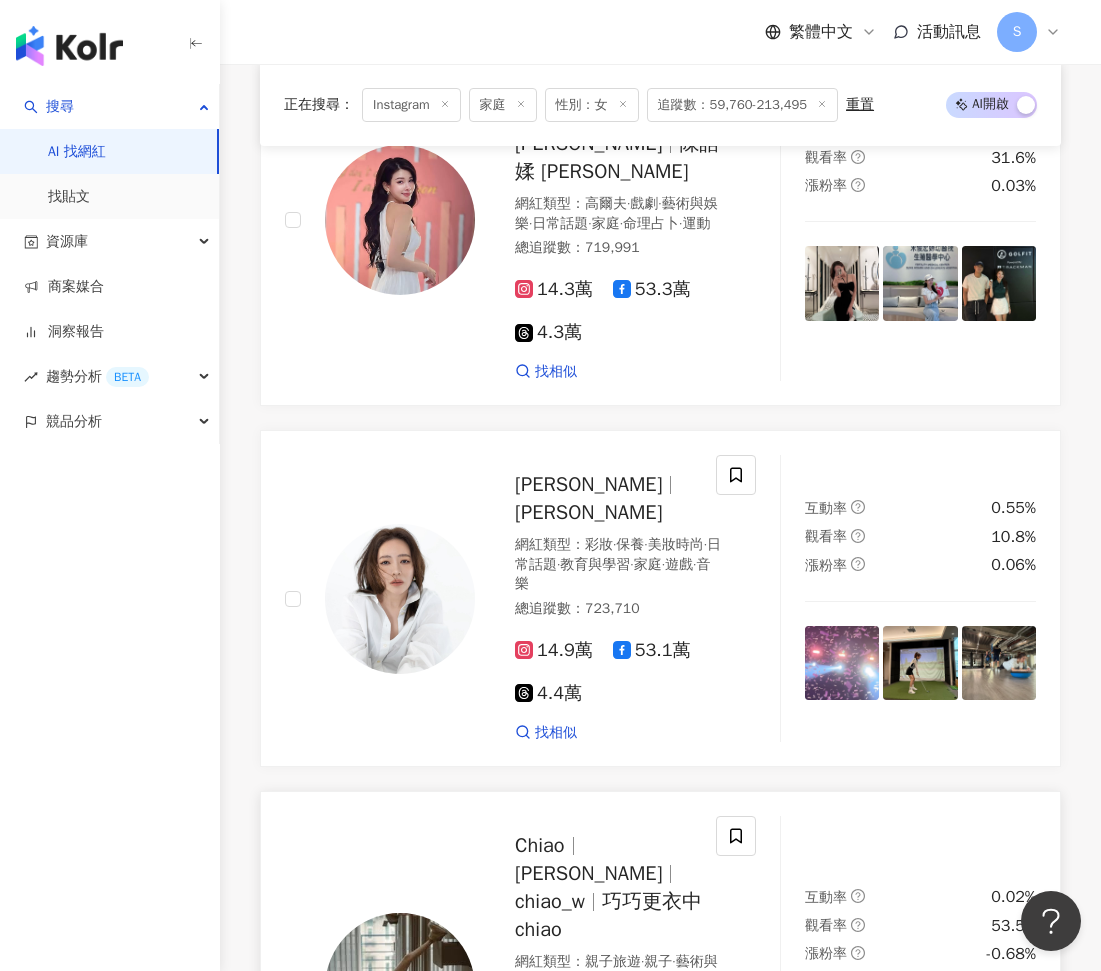 click on "12.6萬" at bounding box center (554, 1066) 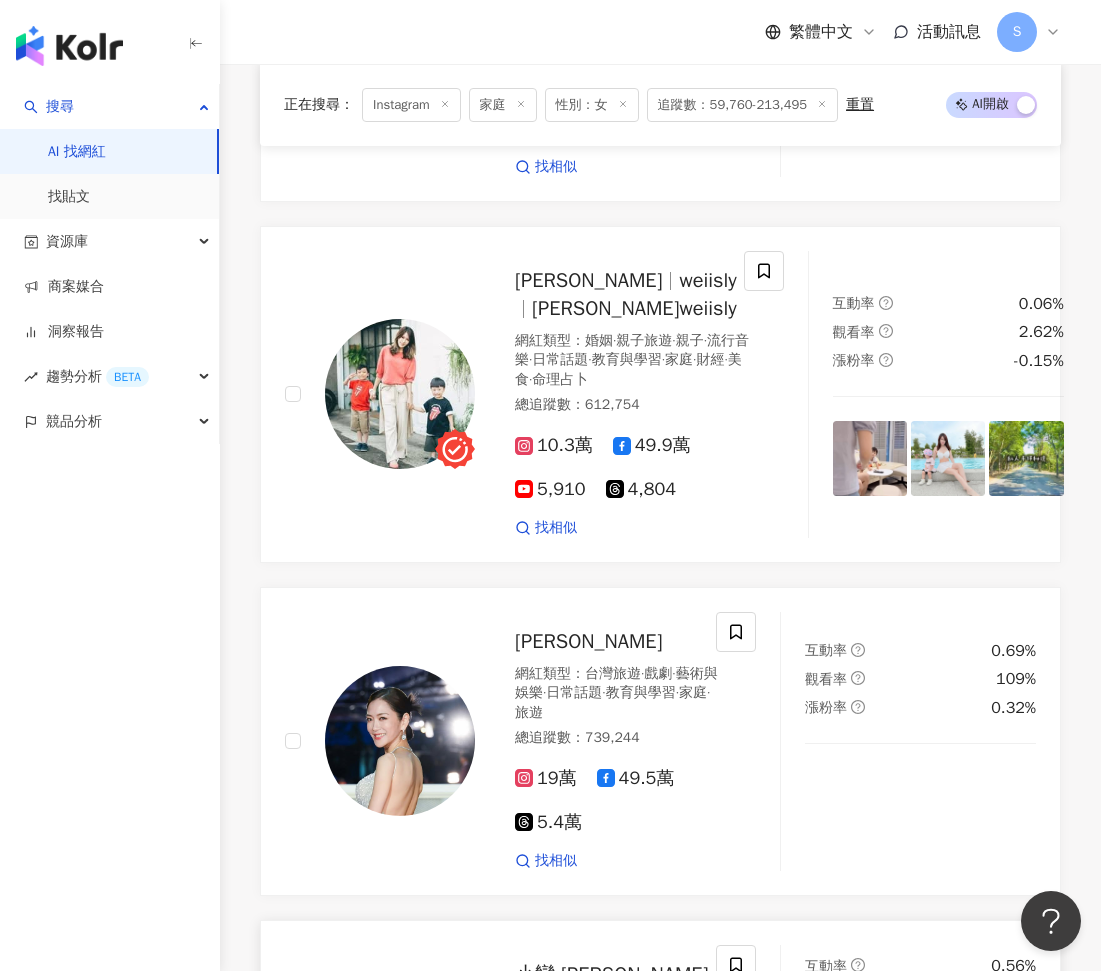scroll, scrollTop: 21800, scrollLeft: 0, axis: vertical 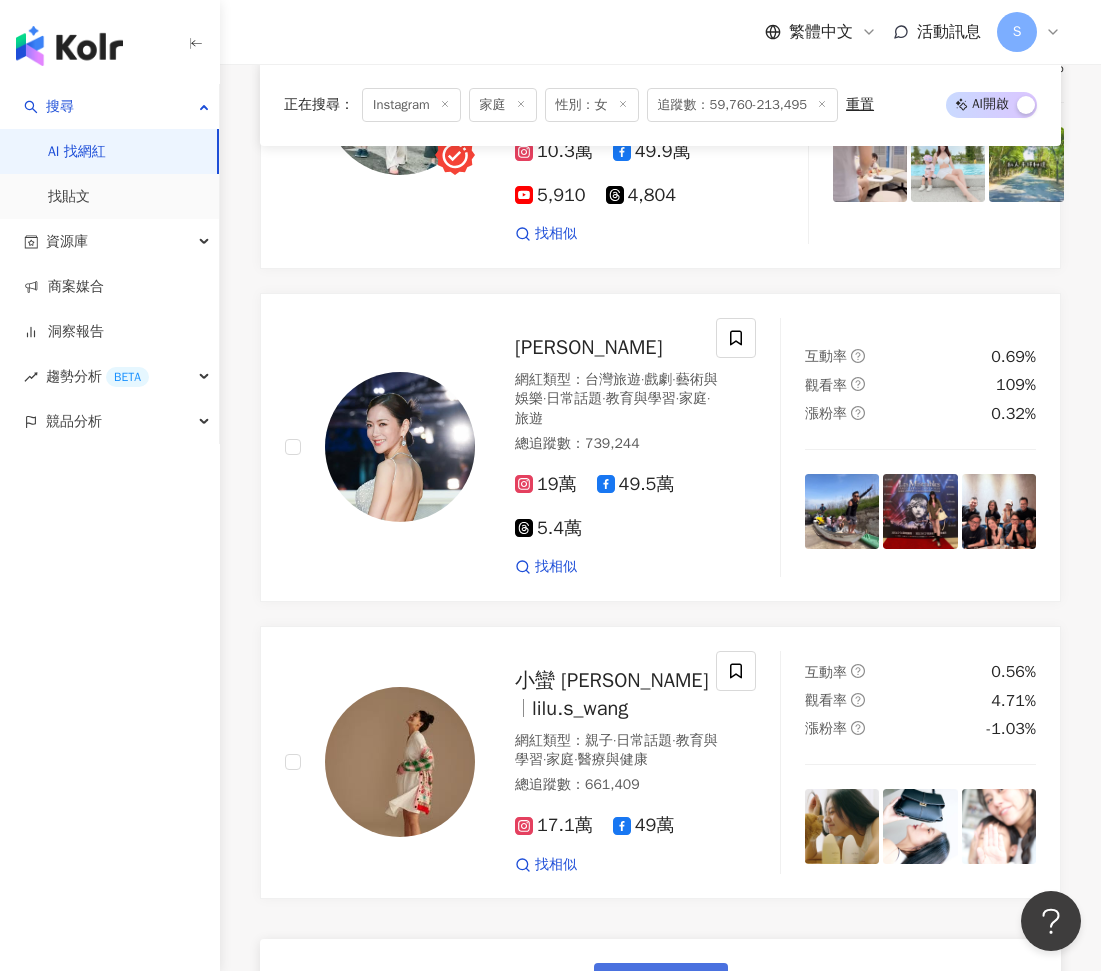 click on "繼續看更多" at bounding box center (661, 985) 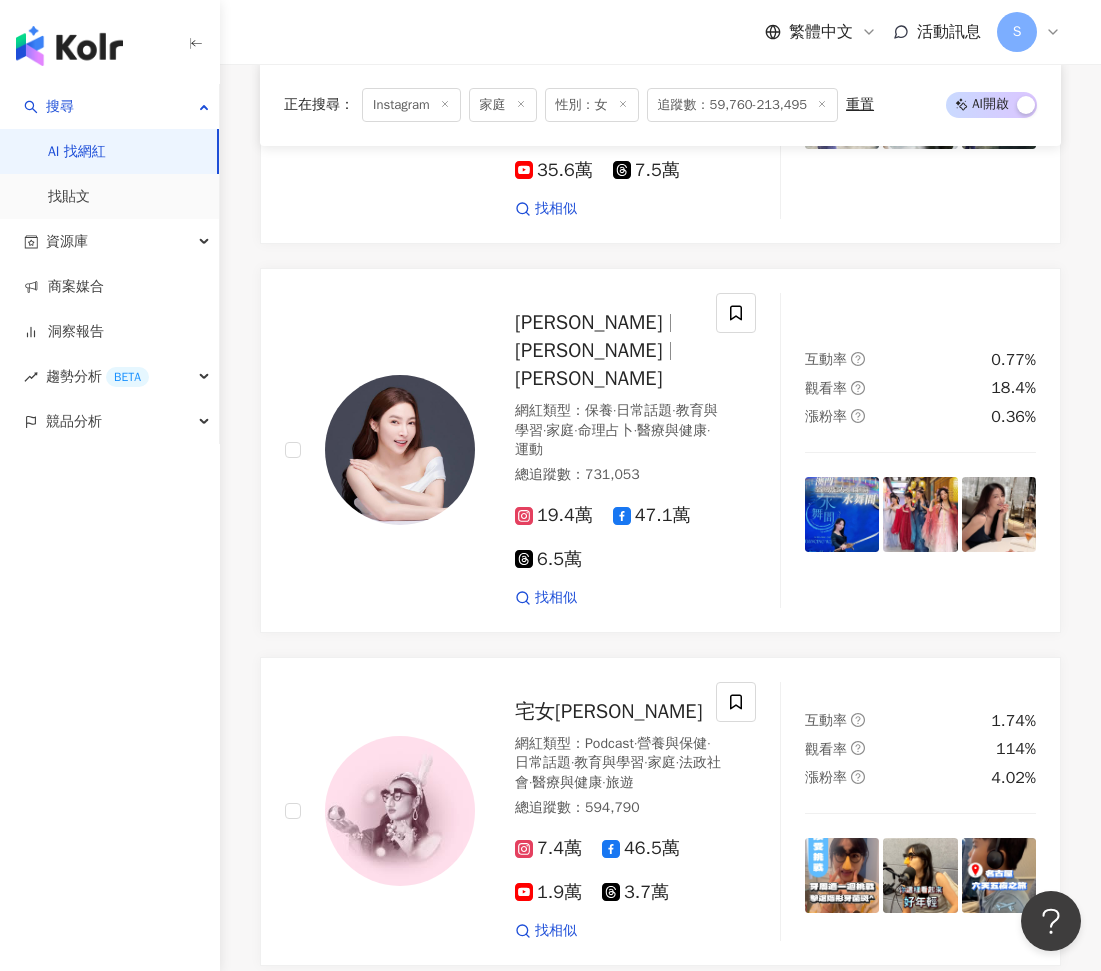 scroll, scrollTop: 24500, scrollLeft: 0, axis: vertical 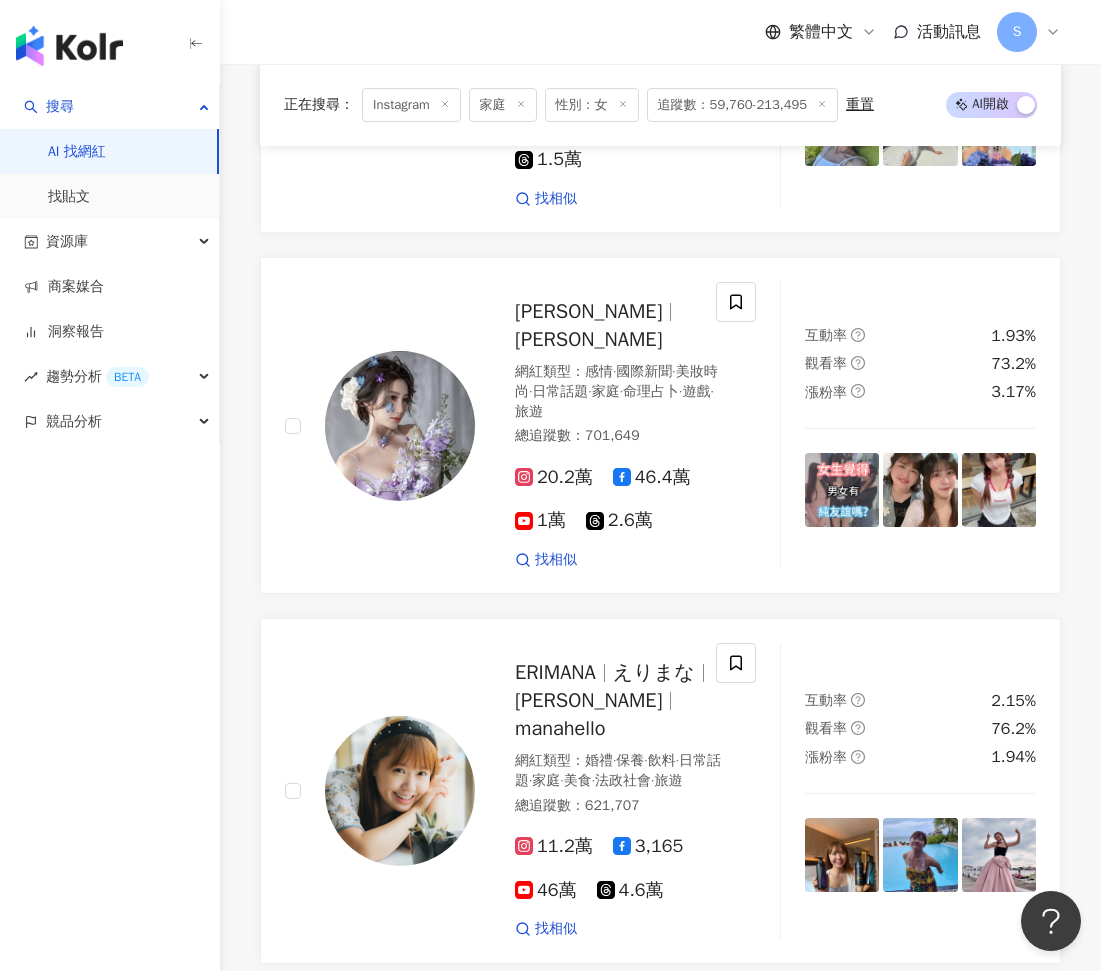 click on "繼續看更多" at bounding box center [661, 1494] 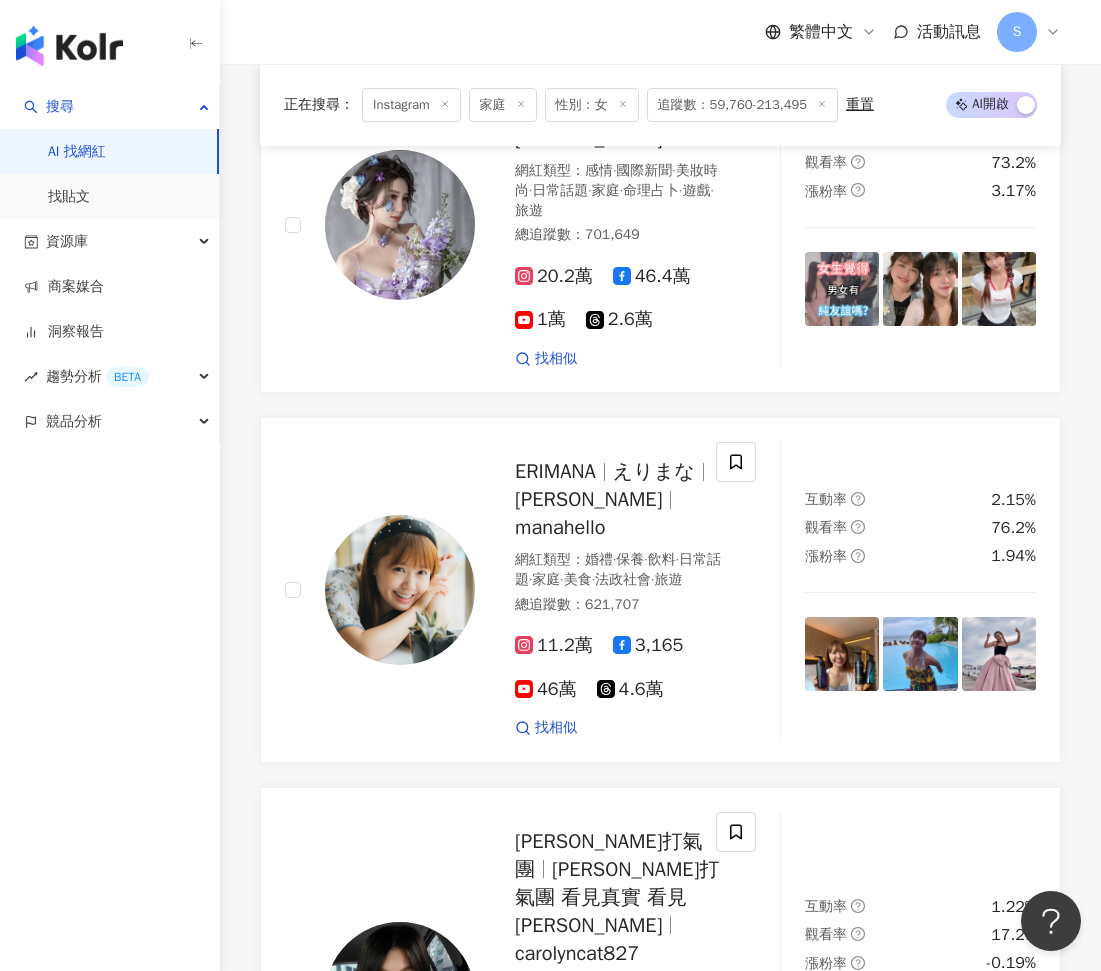 scroll, scrollTop: 25800, scrollLeft: 0, axis: vertical 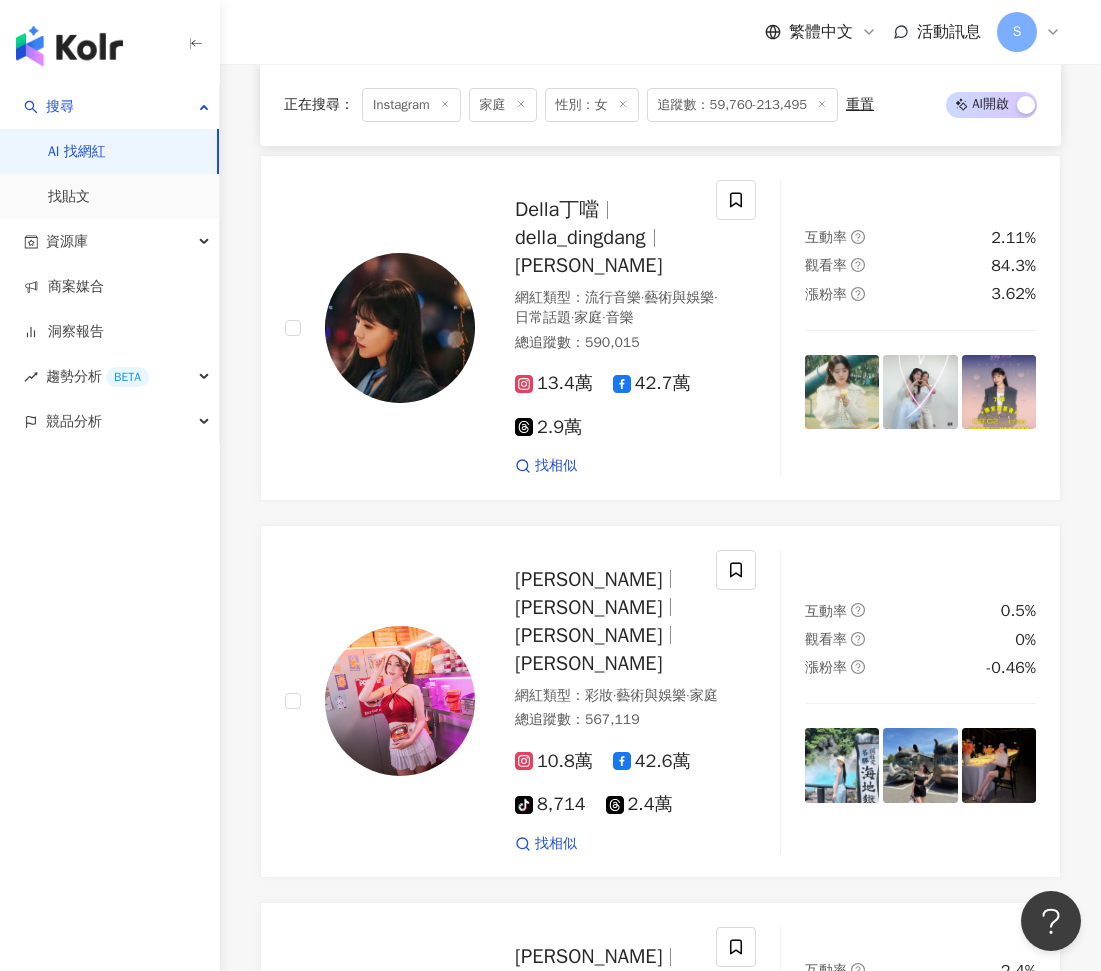 click on "繼續看更多" at bounding box center [661, 1738] 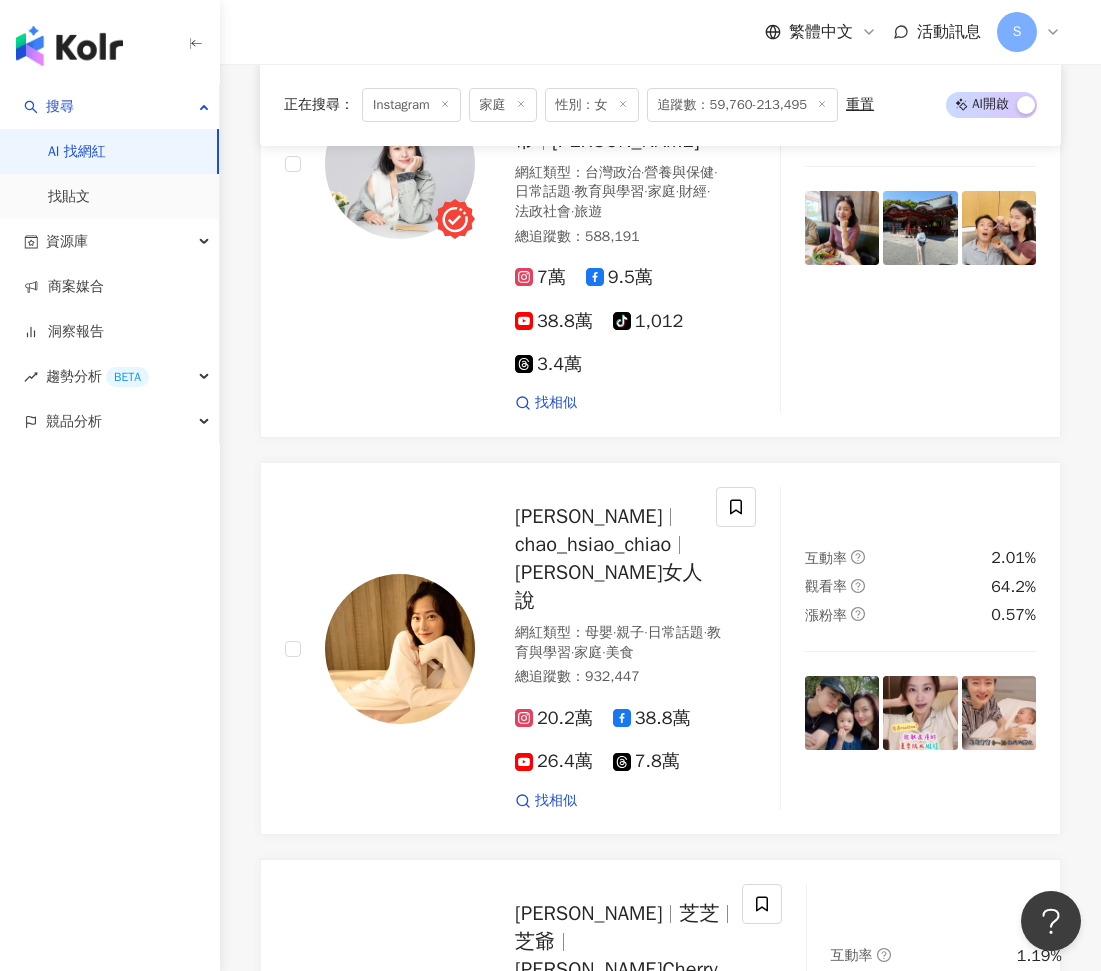 scroll, scrollTop: 34100, scrollLeft: 0, axis: vertical 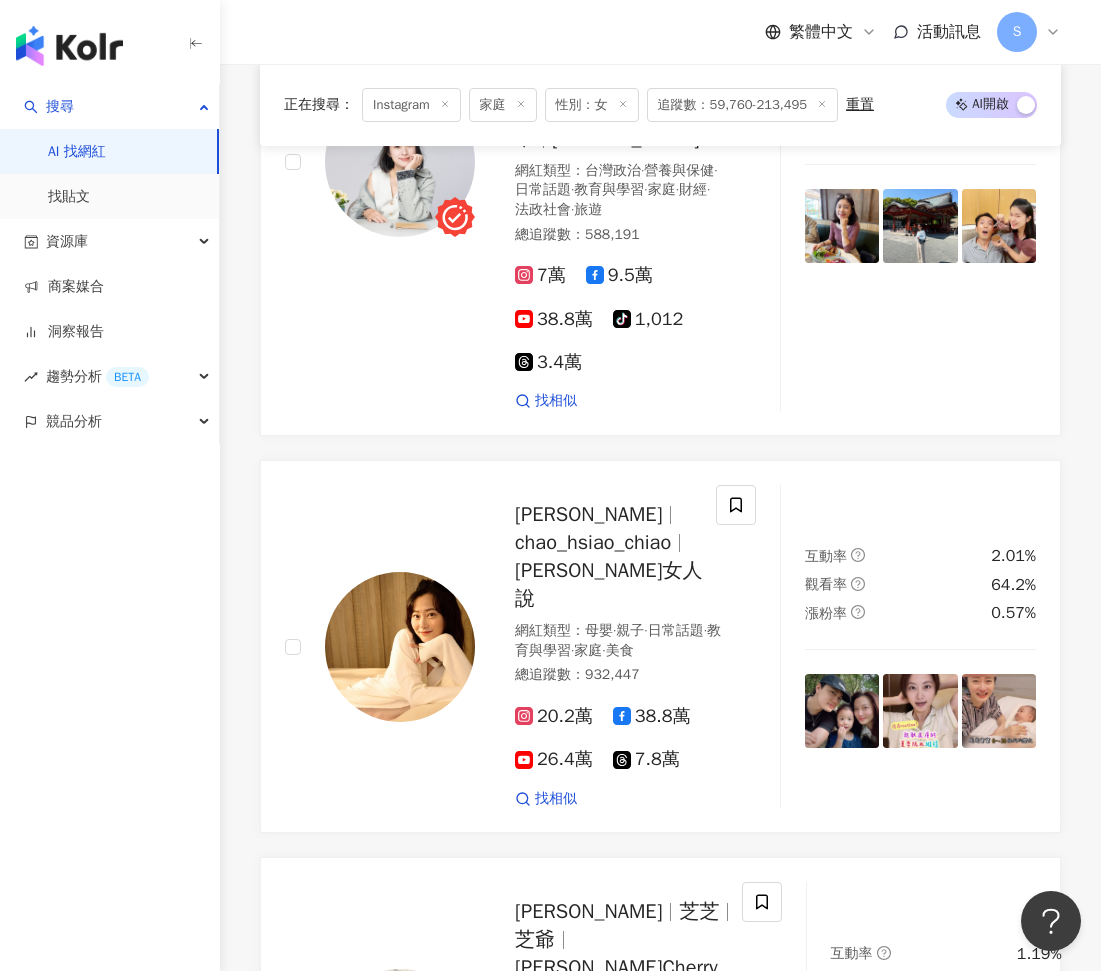 click on "繼續看更多" at bounding box center [672, 2124] 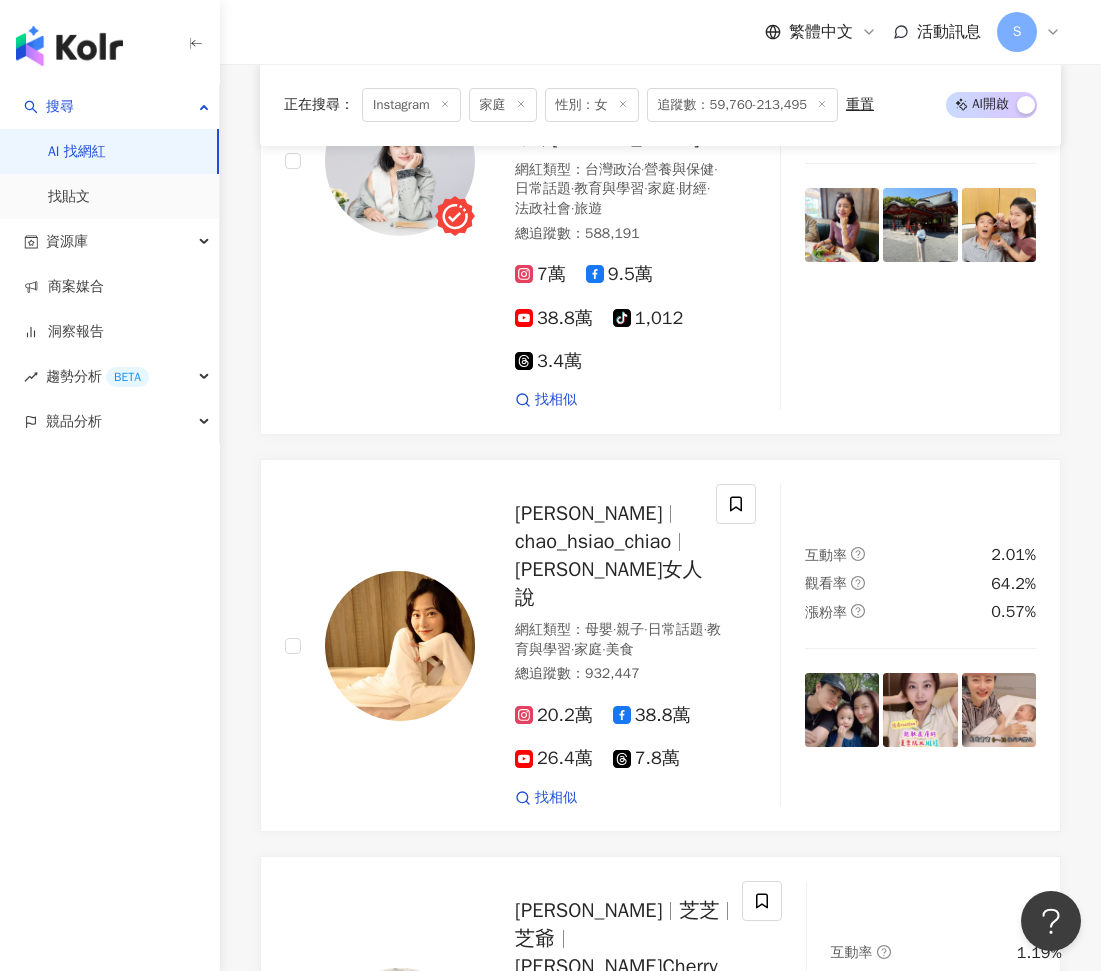 click on "網紅類型 ： 戲劇  ·  藝術與娛樂  ·  日常話題  ·  家庭  ·  命理占卜  ·  旅遊" at bounding box center [618, 1887] 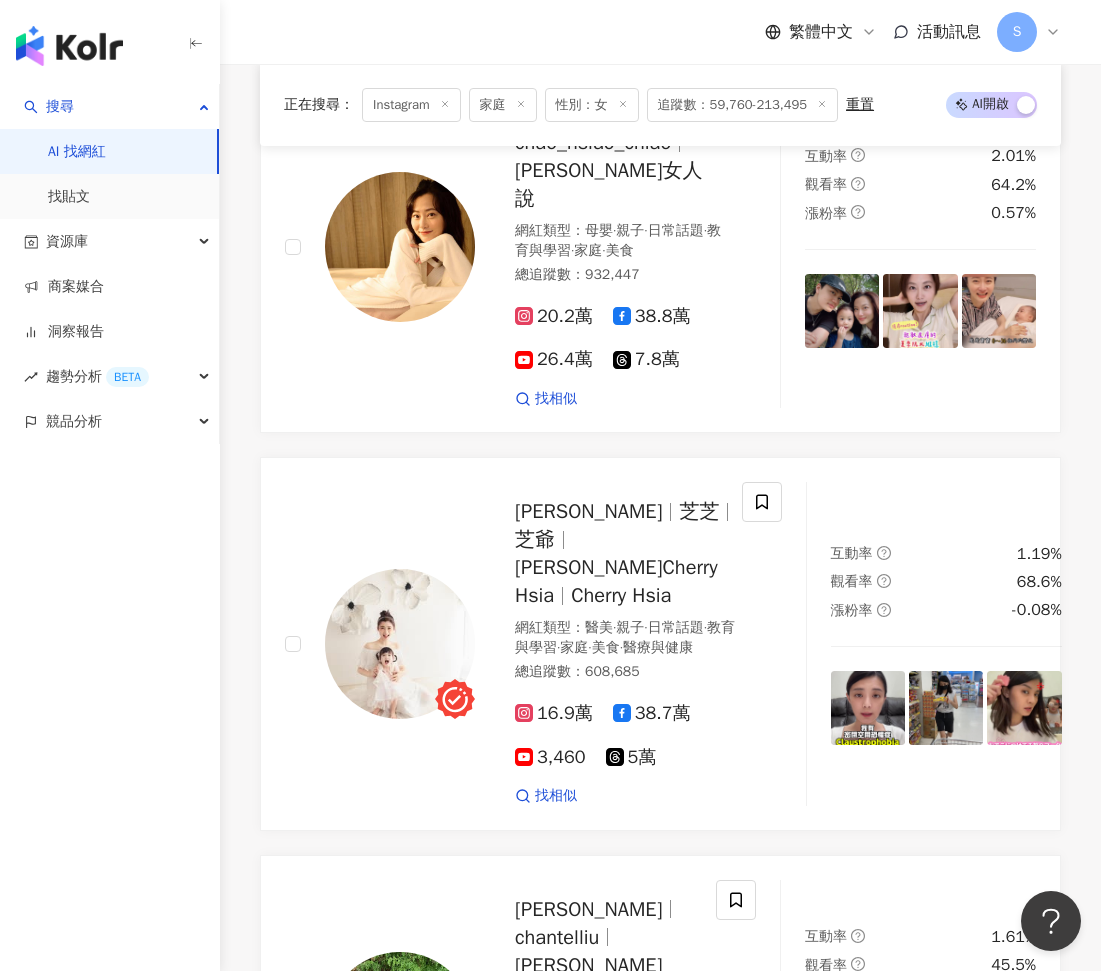 scroll, scrollTop: 34700, scrollLeft: 0, axis: vertical 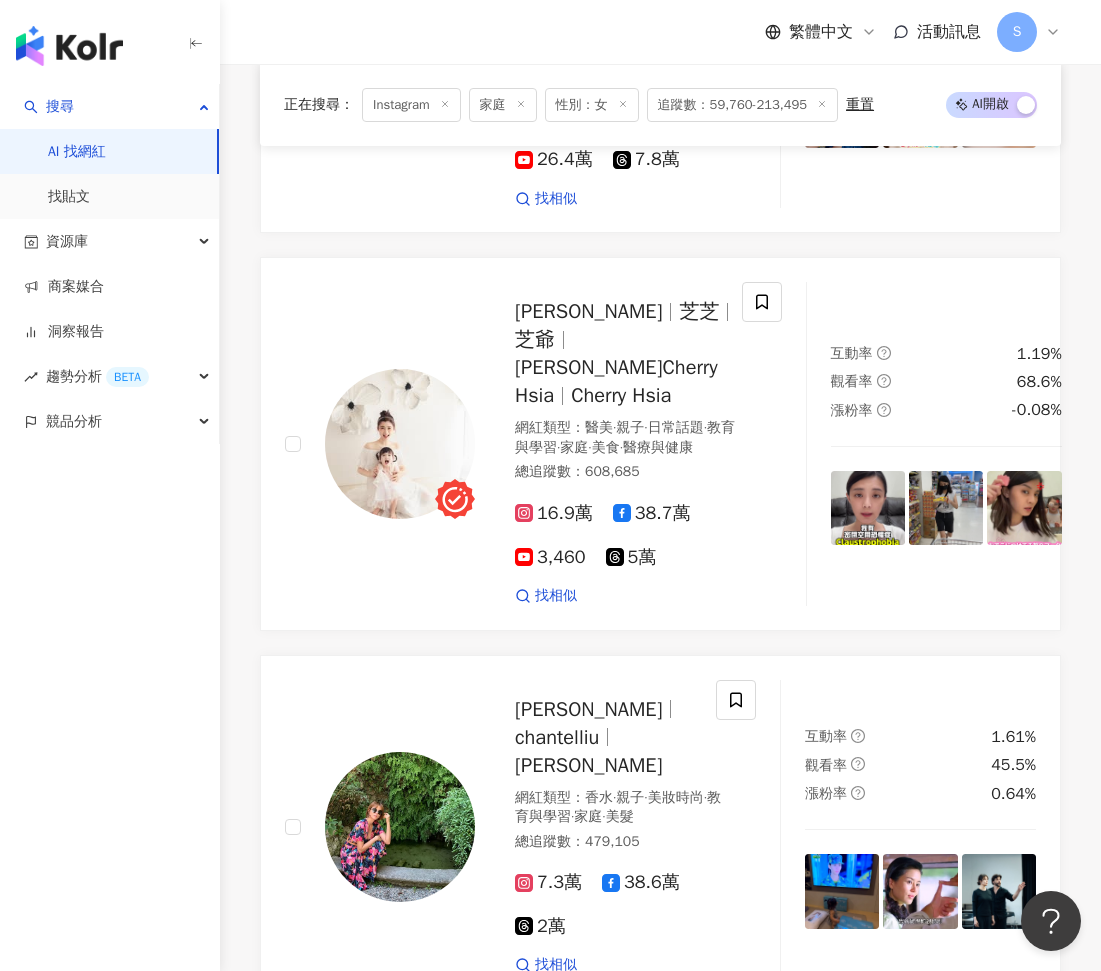 click on "17.8萬" at bounding box center (554, 1689) 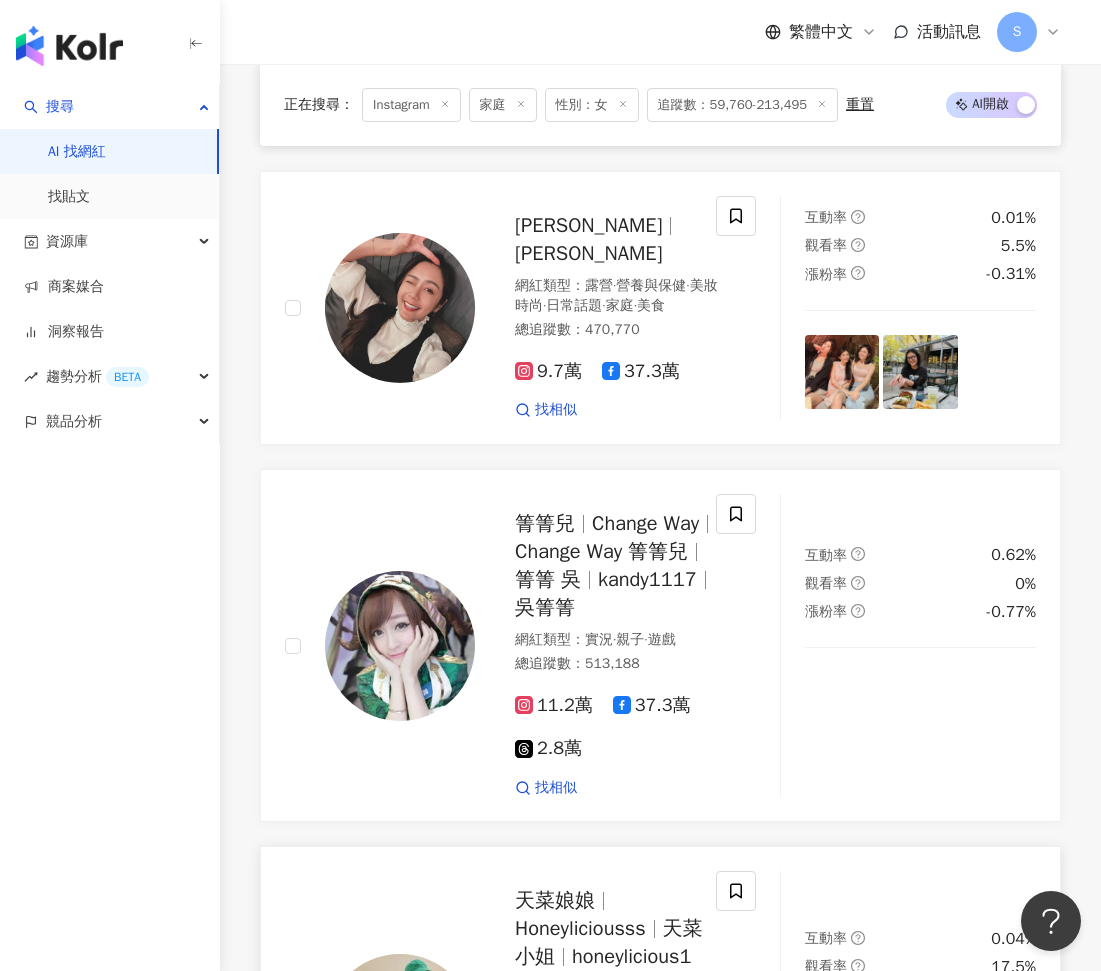 scroll, scrollTop: 38600, scrollLeft: 0, axis: vertical 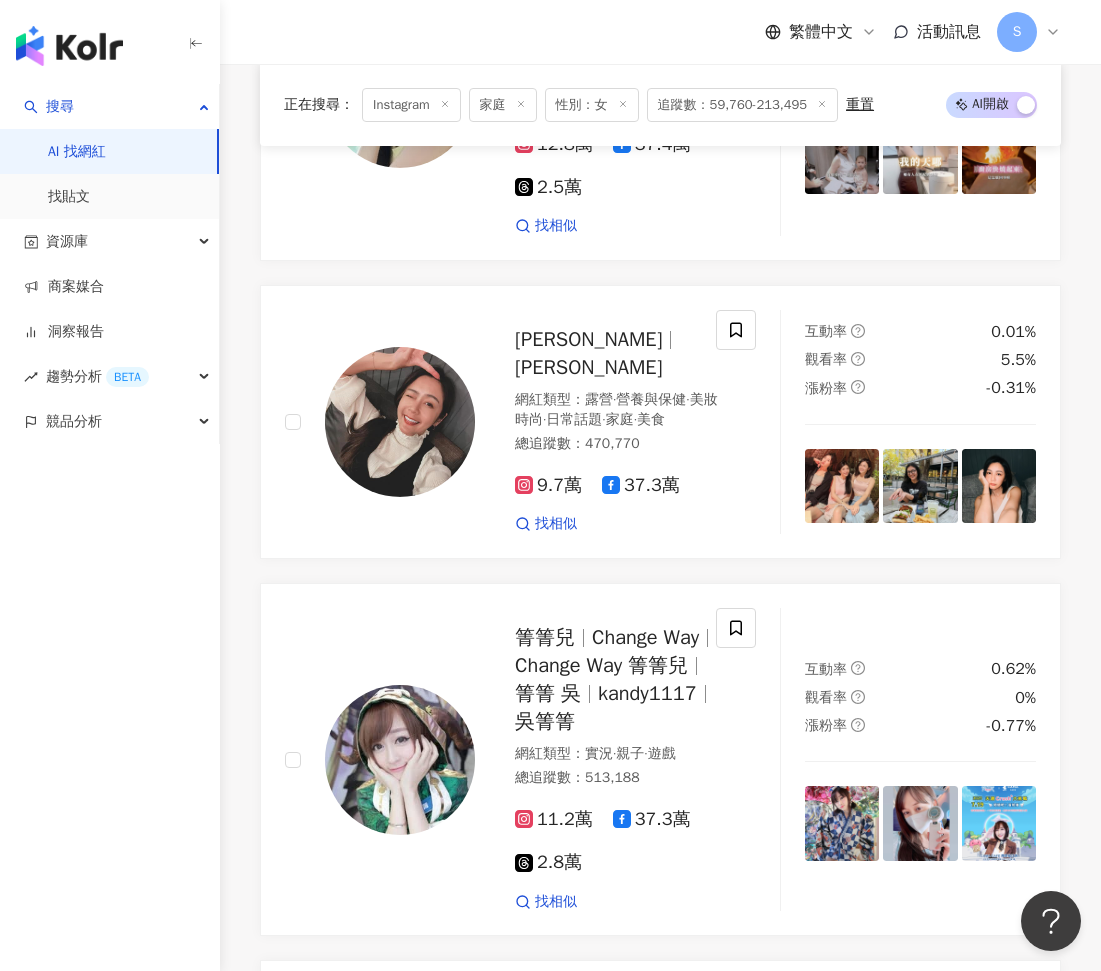 click on "繼續看更多" at bounding box center (672, 2114) 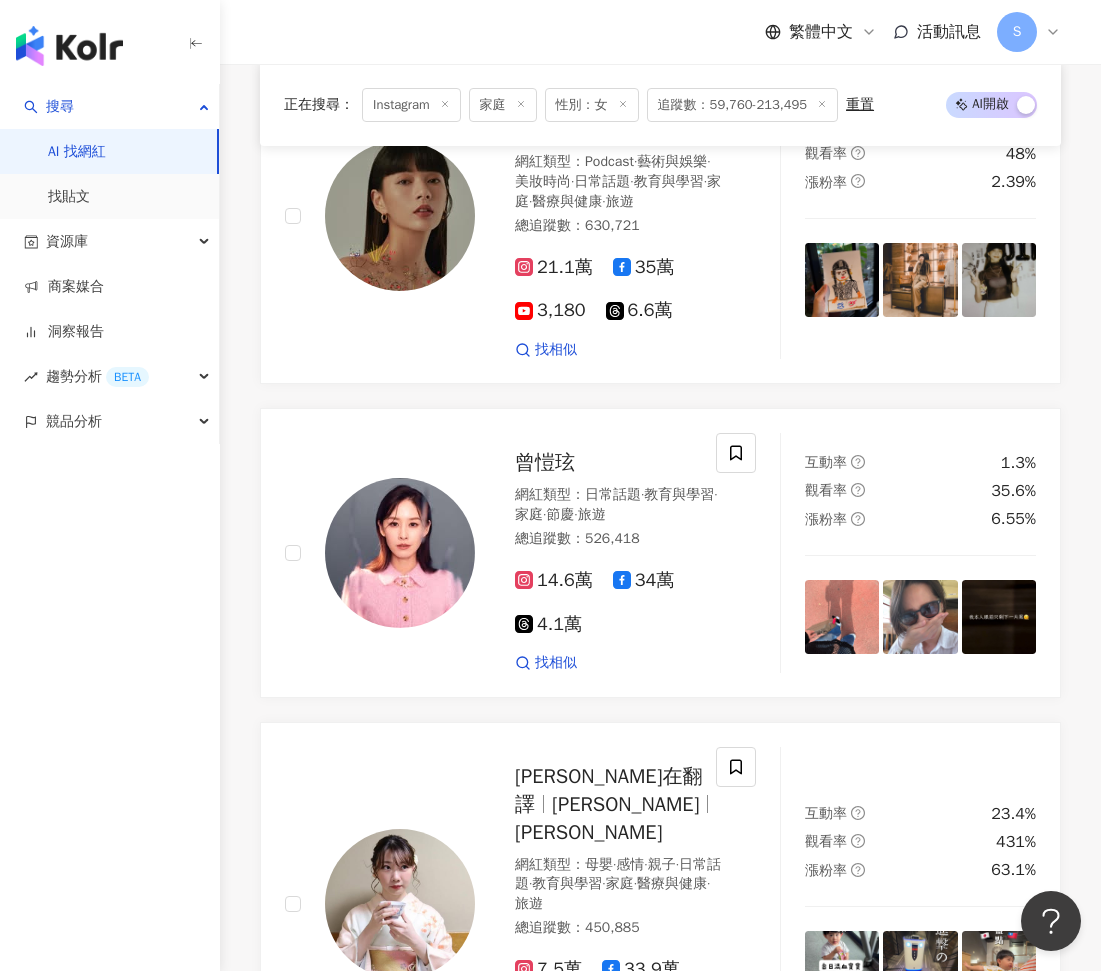 scroll, scrollTop: 43200, scrollLeft: 0, axis: vertical 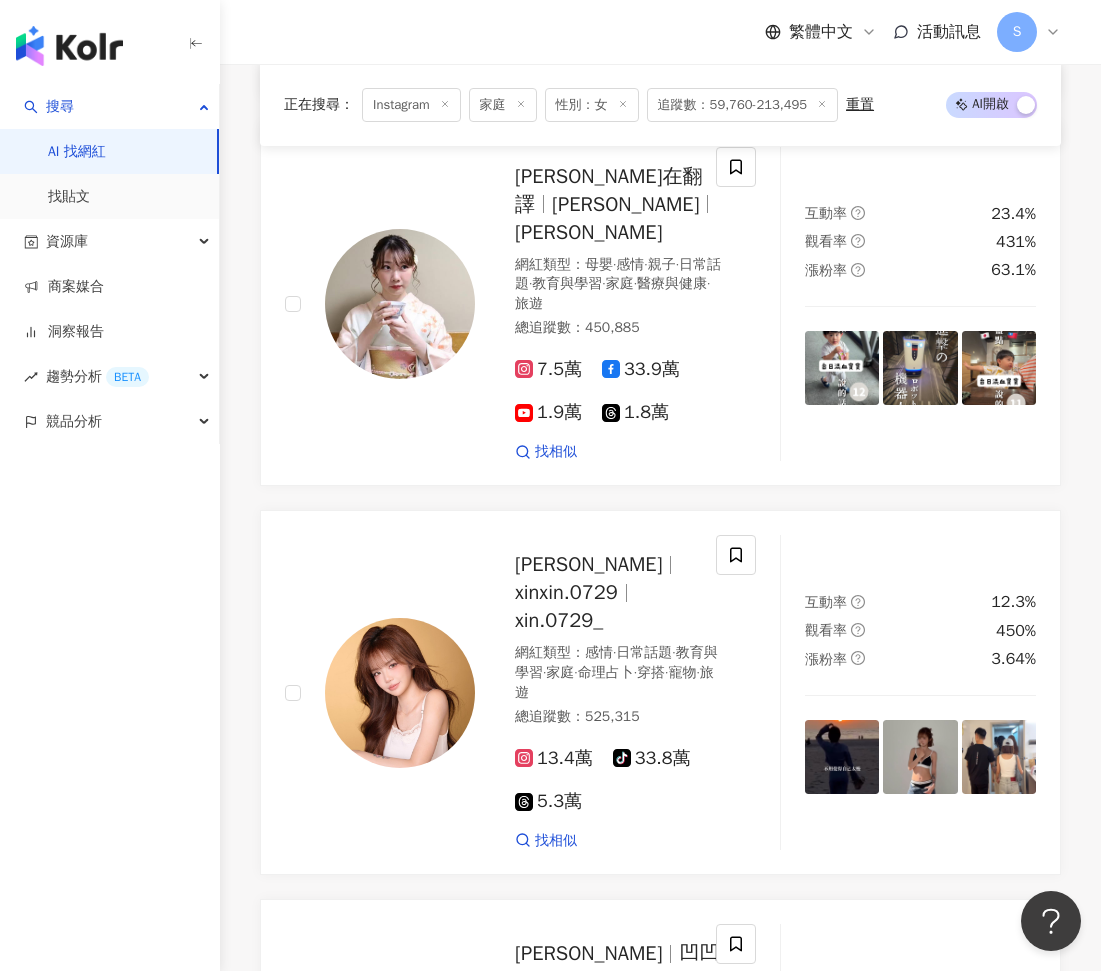 click on "繼續看更多" at bounding box center (661, 2084) 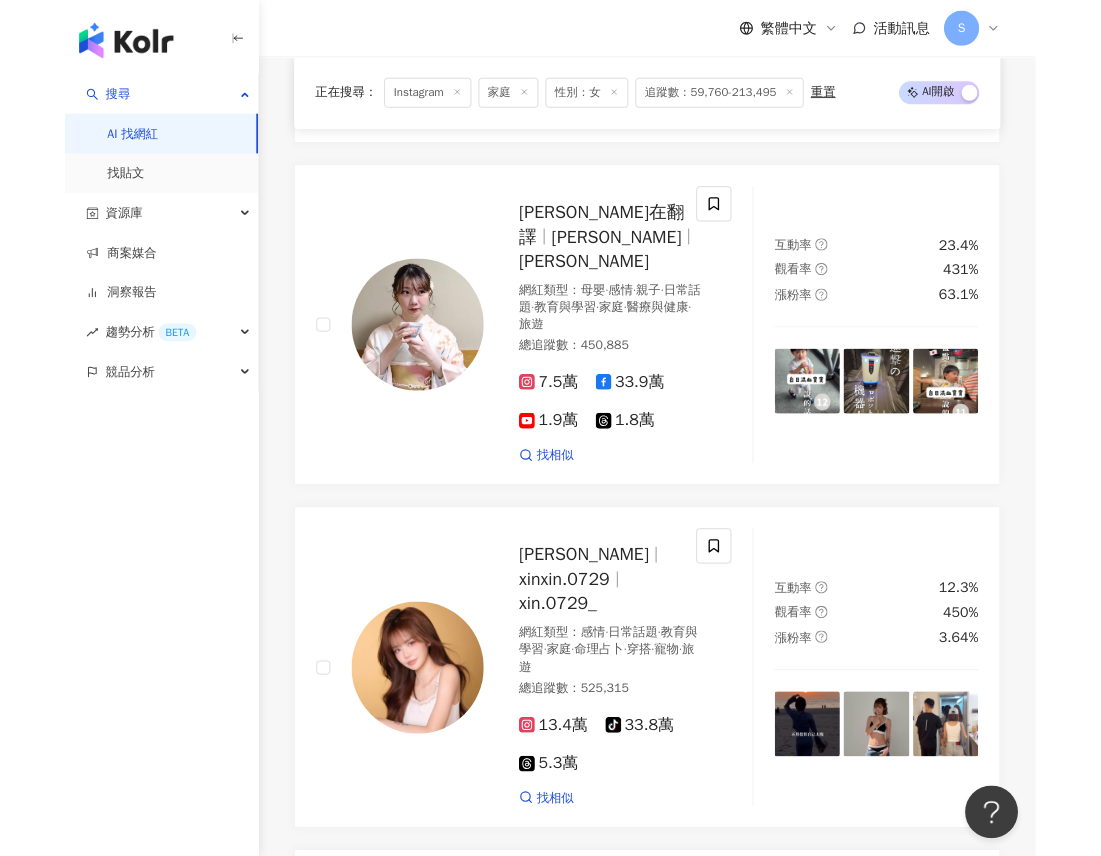 scroll, scrollTop: 43100, scrollLeft: 0, axis: vertical 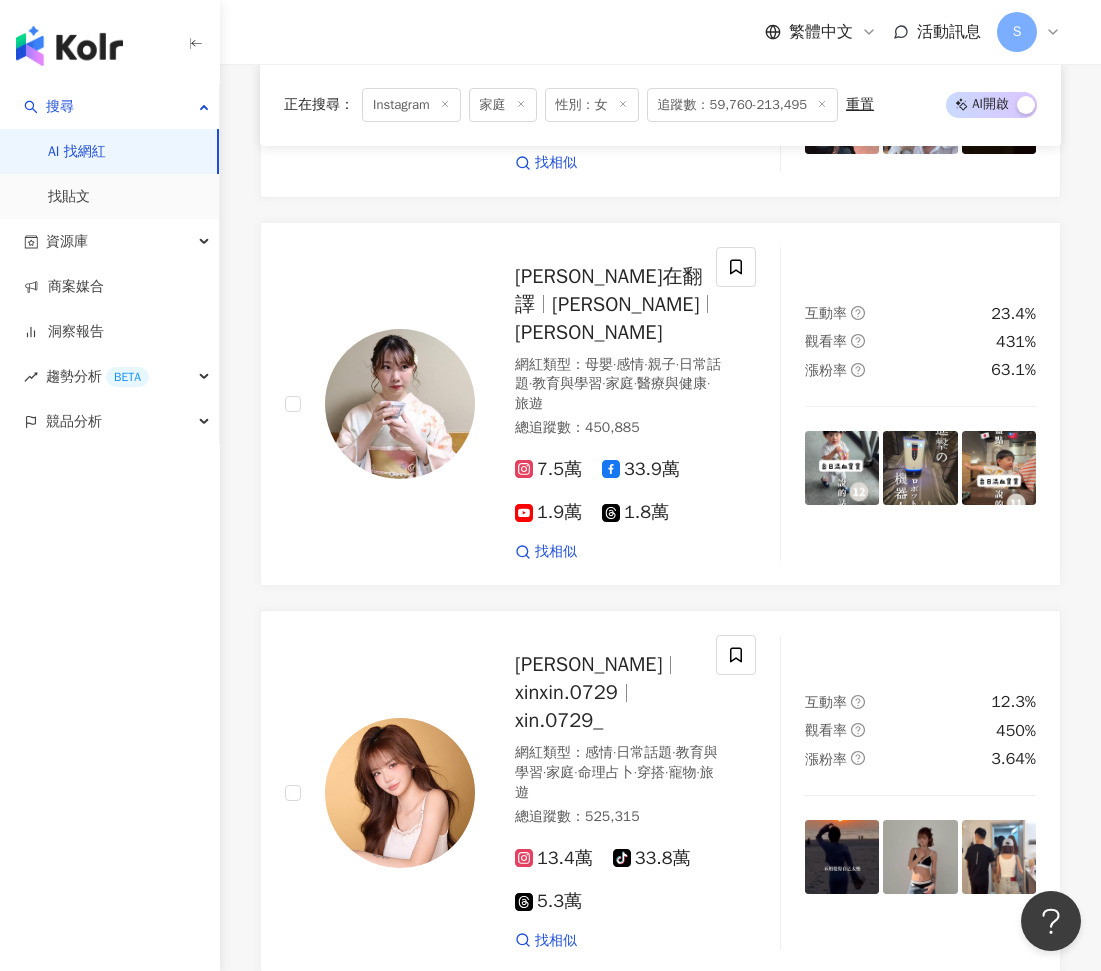 drag, startPoint x: 577, startPoint y: 395, endPoint x: 552, endPoint y: 408, distance: 28.178005 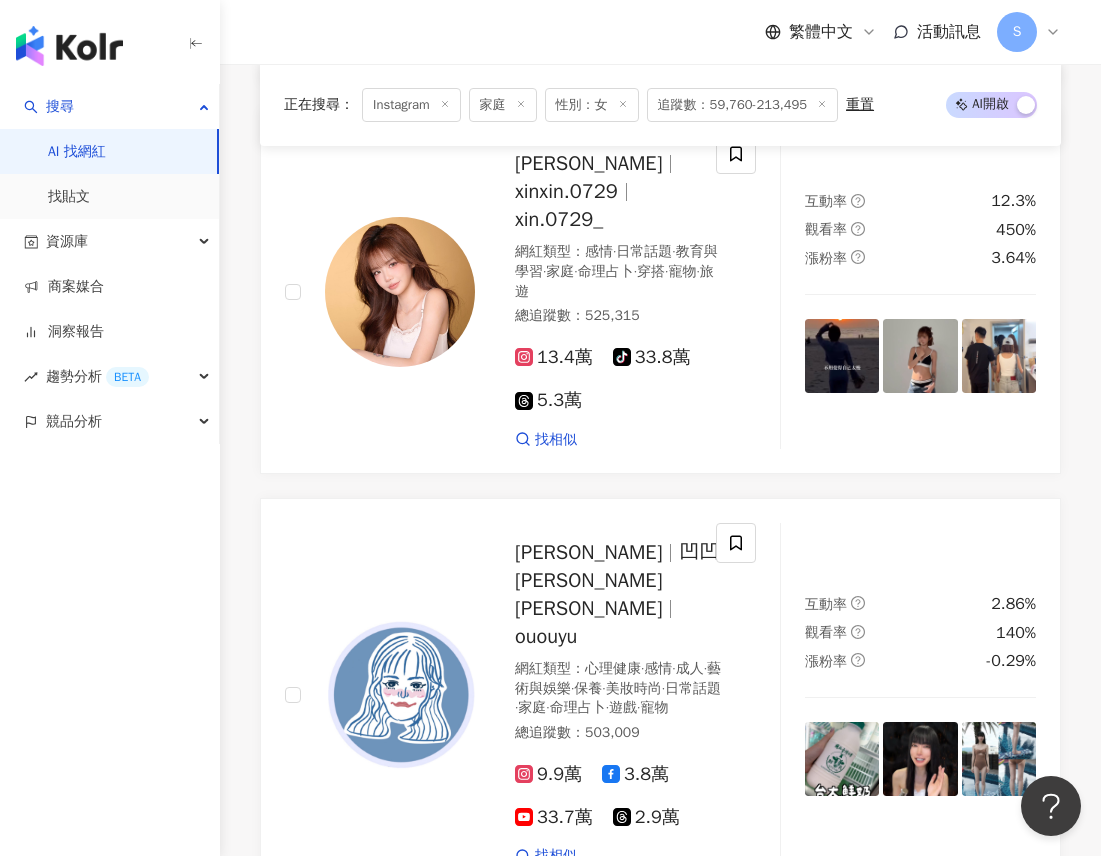 scroll, scrollTop: 43800, scrollLeft: 0, axis: vertical 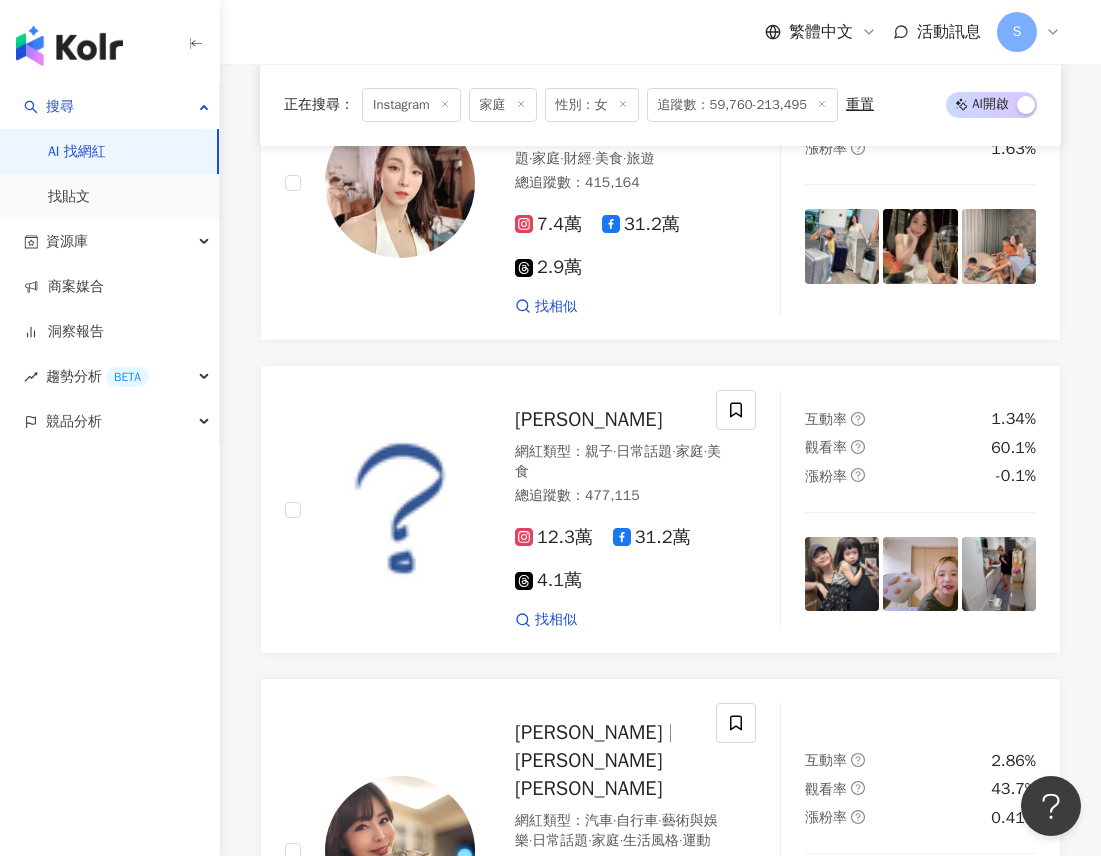 click on "繼續看更多" at bounding box center [672, 2285] 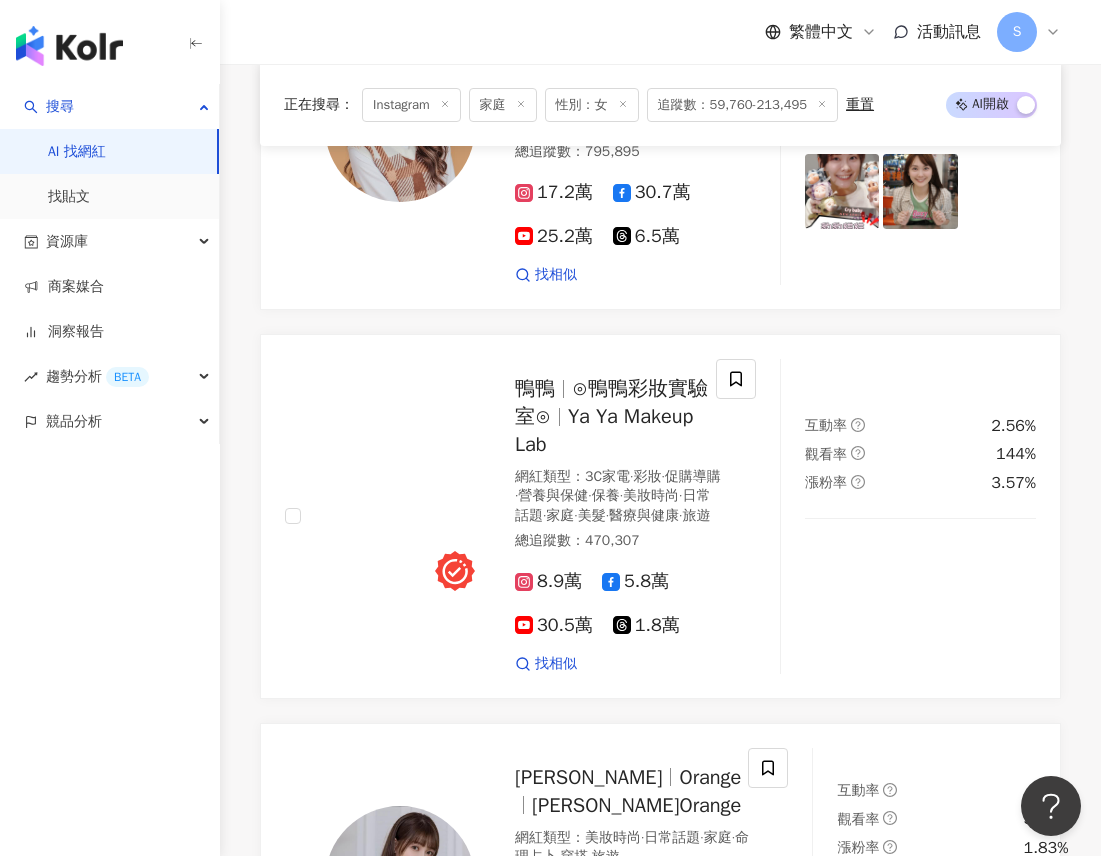 scroll, scrollTop: 49100, scrollLeft: 0, axis: vertical 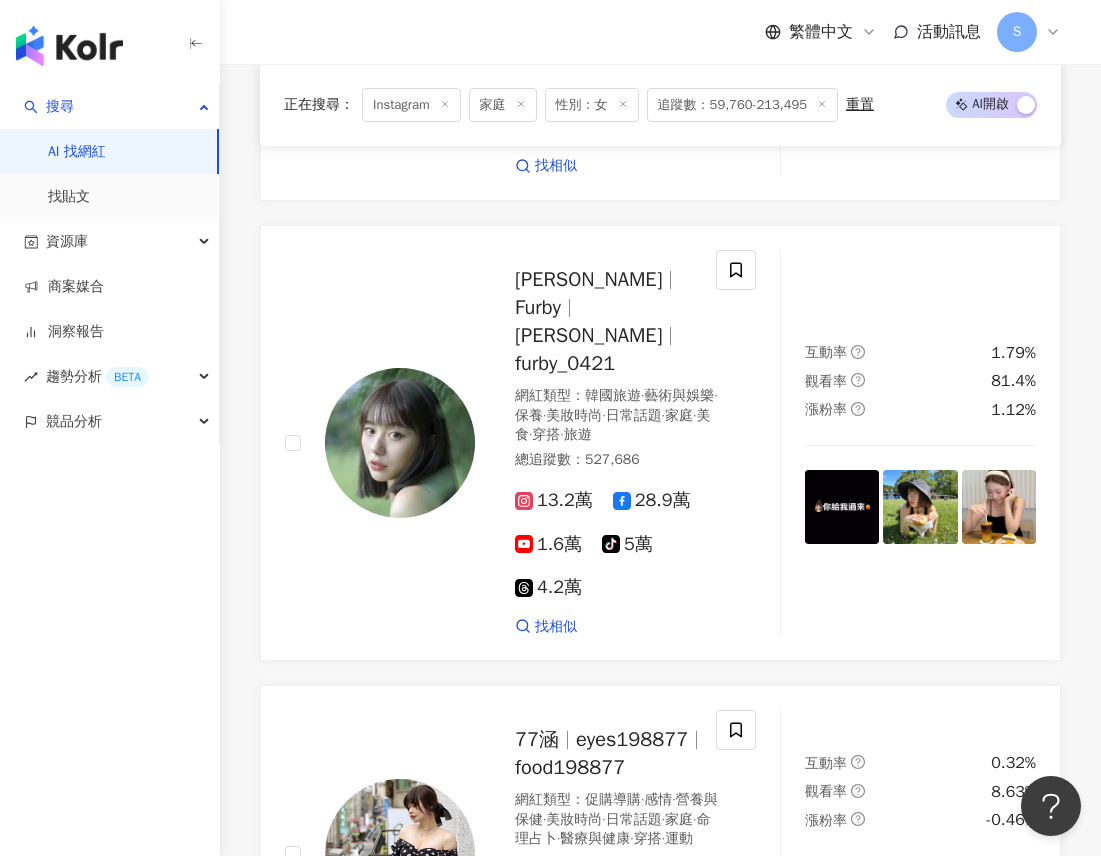 click on "繼續看更多" at bounding box center [672, 2653] 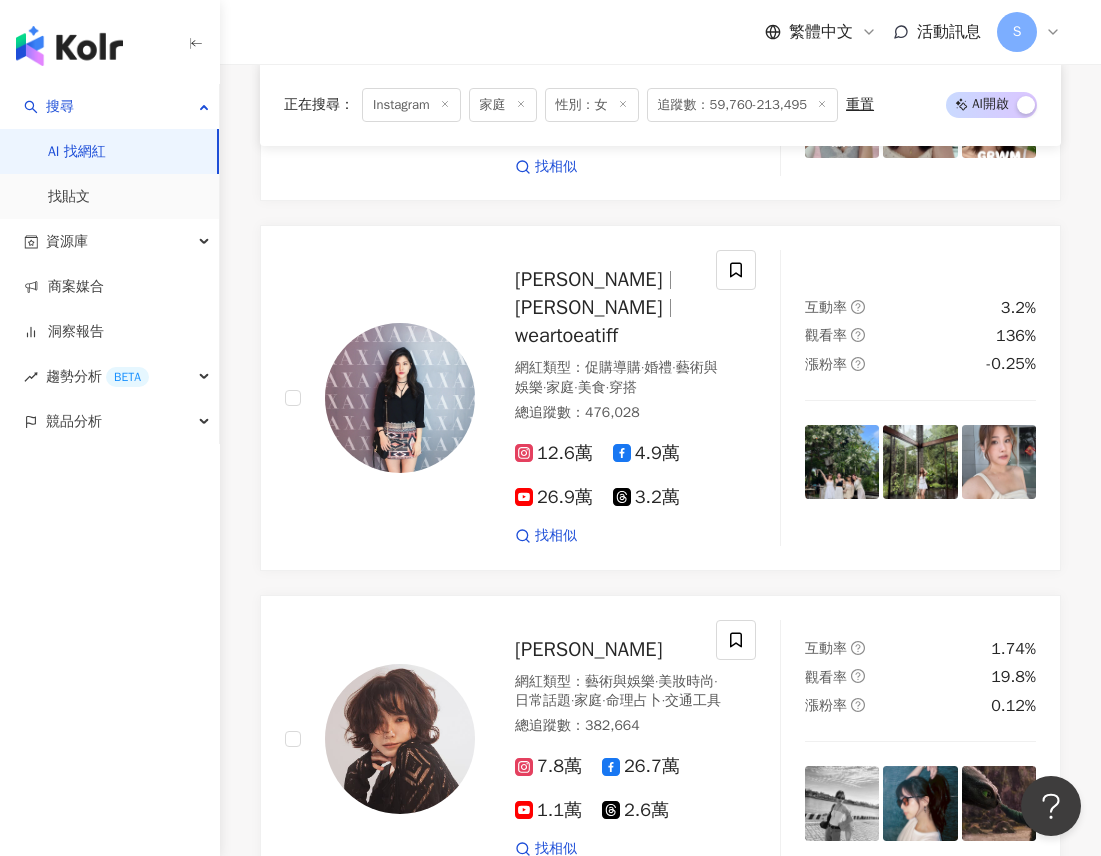 scroll, scrollTop: 56500, scrollLeft: 0, axis: vertical 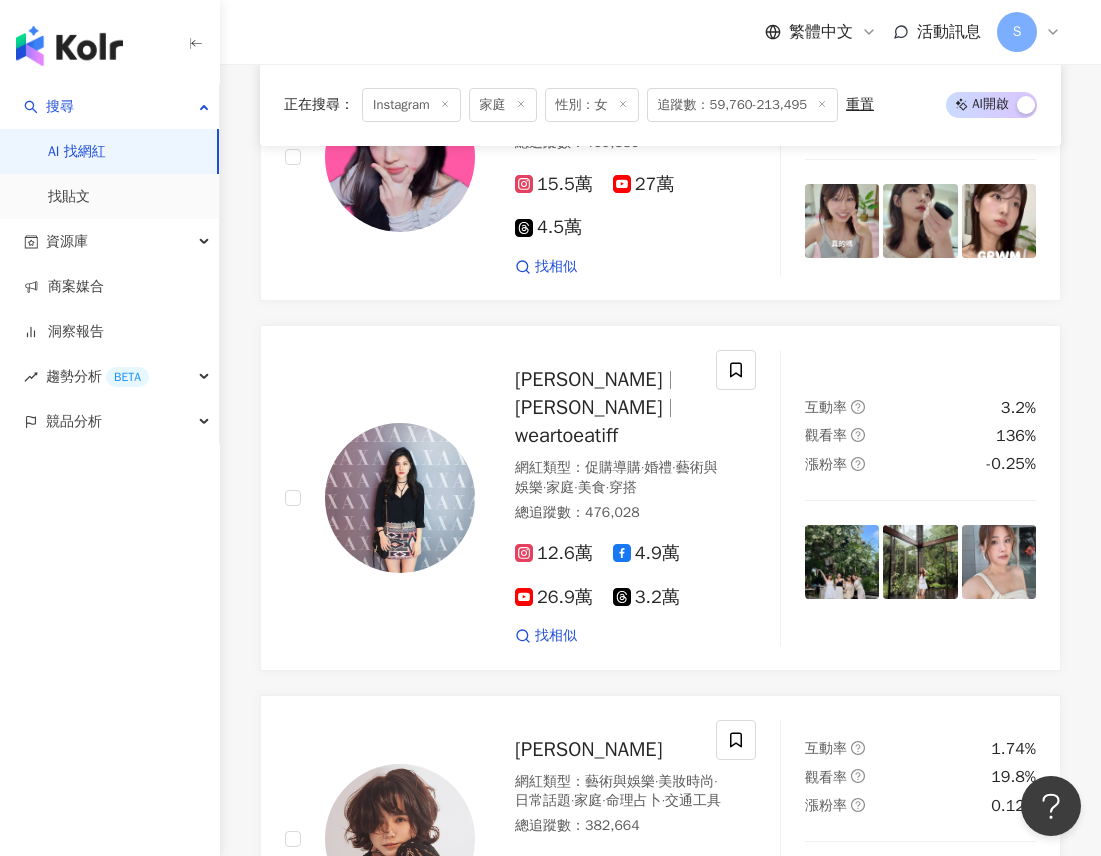 click on "繼續看更多 找不到網紅？ 回報建立" at bounding box center [660, 2537] 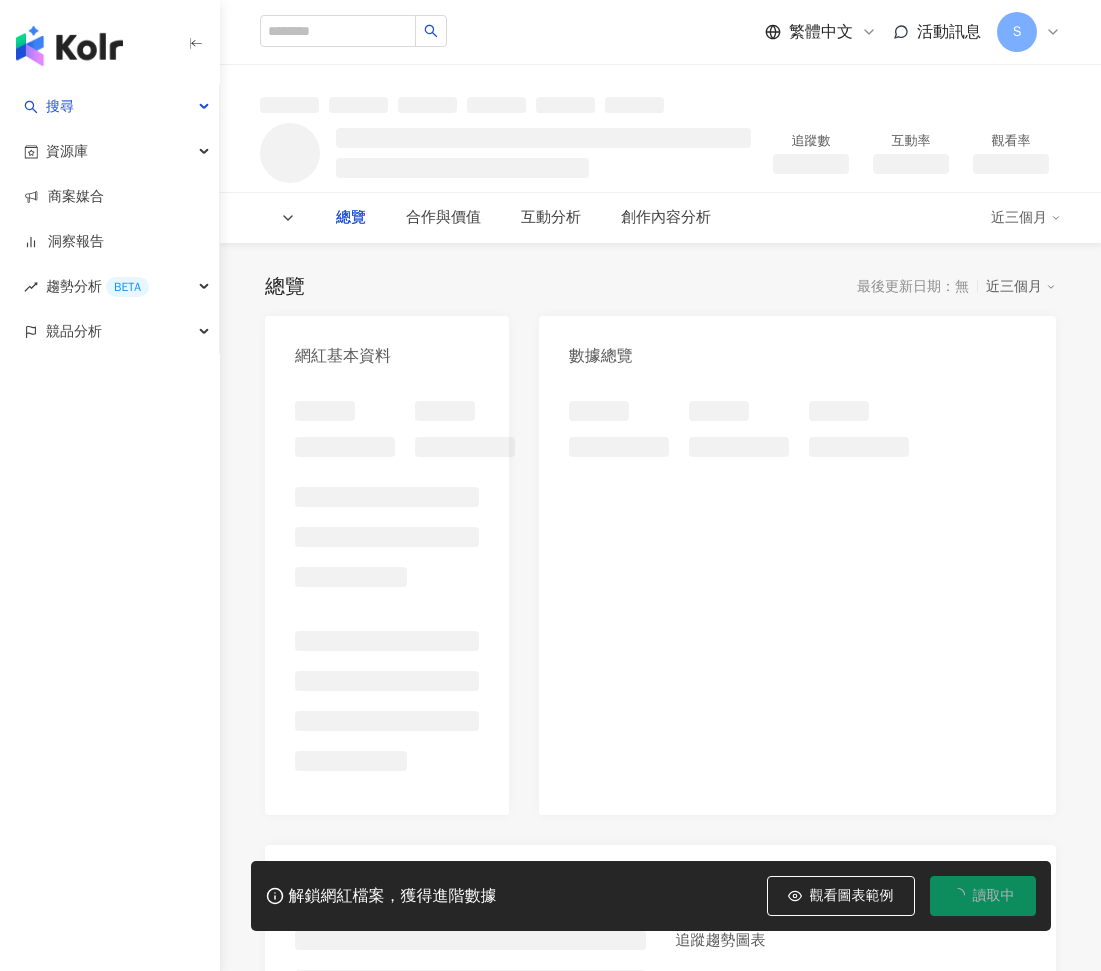 scroll, scrollTop: 0, scrollLeft: 0, axis: both 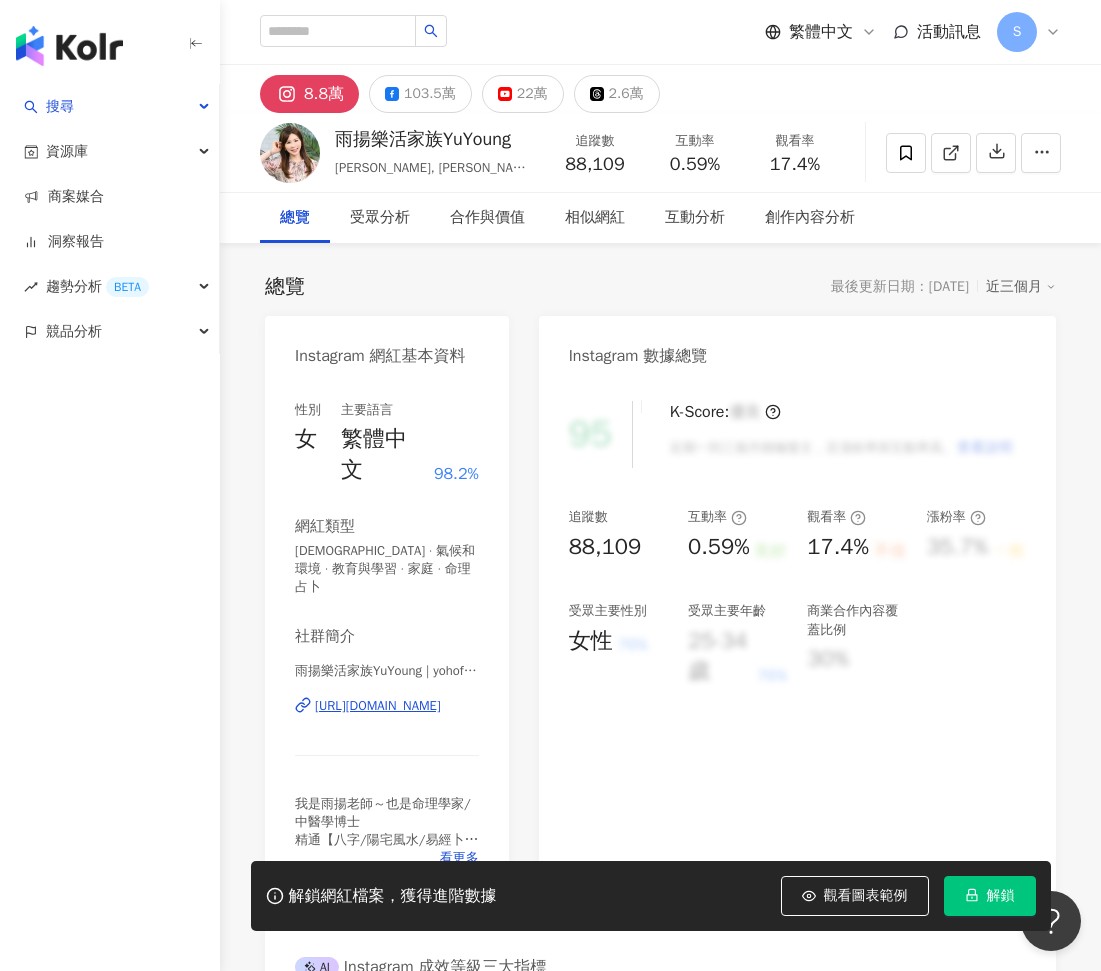 click on "8.8萬" at bounding box center [324, 94] 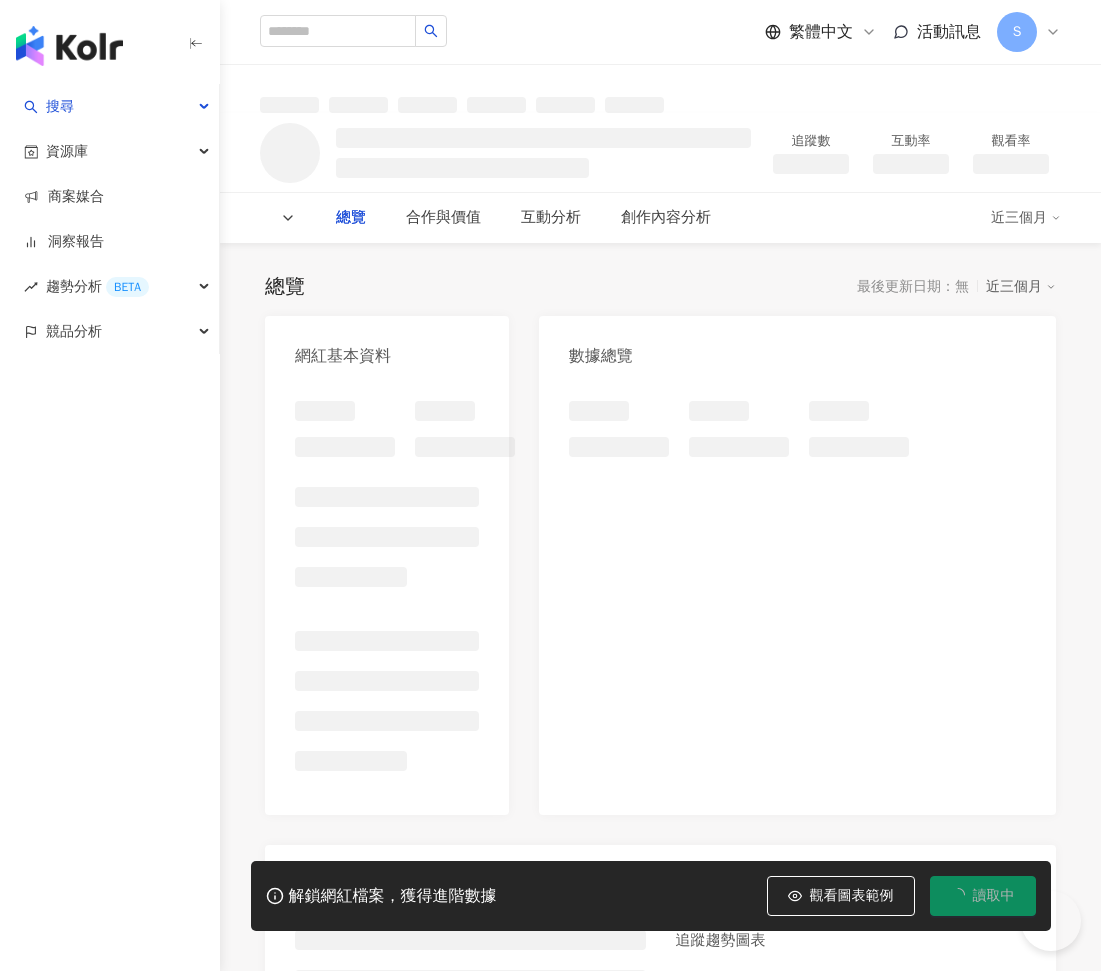 scroll, scrollTop: 0, scrollLeft: 0, axis: both 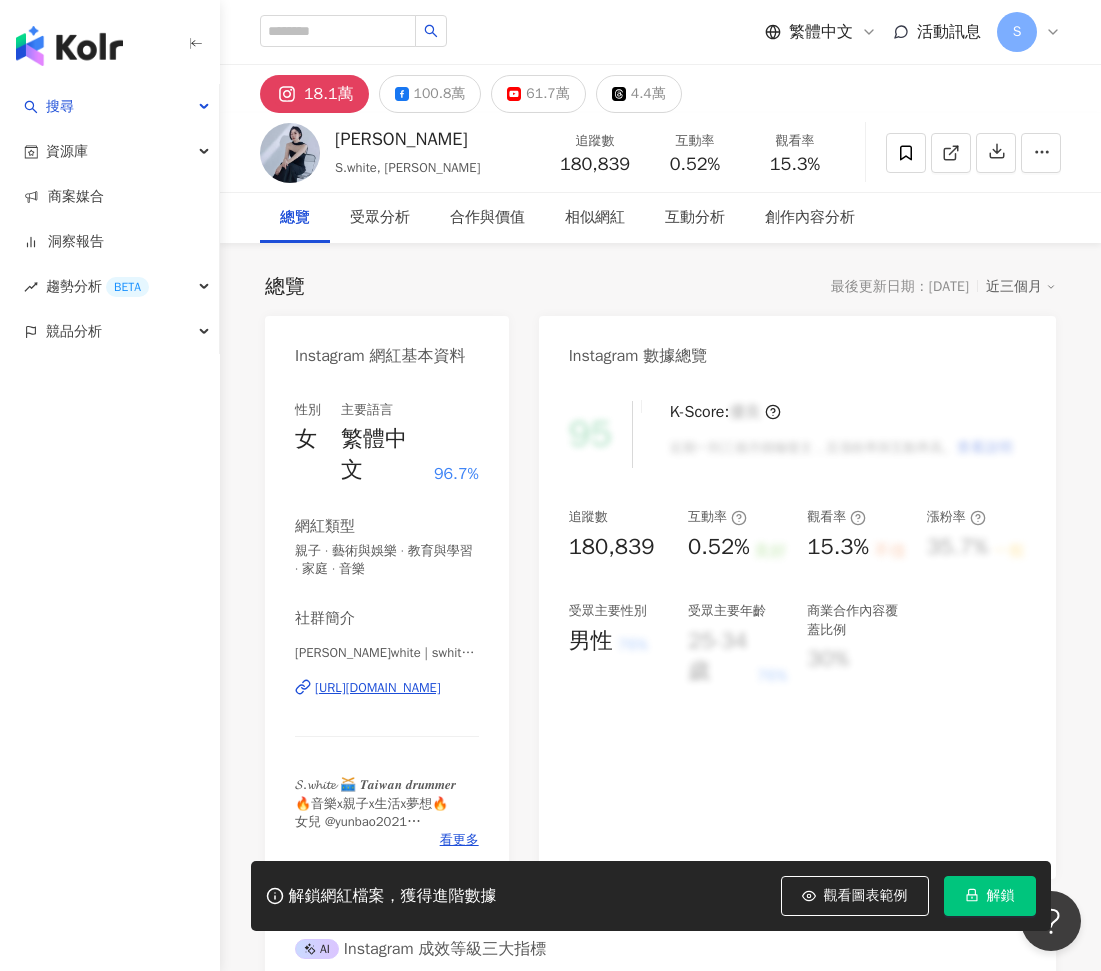 click on "18.1萬" at bounding box center [329, 94] 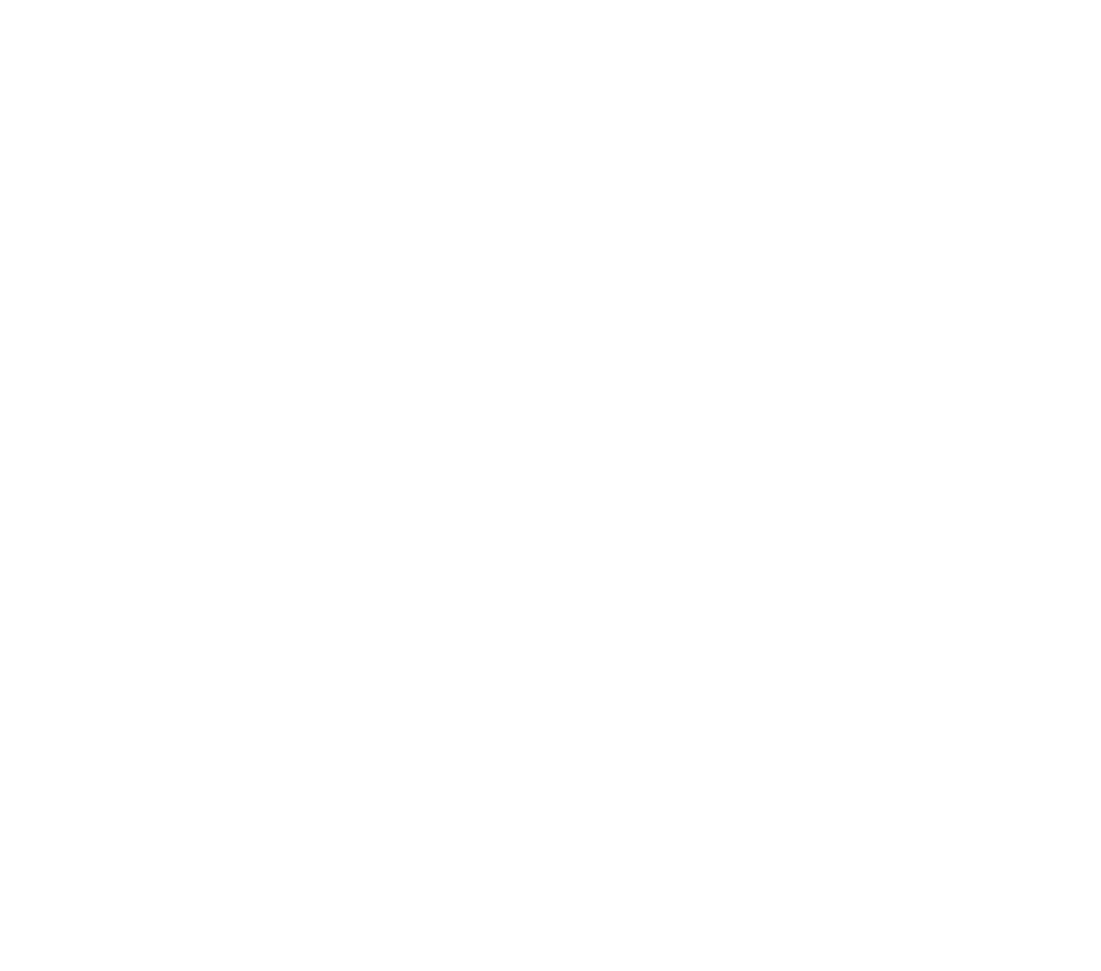 scroll, scrollTop: 0, scrollLeft: 0, axis: both 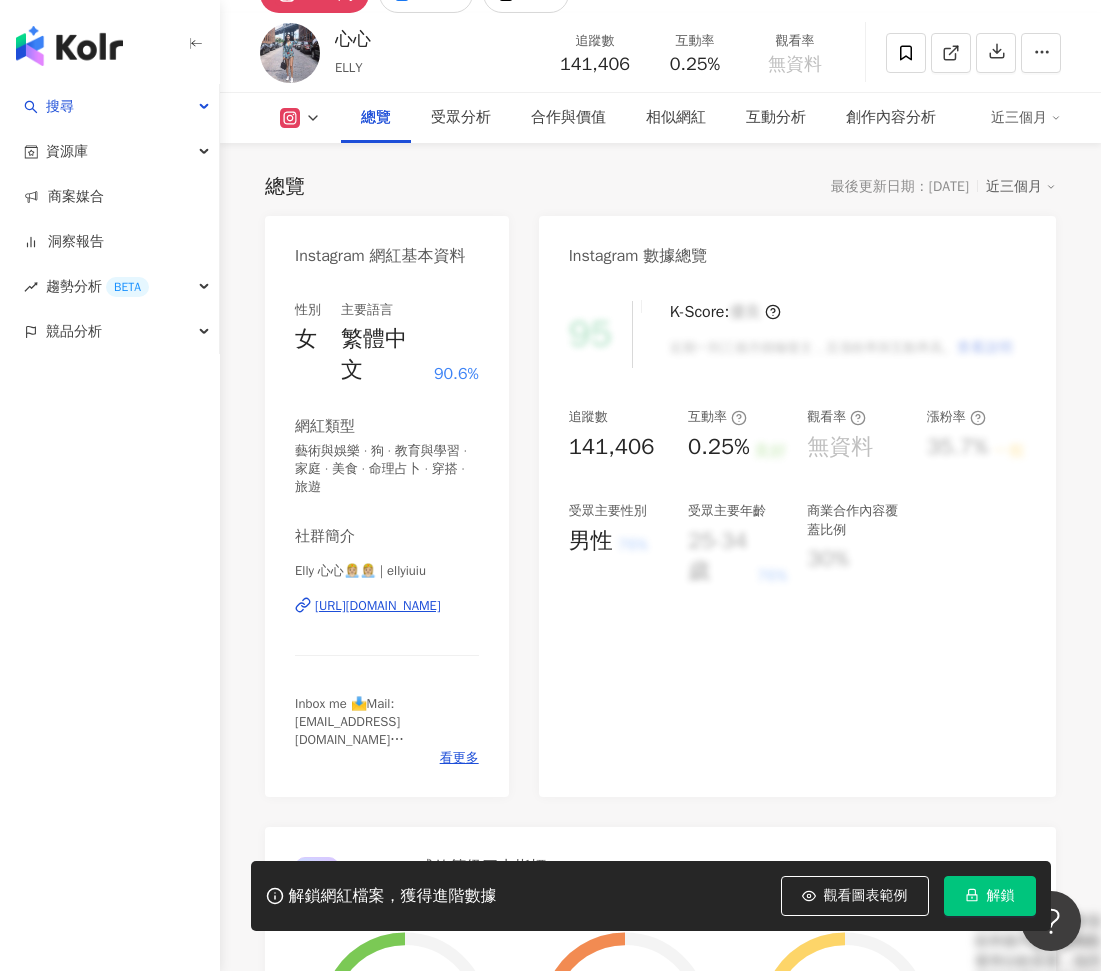 click on "https://www.instagram.com/ellyiuiu/" at bounding box center [378, 606] 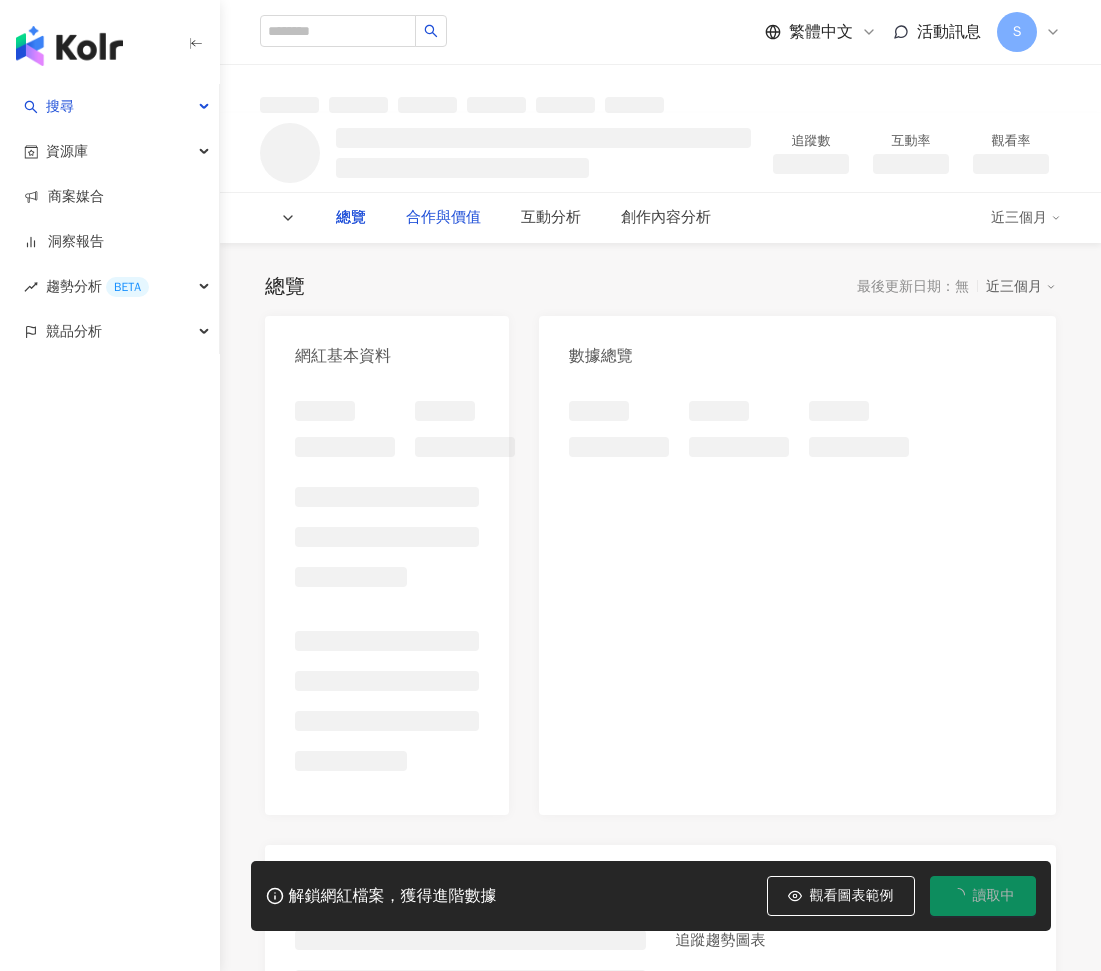 scroll, scrollTop: 0, scrollLeft: 0, axis: both 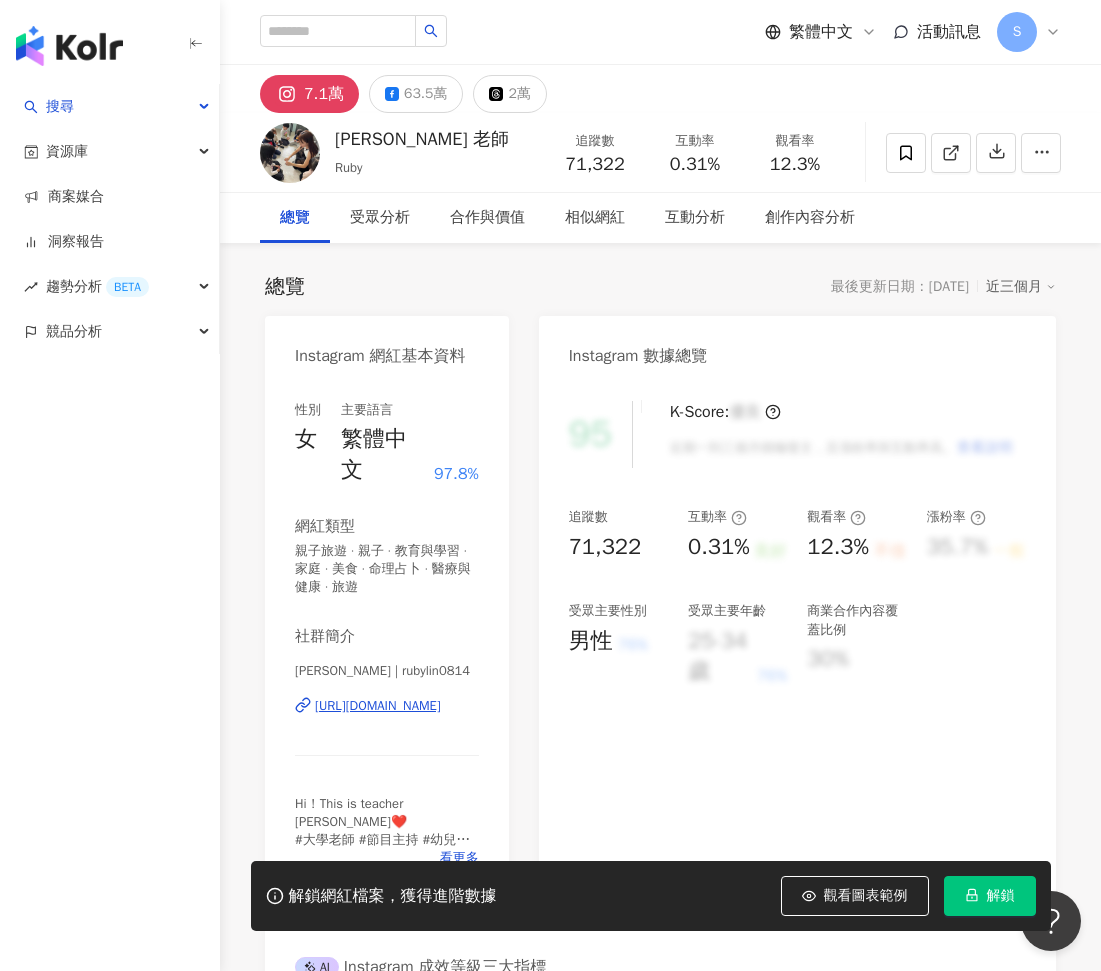 click on "7.1萬" at bounding box center [324, 94] 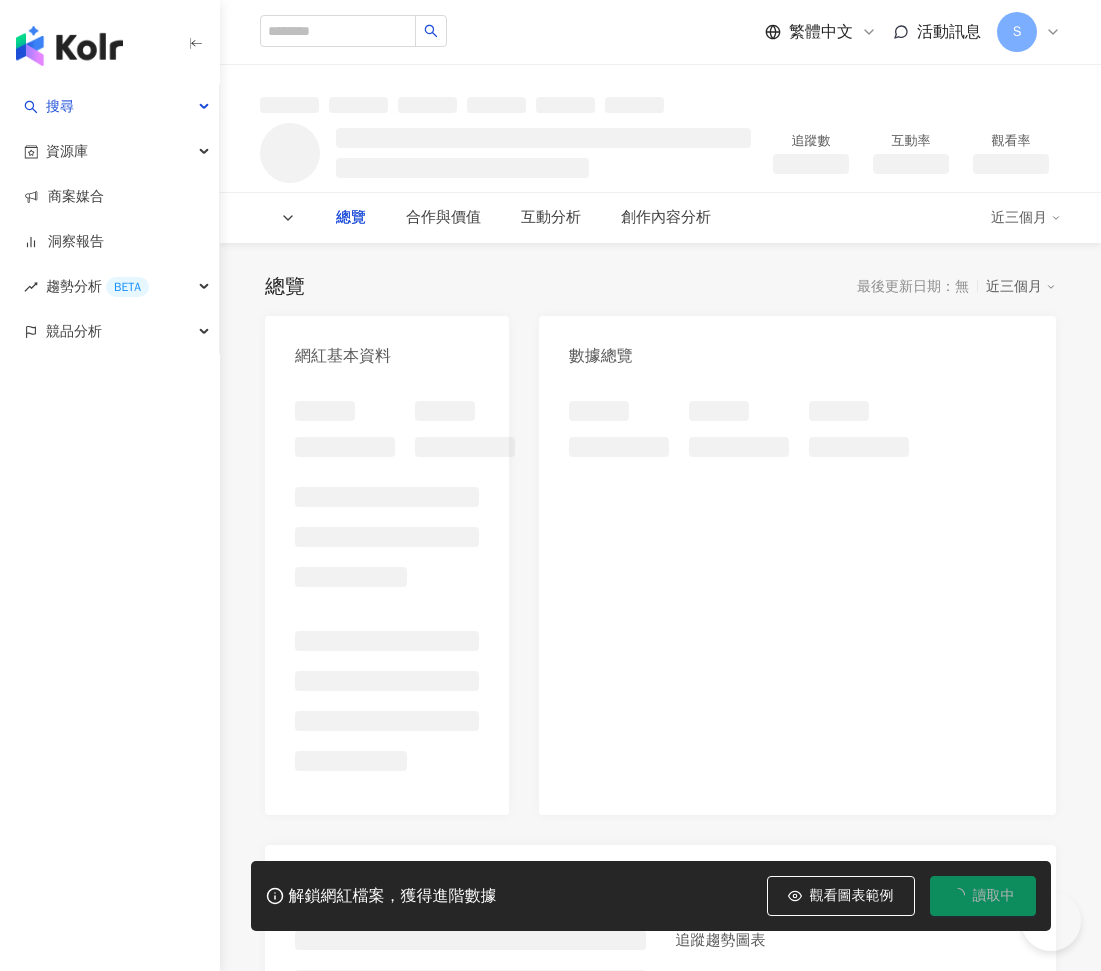 scroll, scrollTop: 0, scrollLeft: 0, axis: both 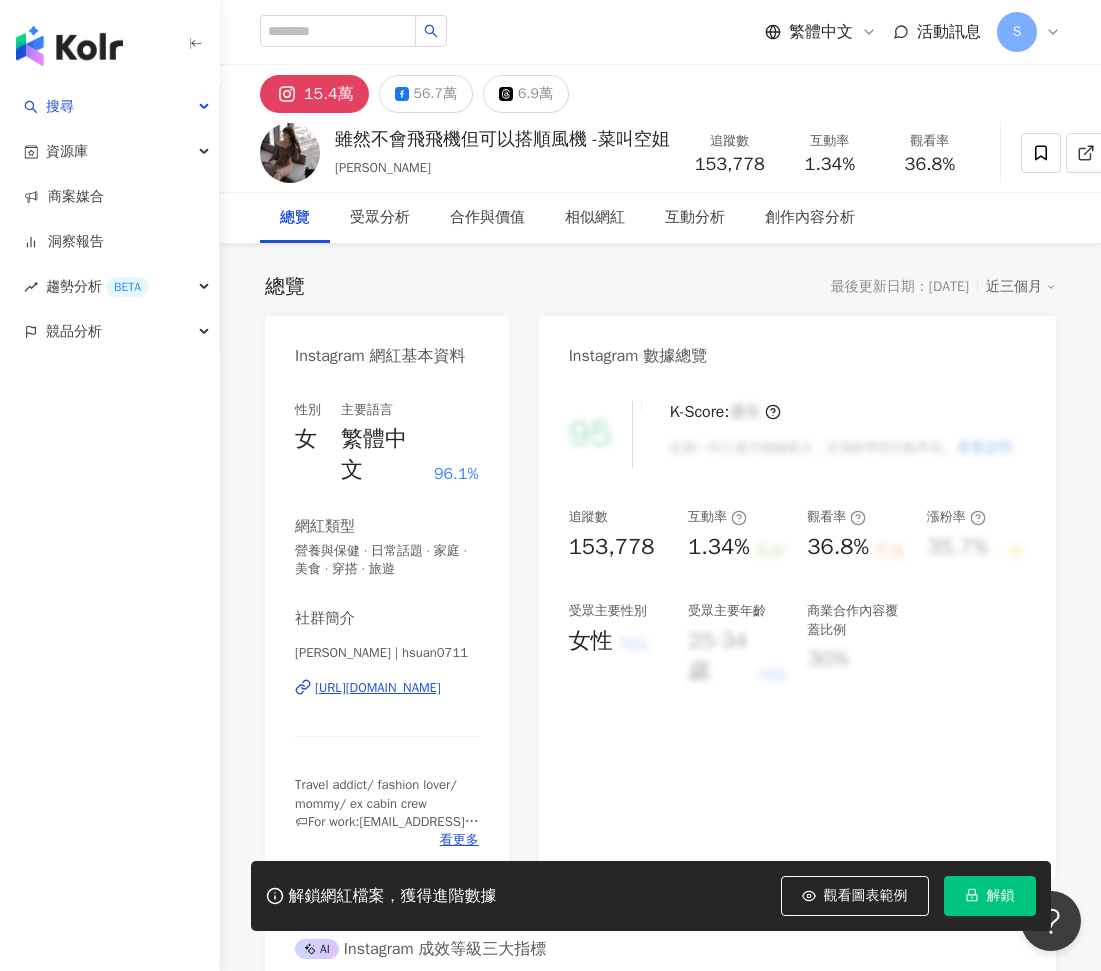 click on "https://www.instagram.com/hsuan0711/" at bounding box center [378, 688] 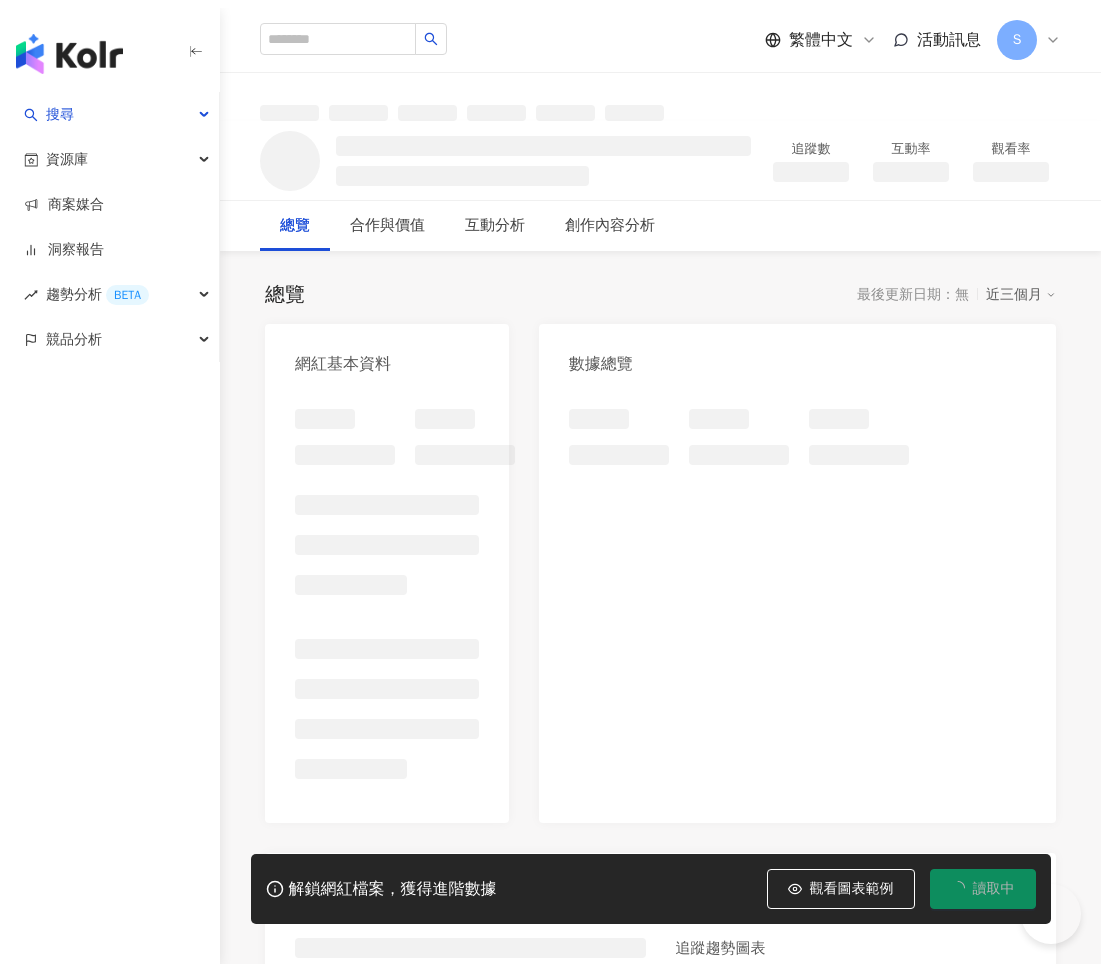 scroll, scrollTop: 0, scrollLeft: 0, axis: both 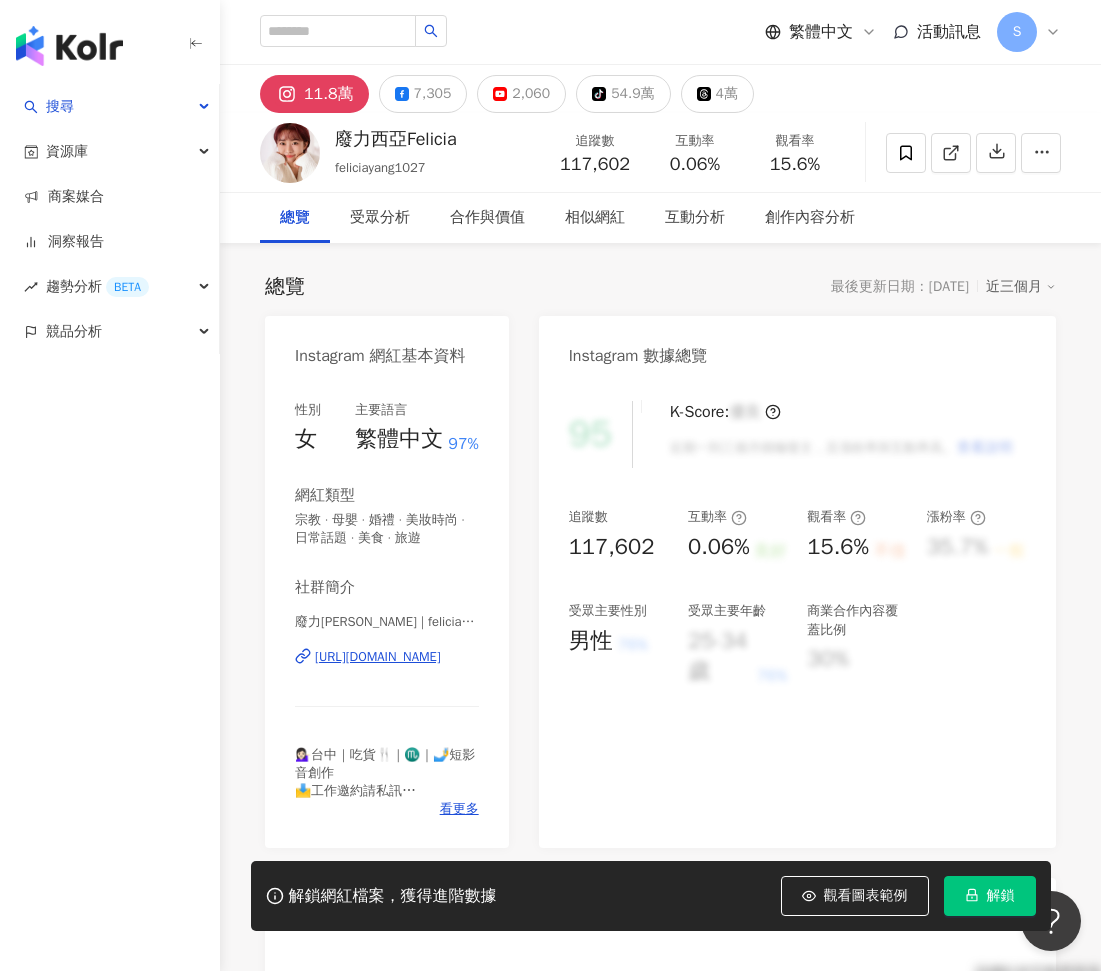 click on "https://www.instagram.com/feliciayang1027/" at bounding box center [378, 657] 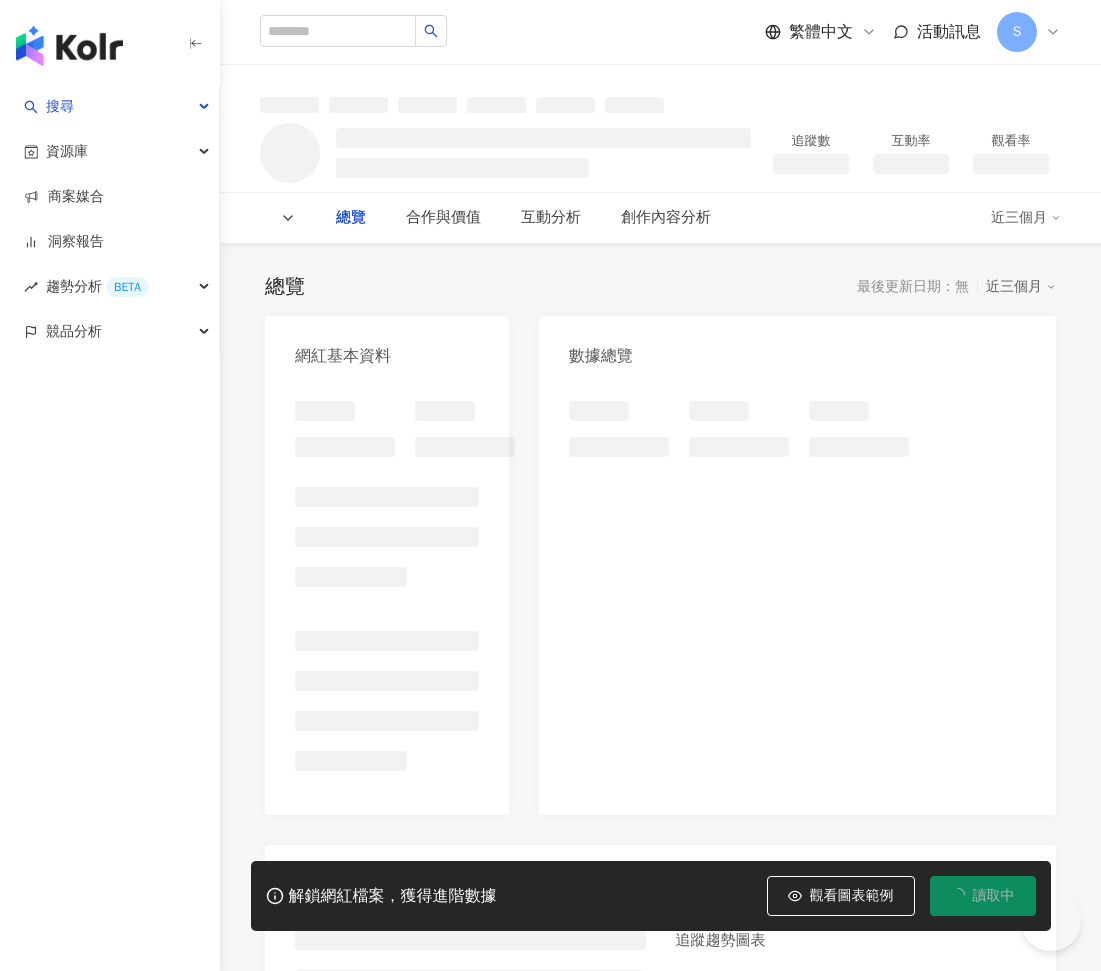 scroll, scrollTop: 0, scrollLeft: 0, axis: both 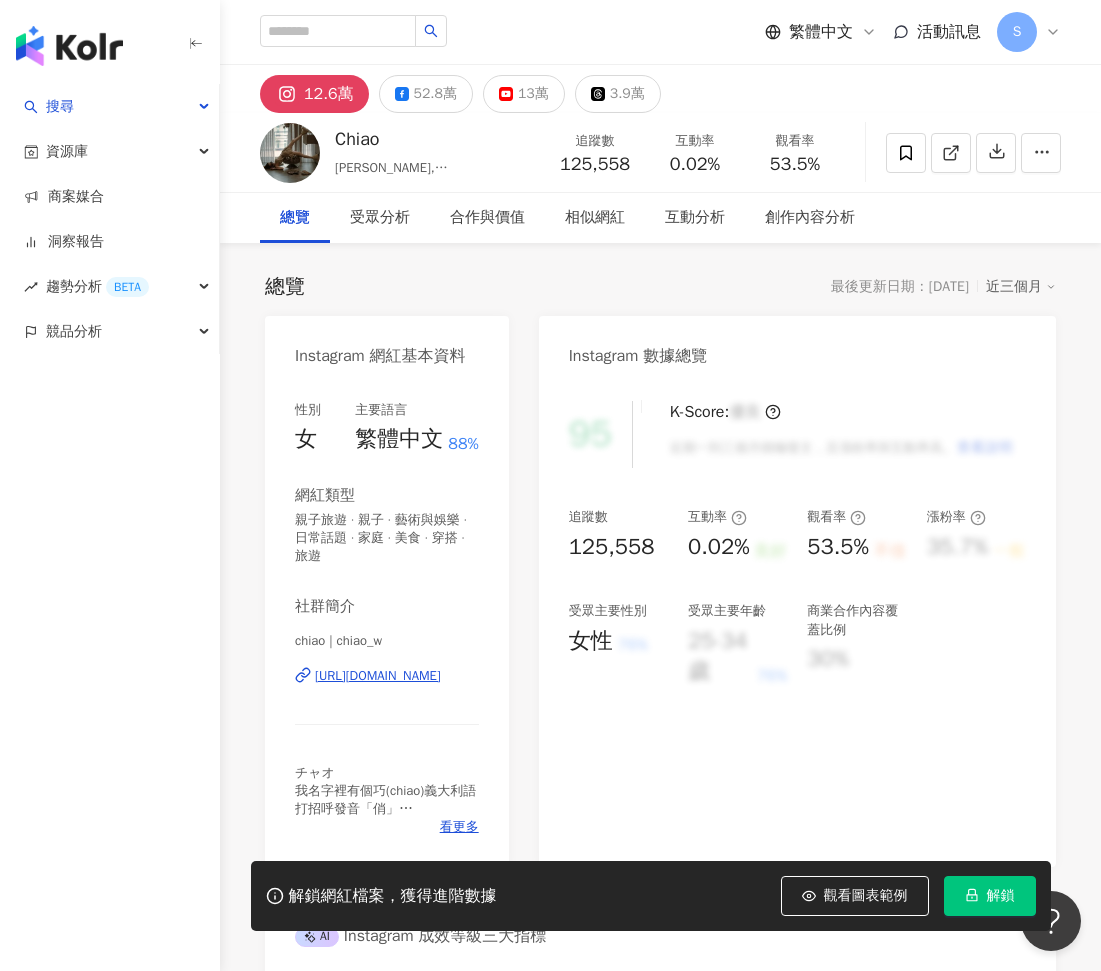 click on "https://www.instagram.com/chiao_w/" at bounding box center [378, 676] 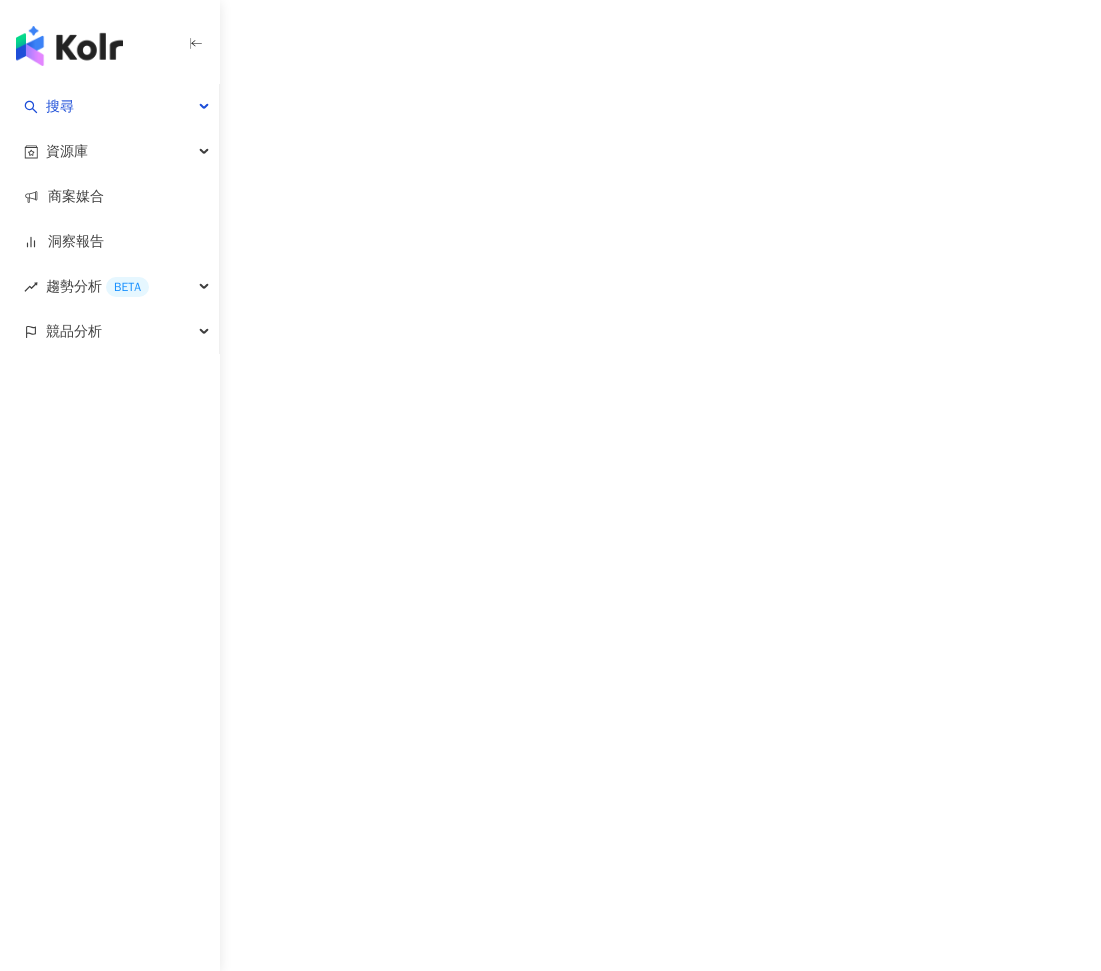 scroll, scrollTop: 0, scrollLeft: 0, axis: both 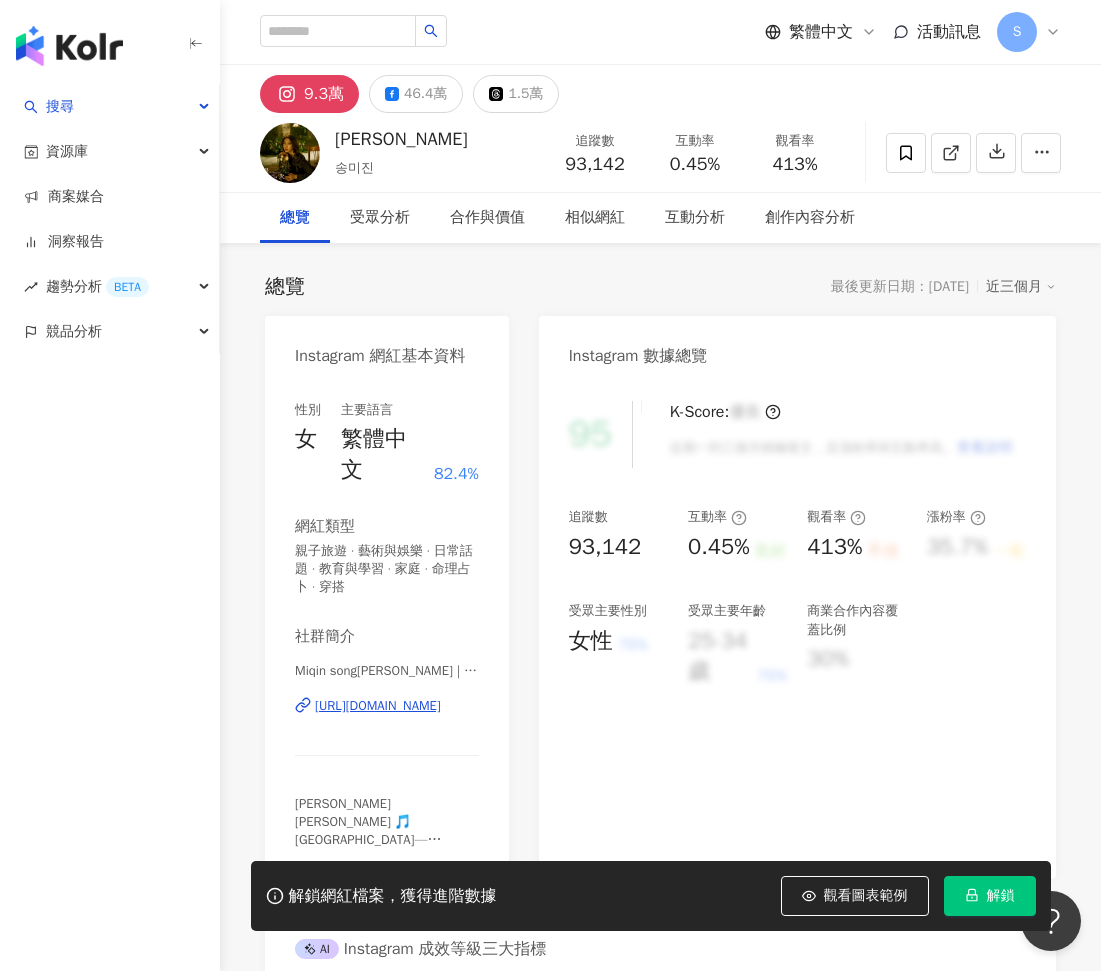 click on "https://www.instagram.com/song_miqin/" at bounding box center [378, 706] 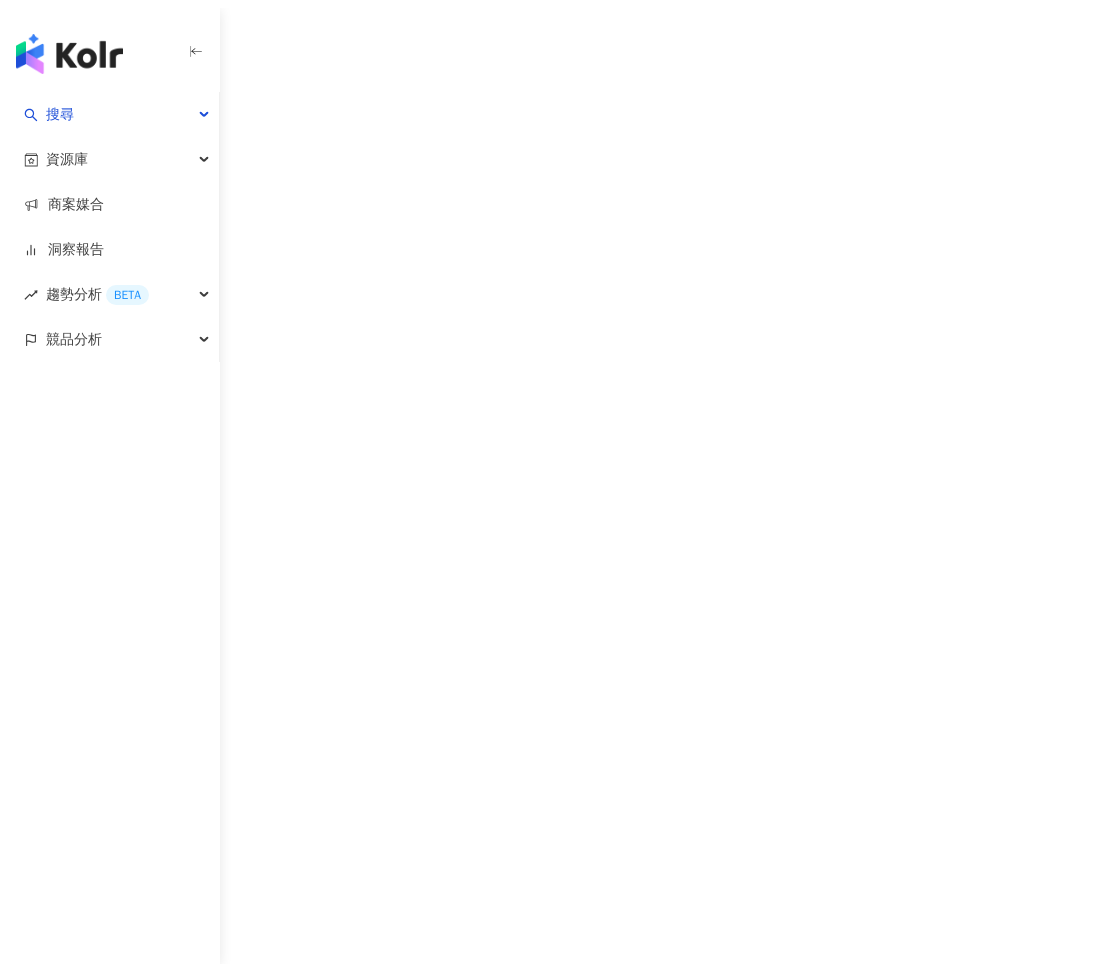 scroll, scrollTop: 0, scrollLeft: 0, axis: both 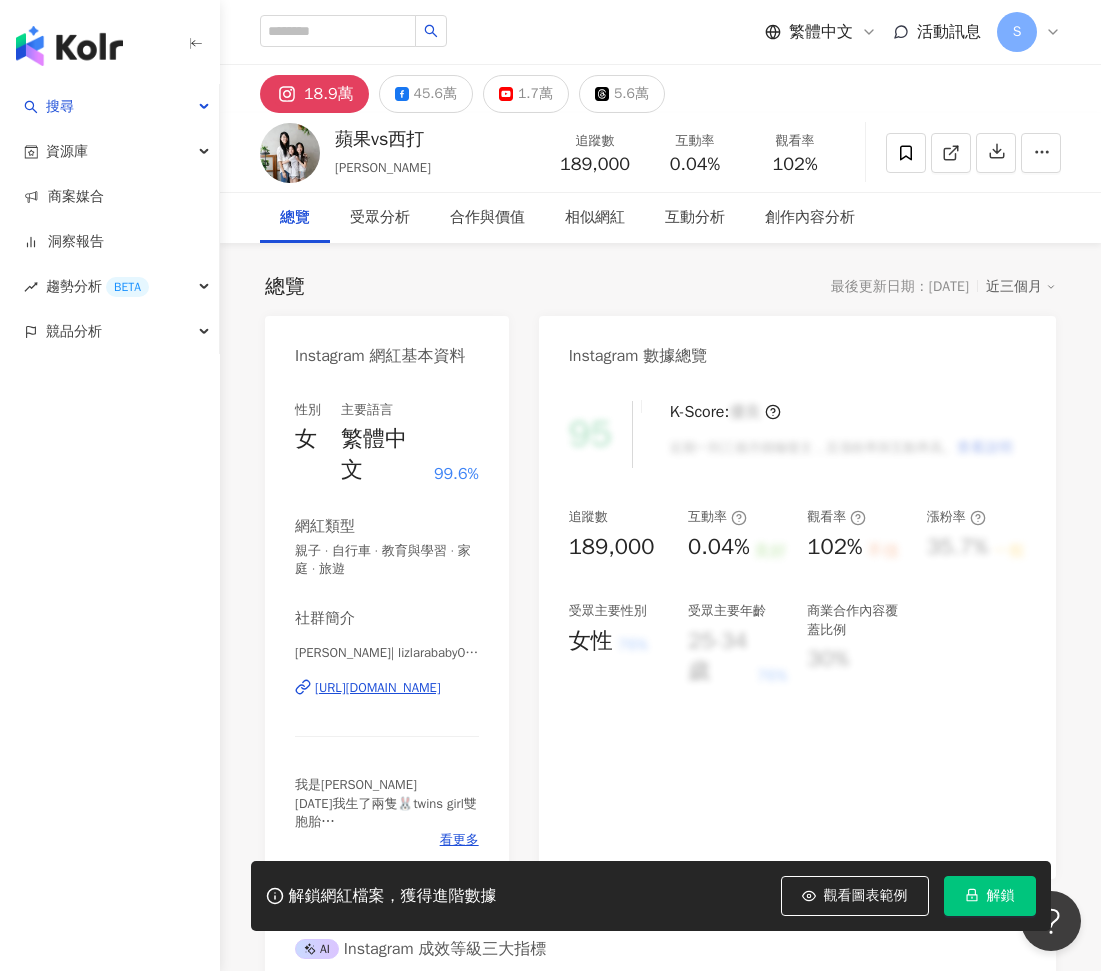 click on "https://www.instagram.com/lizlarababy0301/" at bounding box center [378, 688] 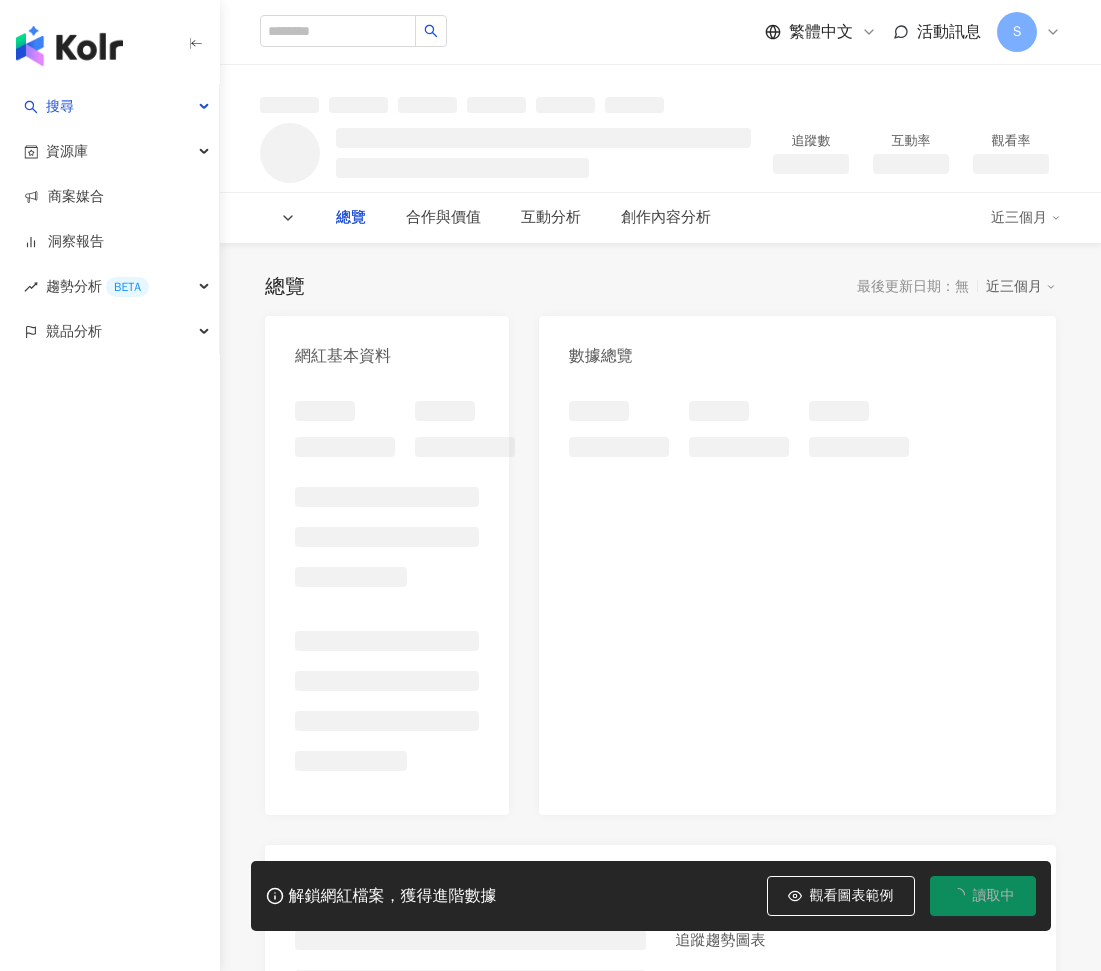 scroll, scrollTop: 0, scrollLeft: 0, axis: both 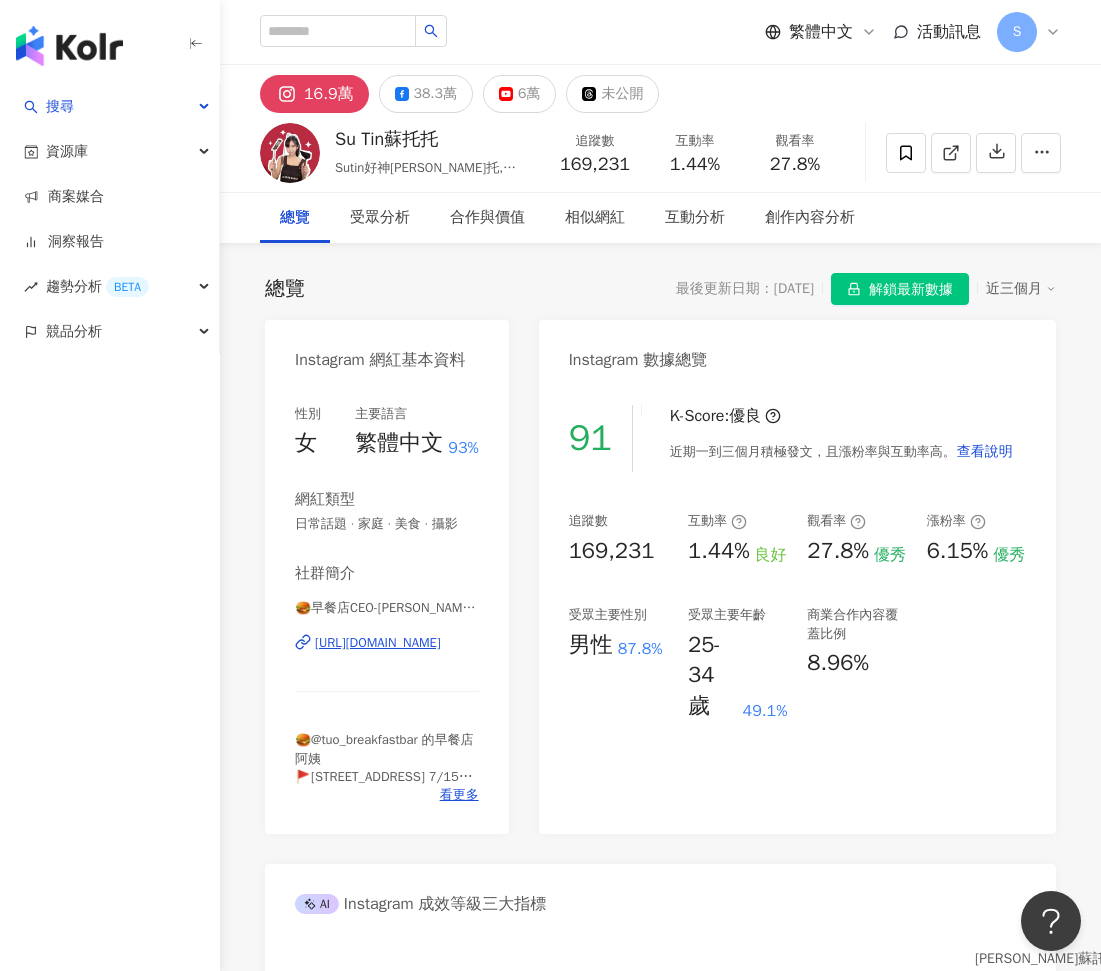 click on "https://www.instagram.com/sutin_tuotuo/" at bounding box center (378, 643) 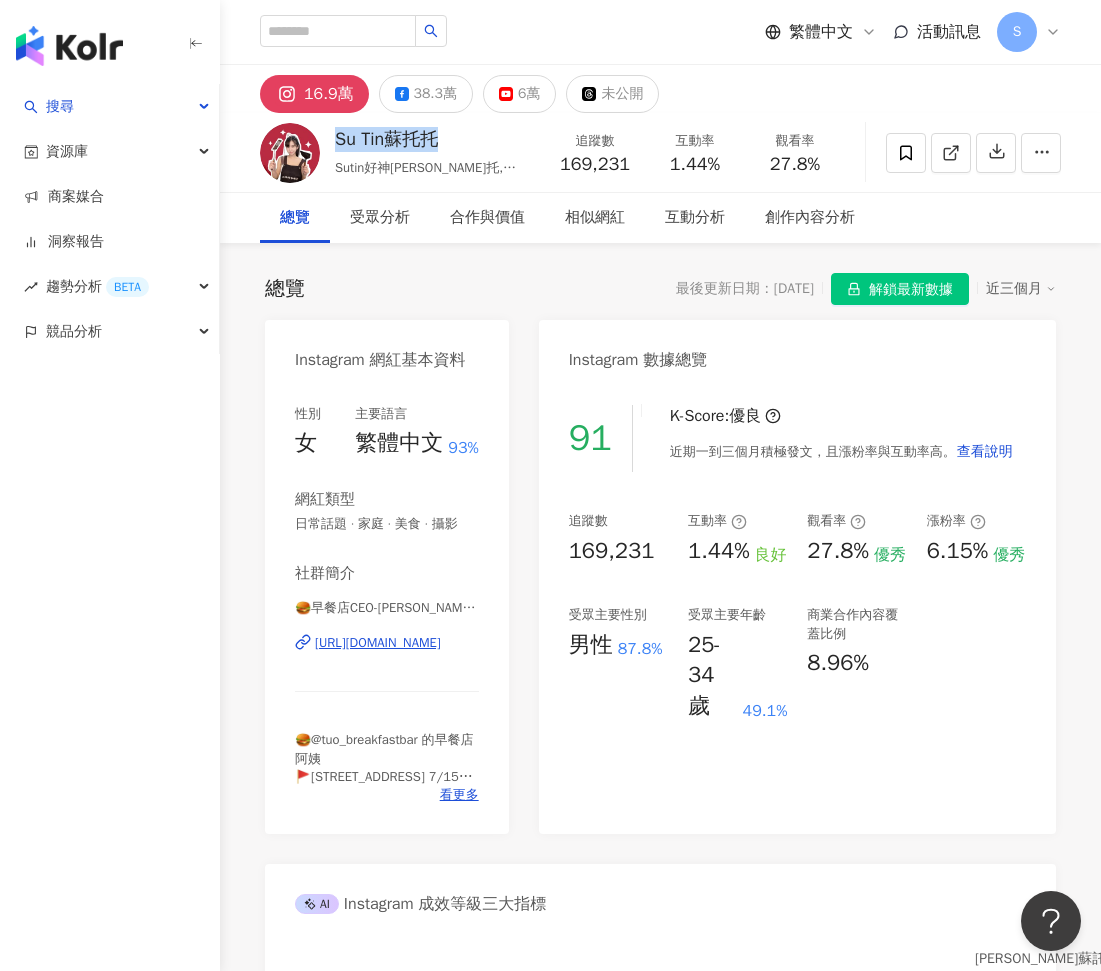 drag, startPoint x: 334, startPoint y: 139, endPoint x: 478, endPoint y: 152, distance: 144.58562 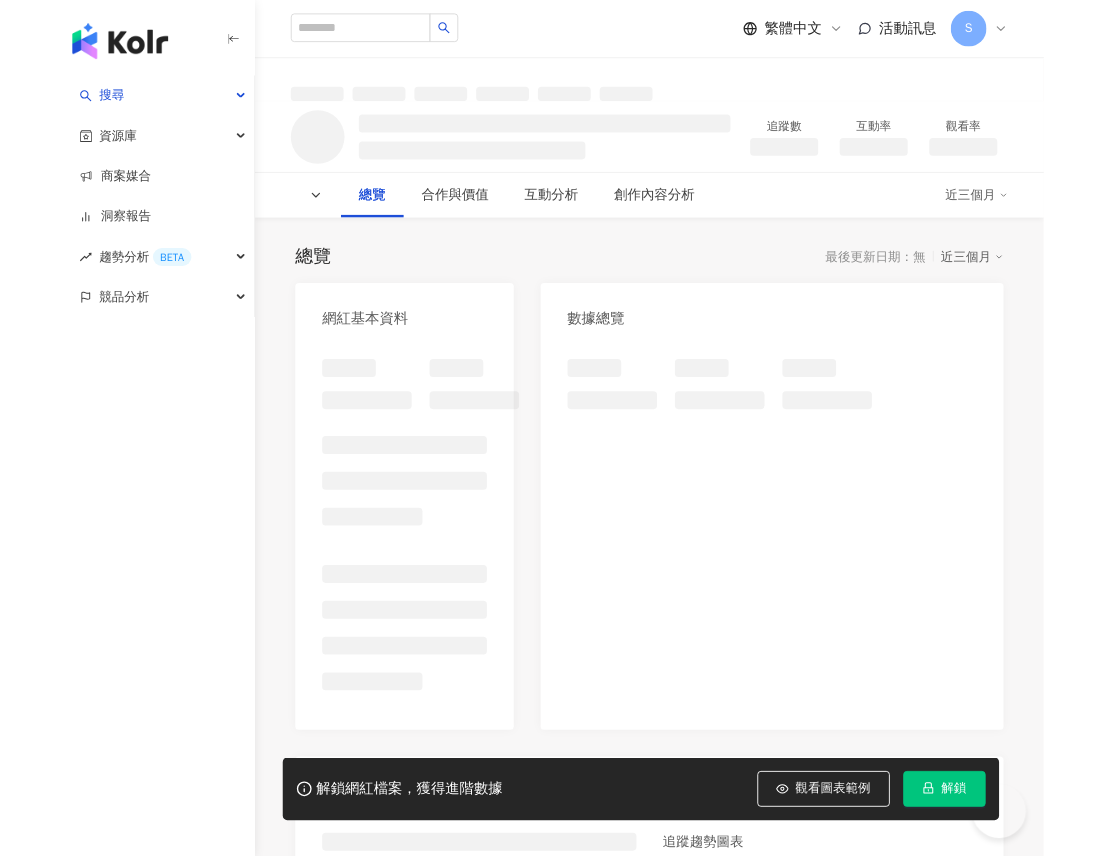 scroll, scrollTop: 0, scrollLeft: 0, axis: both 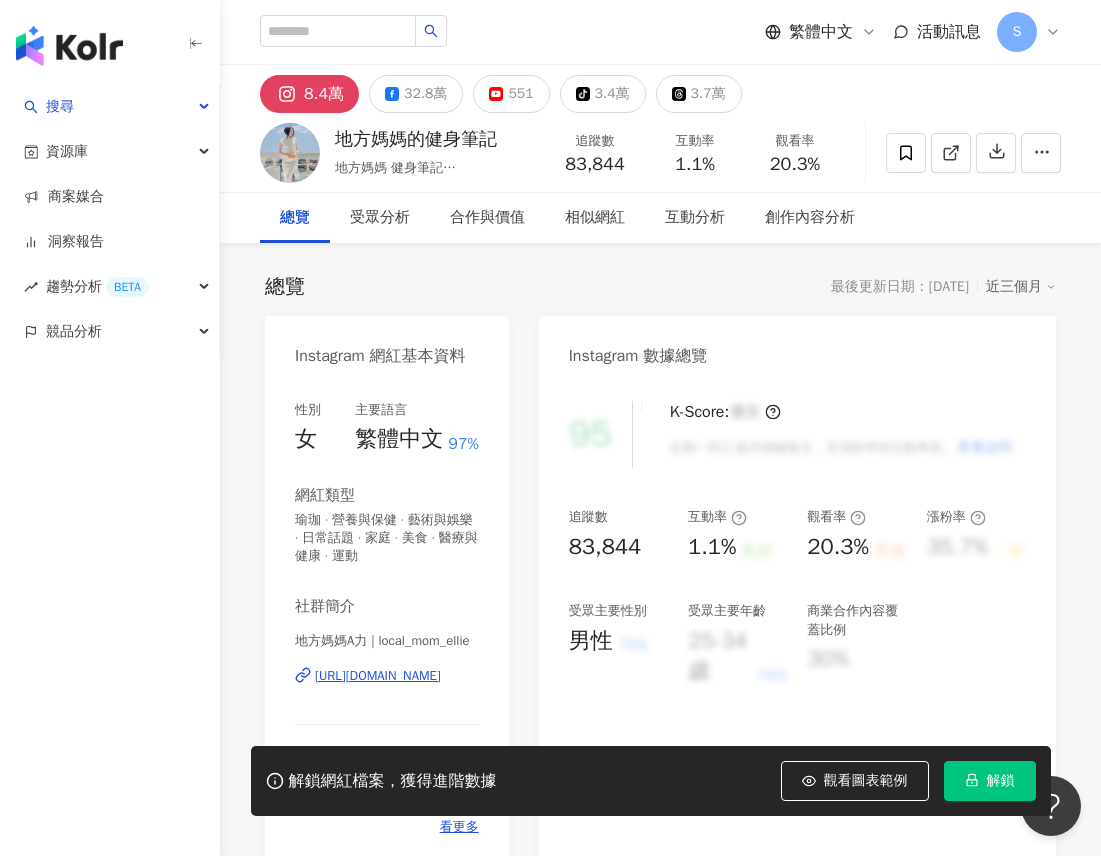 drag, startPoint x: 374, startPoint y: 694, endPoint x: 369, endPoint y: 677, distance: 17.720045 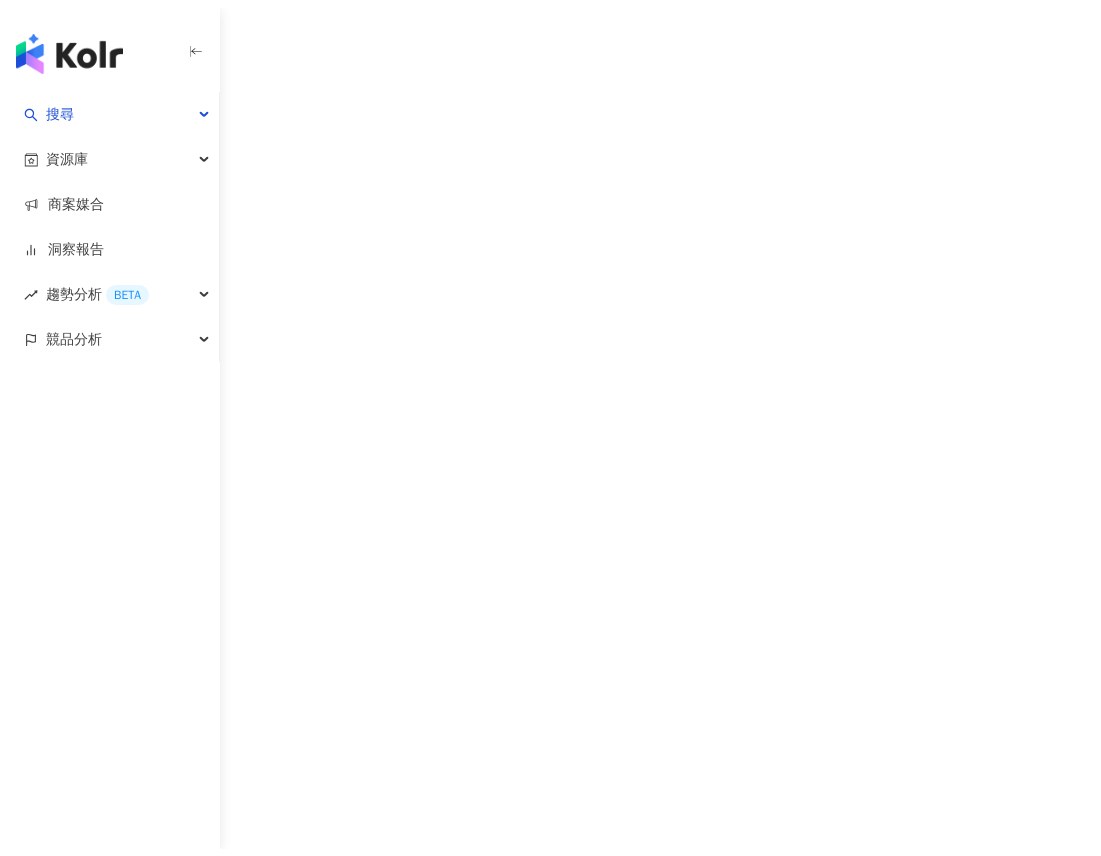 scroll, scrollTop: 0, scrollLeft: 0, axis: both 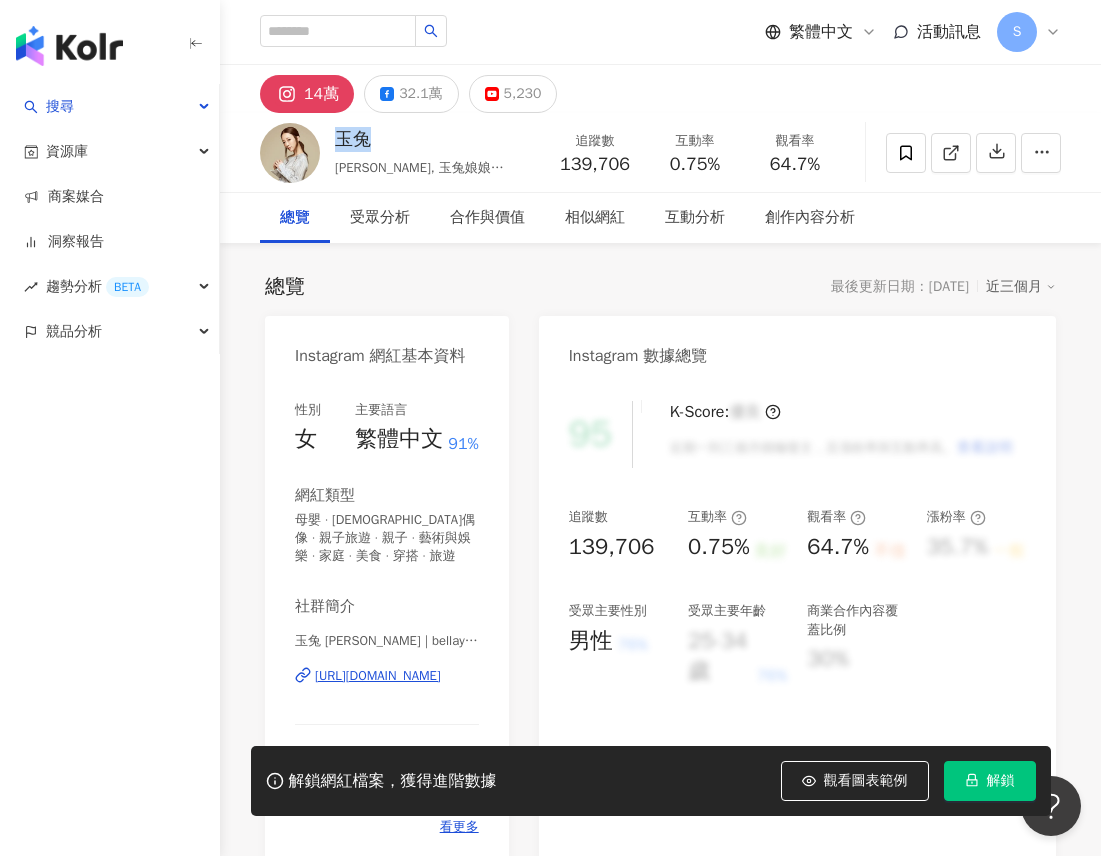 drag, startPoint x: 337, startPoint y: 130, endPoint x: 378, endPoint y: 130, distance: 41 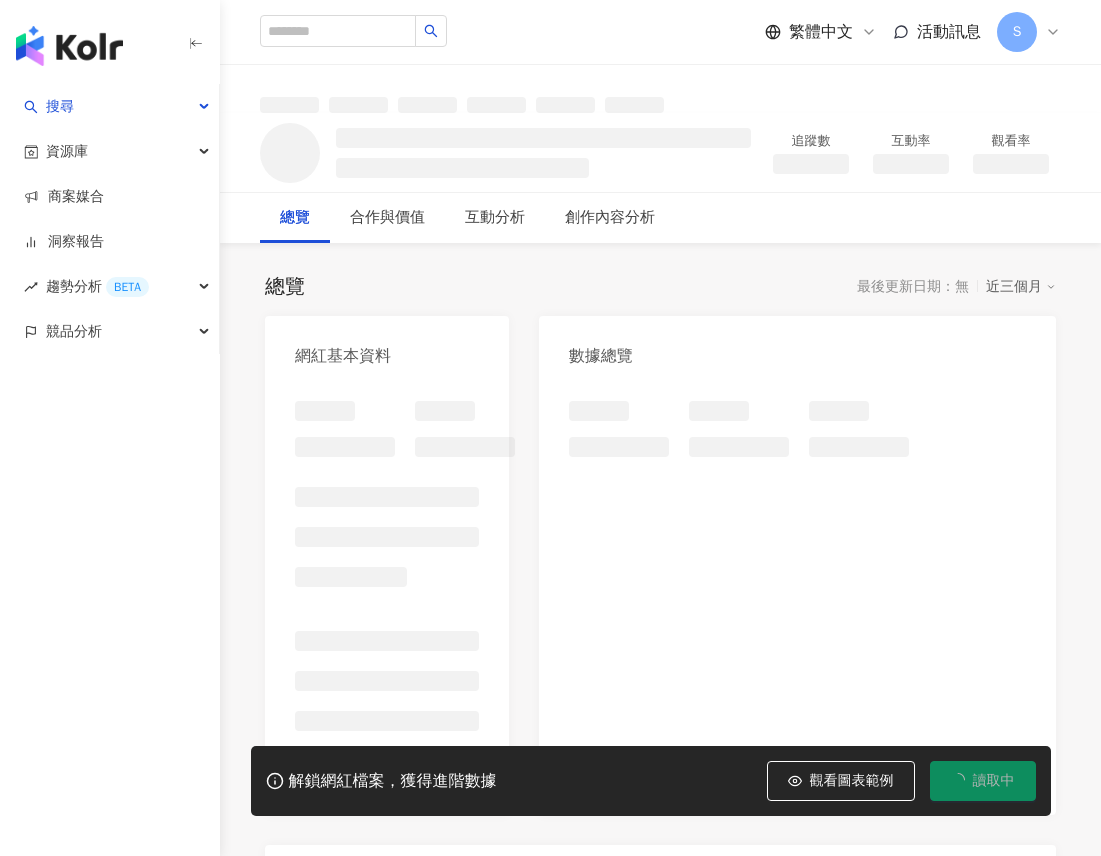 scroll, scrollTop: 0, scrollLeft: 0, axis: both 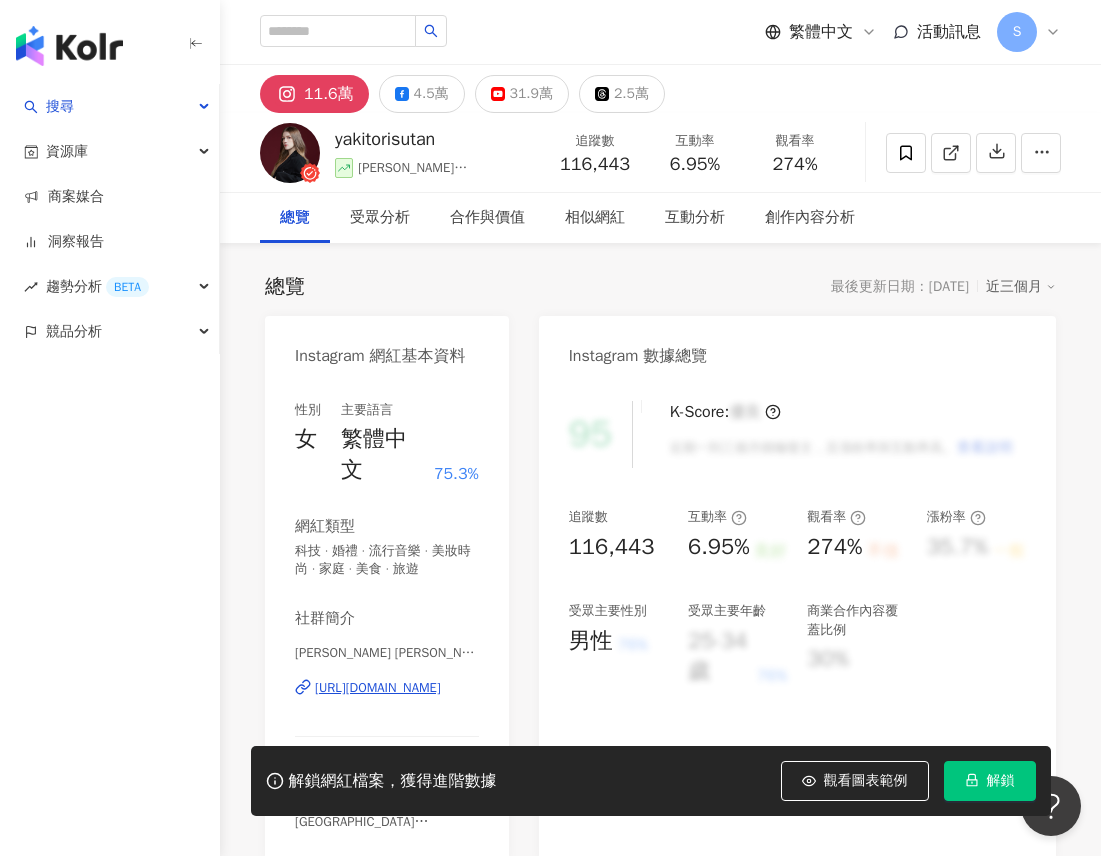 click on "[URL][DOMAIN_NAME]" at bounding box center (378, 688) 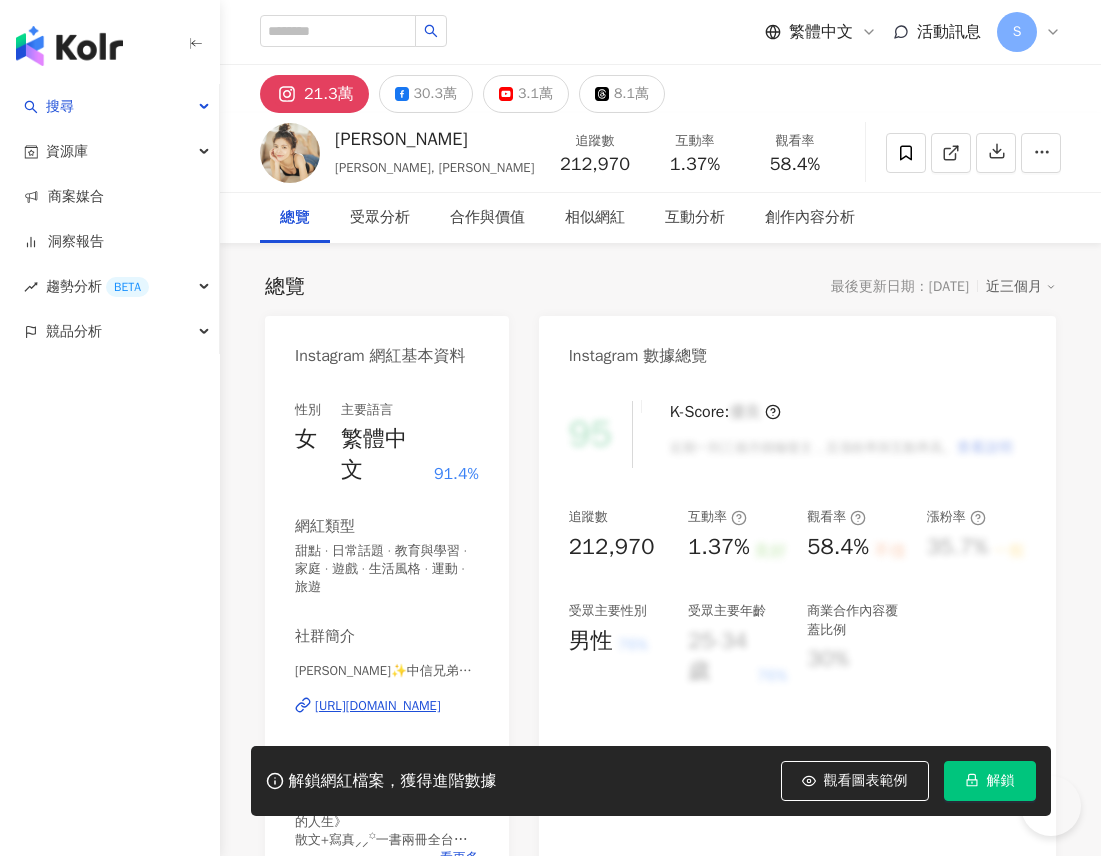 scroll, scrollTop: 0, scrollLeft: 0, axis: both 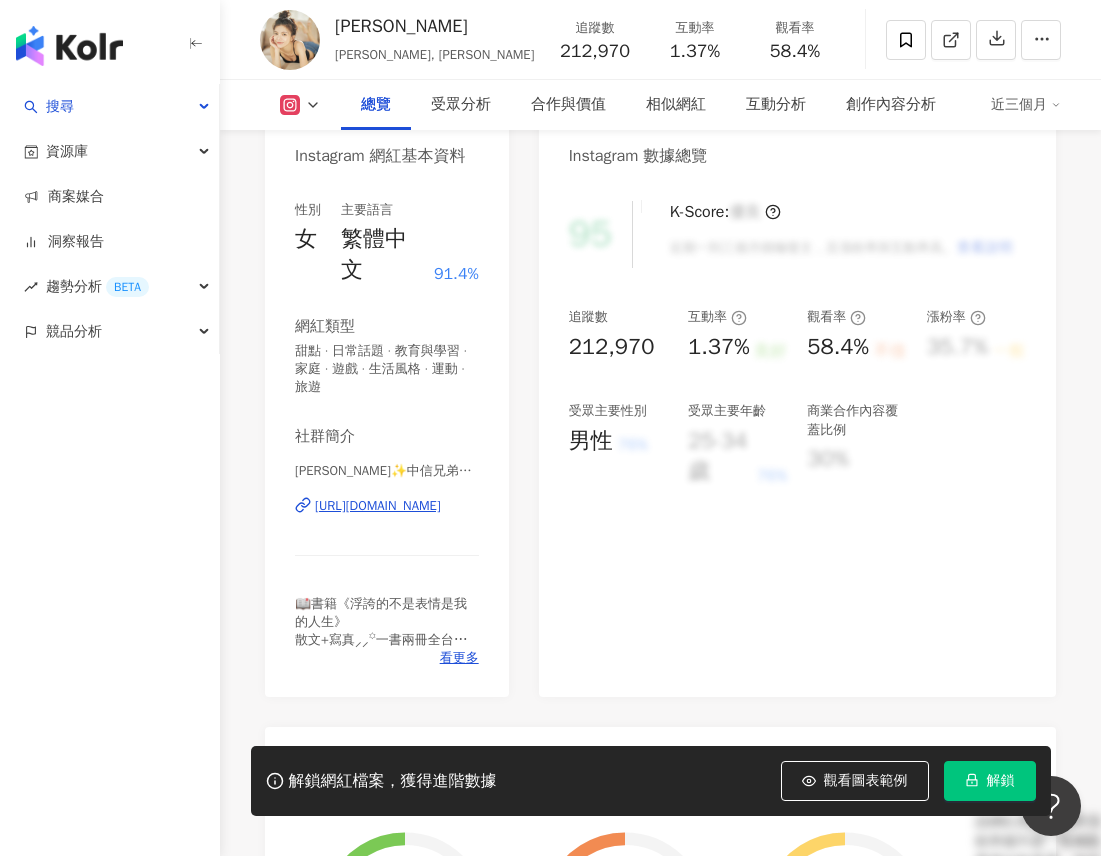 click on "[URL][DOMAIN_NAME]" at bounding box center (378, 506) 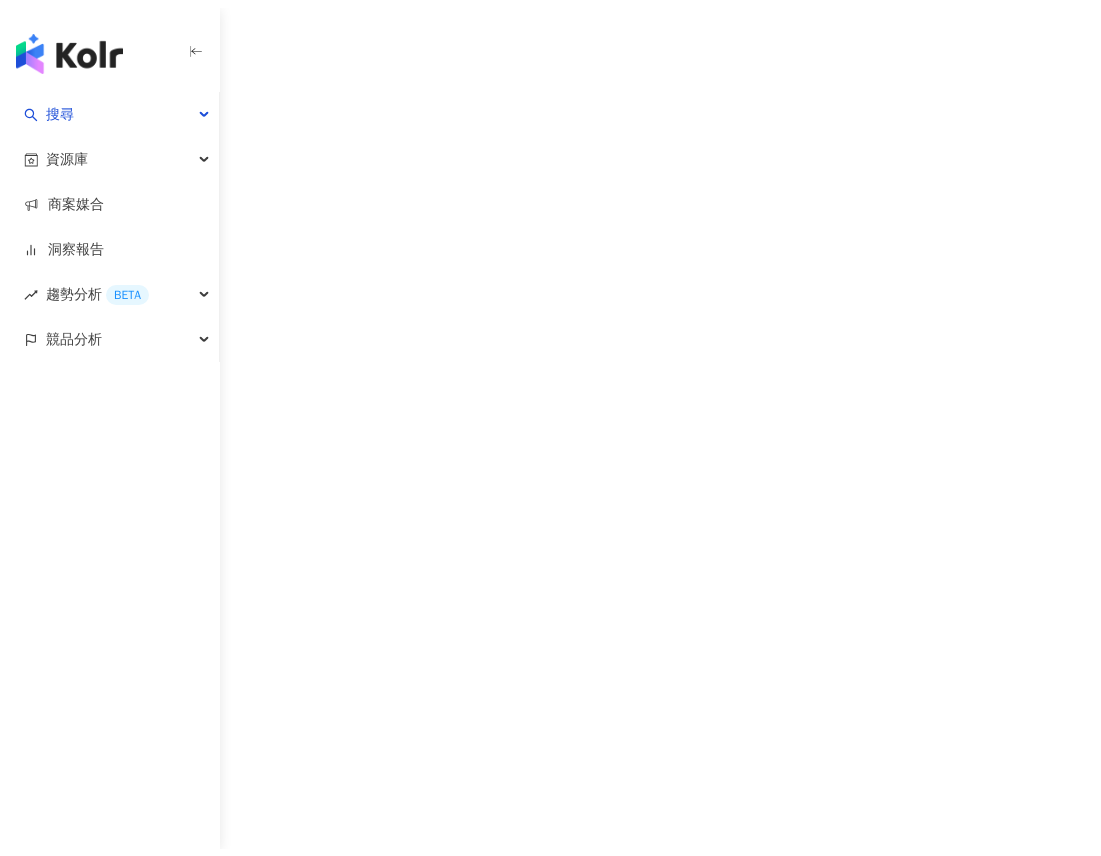 scroll, scrollTop: 0, scrollLeft: 0, axis: both 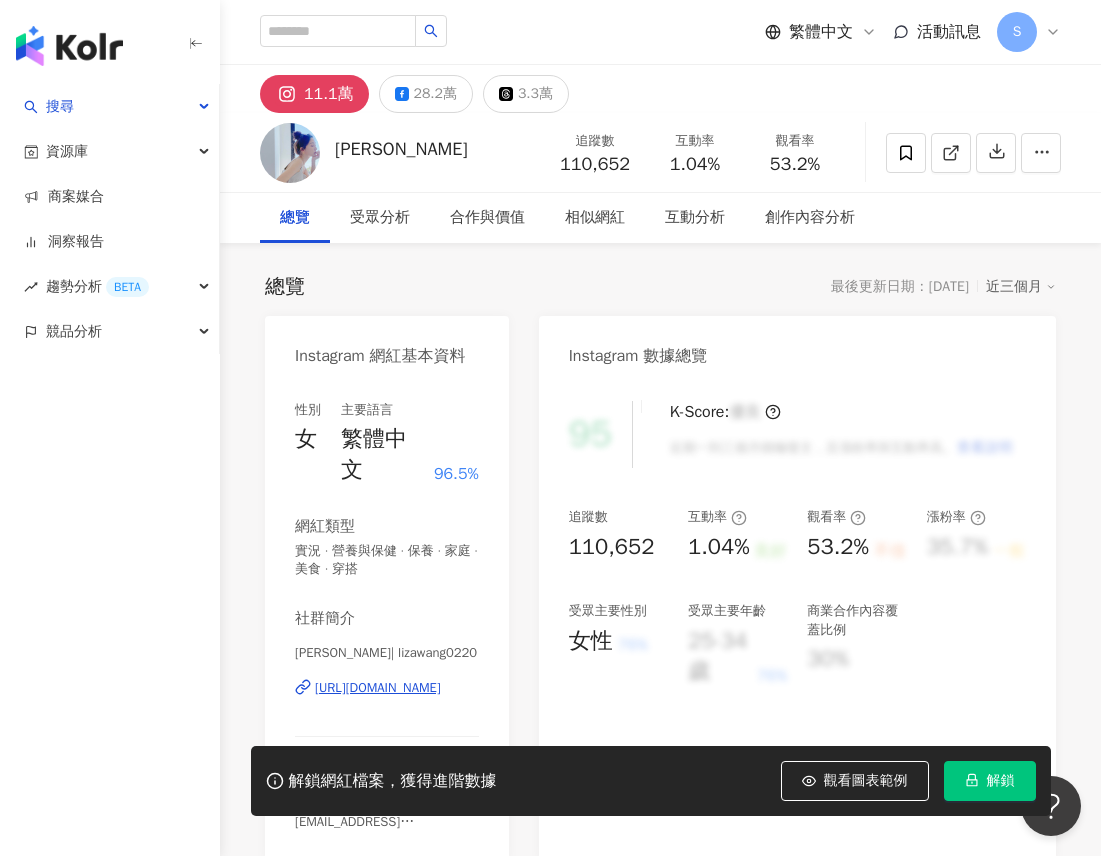 click on "https://www.instagram.com/lizawang0220/" at bounding box center [378, 688] 